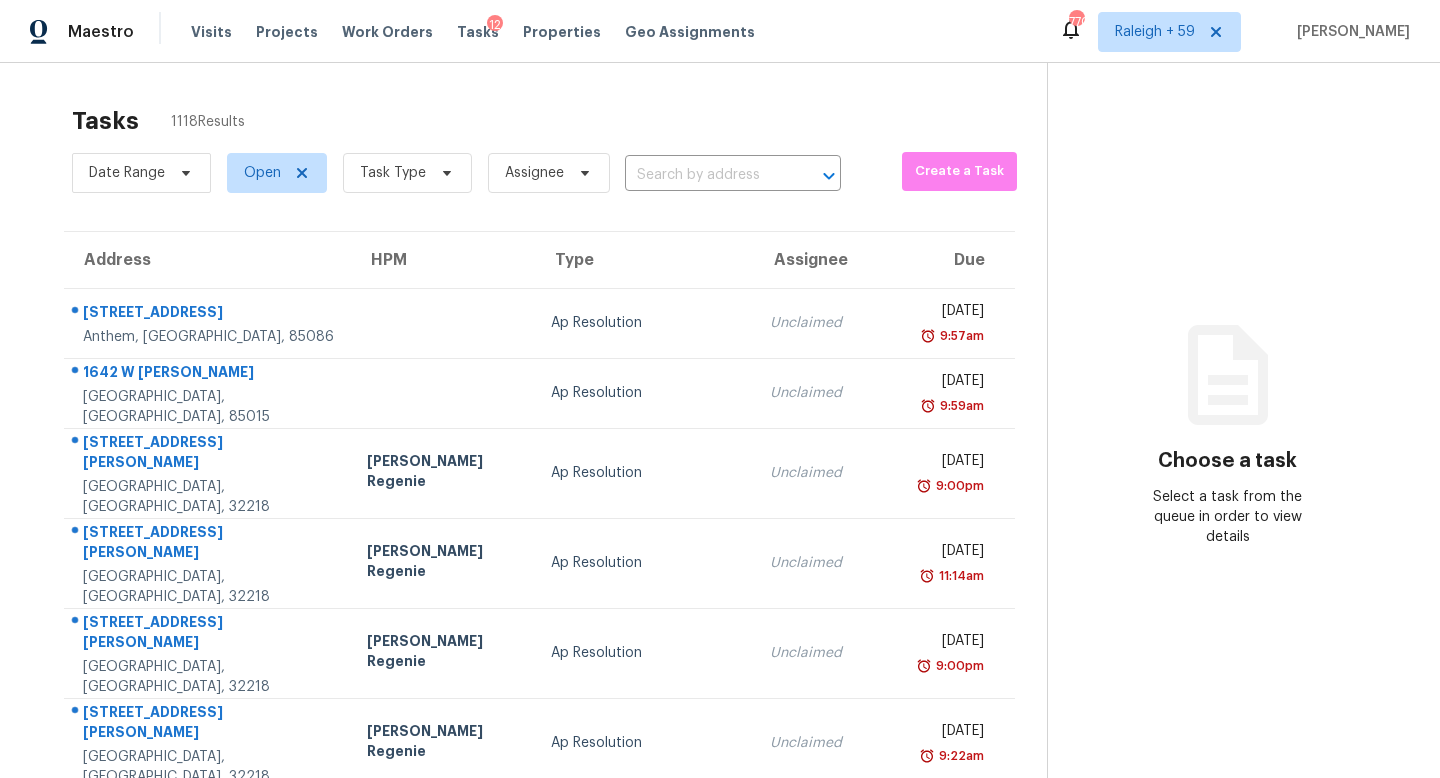 scroll, scrollTop: 0, scrollLeft: 0, axis: both 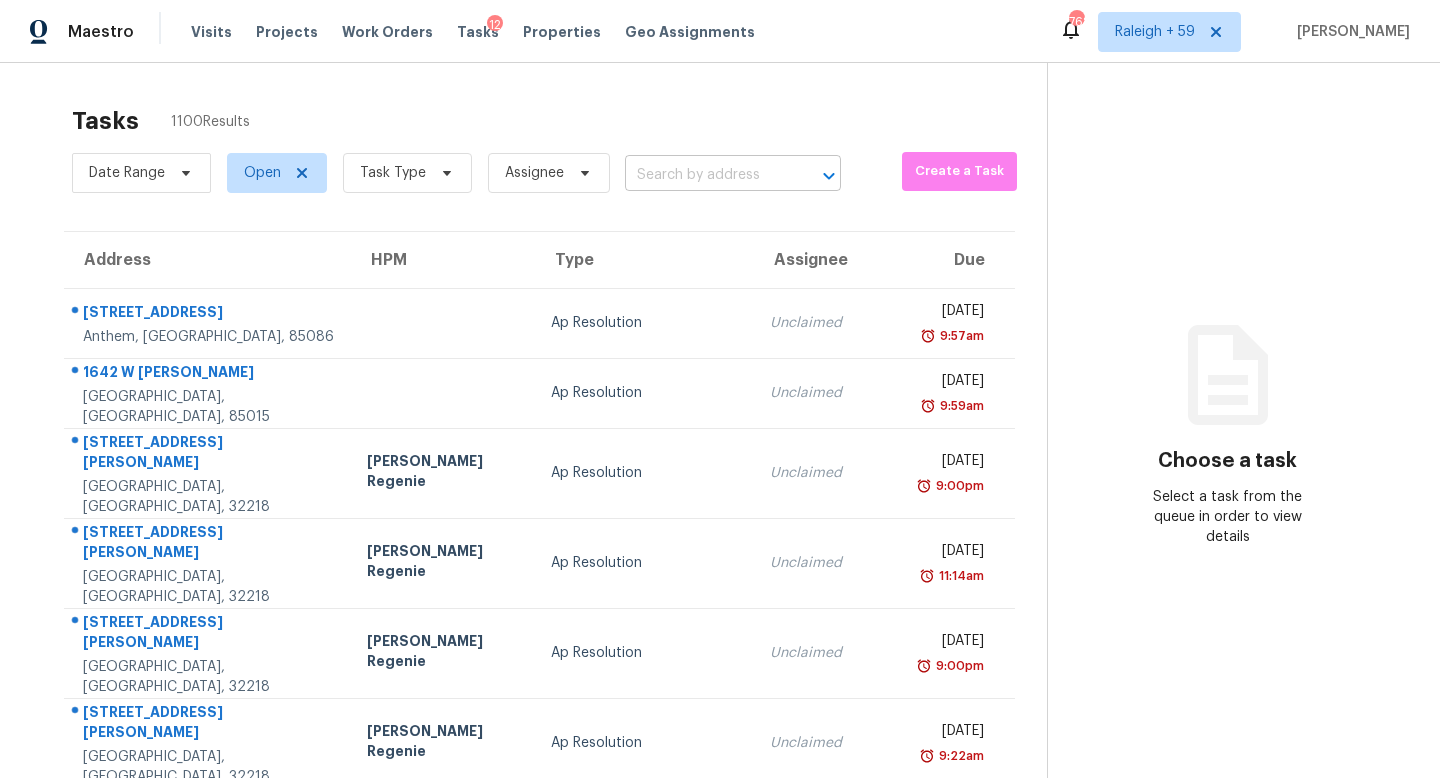 click at bounding box center (705, 175) 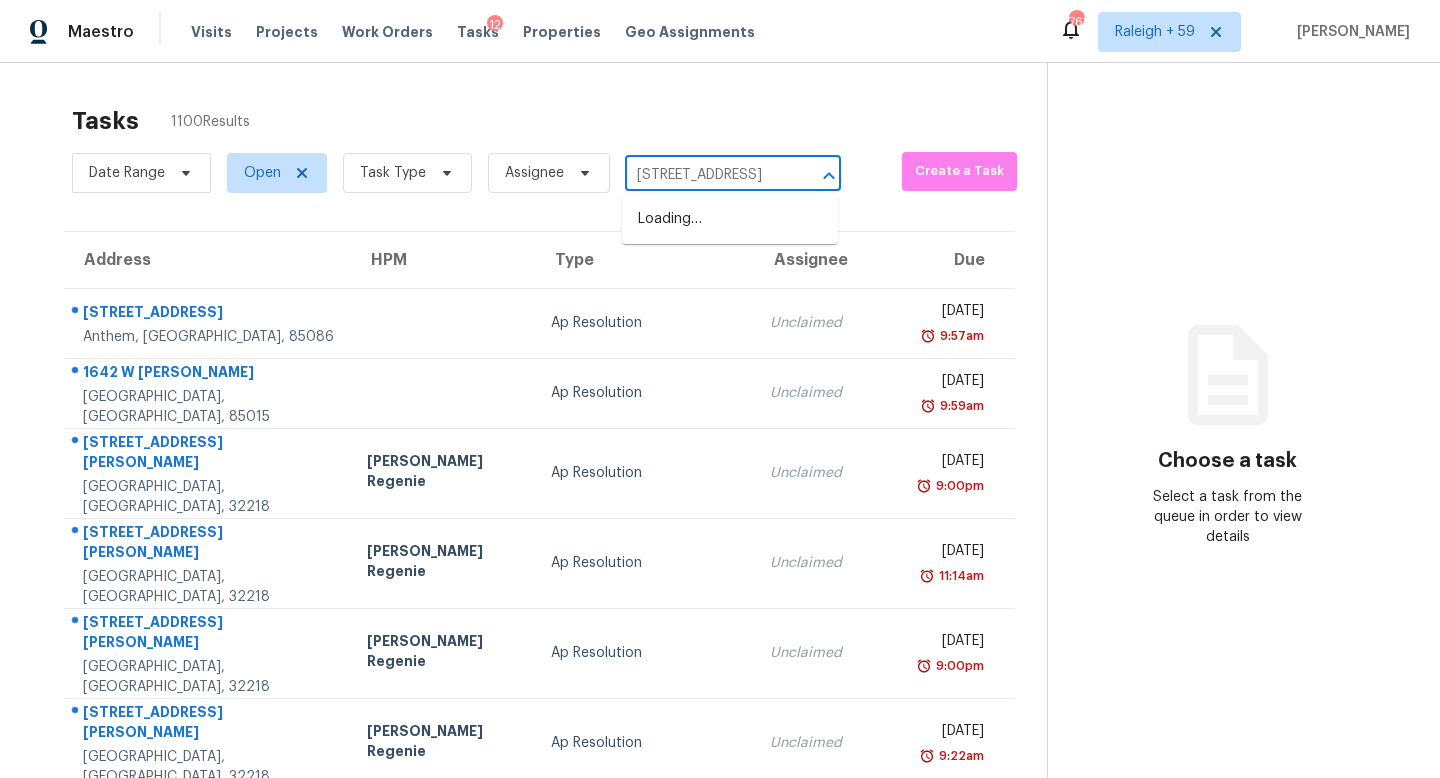 scroll, scrollTop: 0, scrollLeft: 138, axis: horizontal 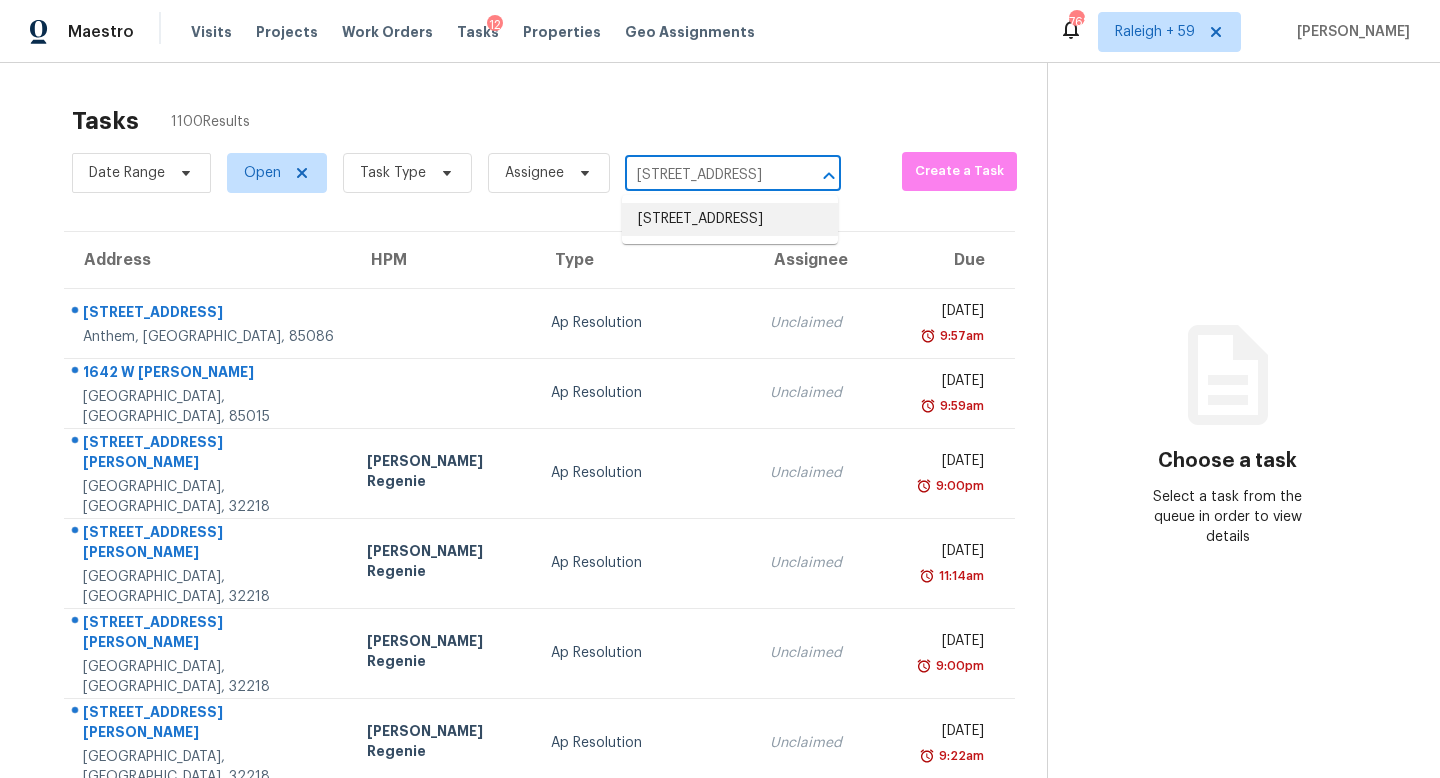 click on "[STREET_ADDRESS]" at bounding box center (730, 219) 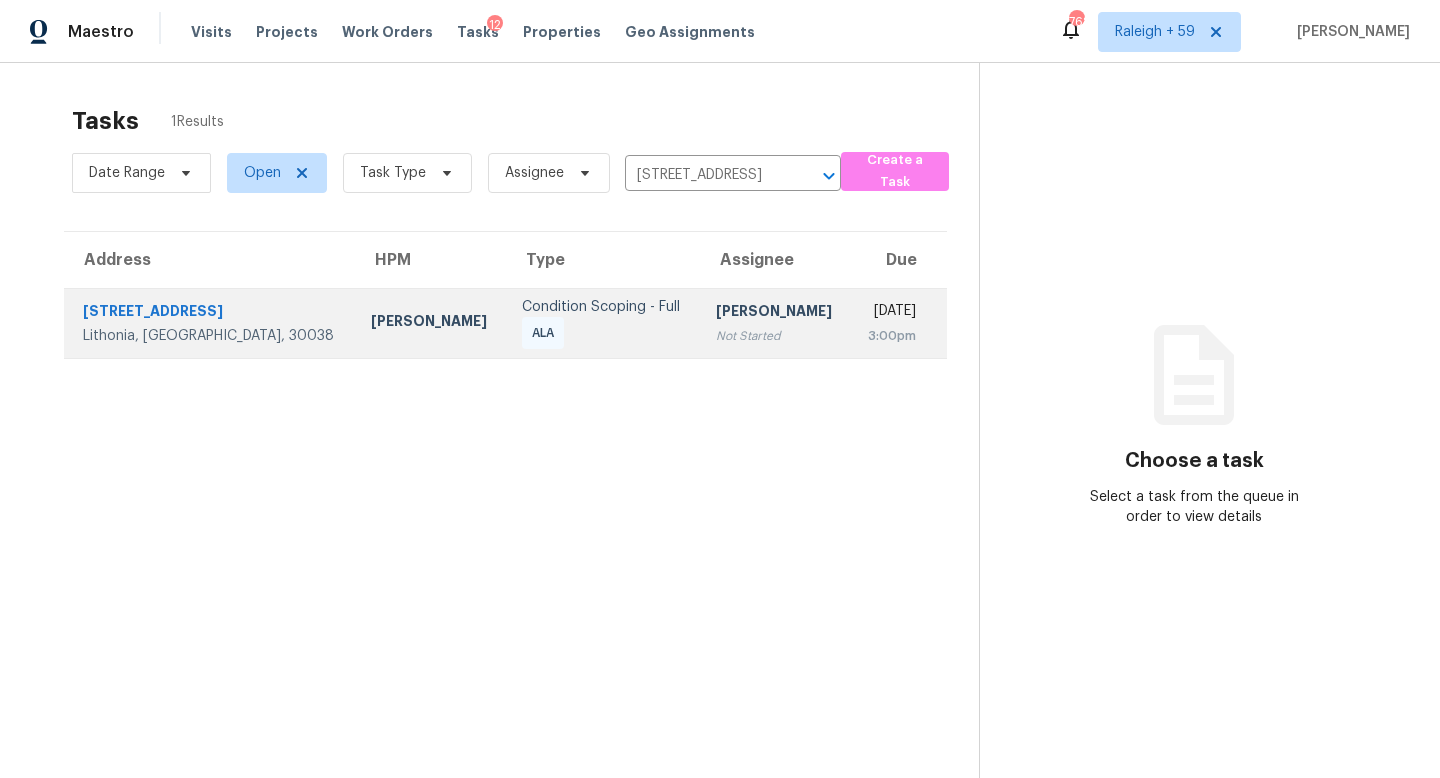 click on "[PERSON_NAME]" at bounding box center (775, 313) 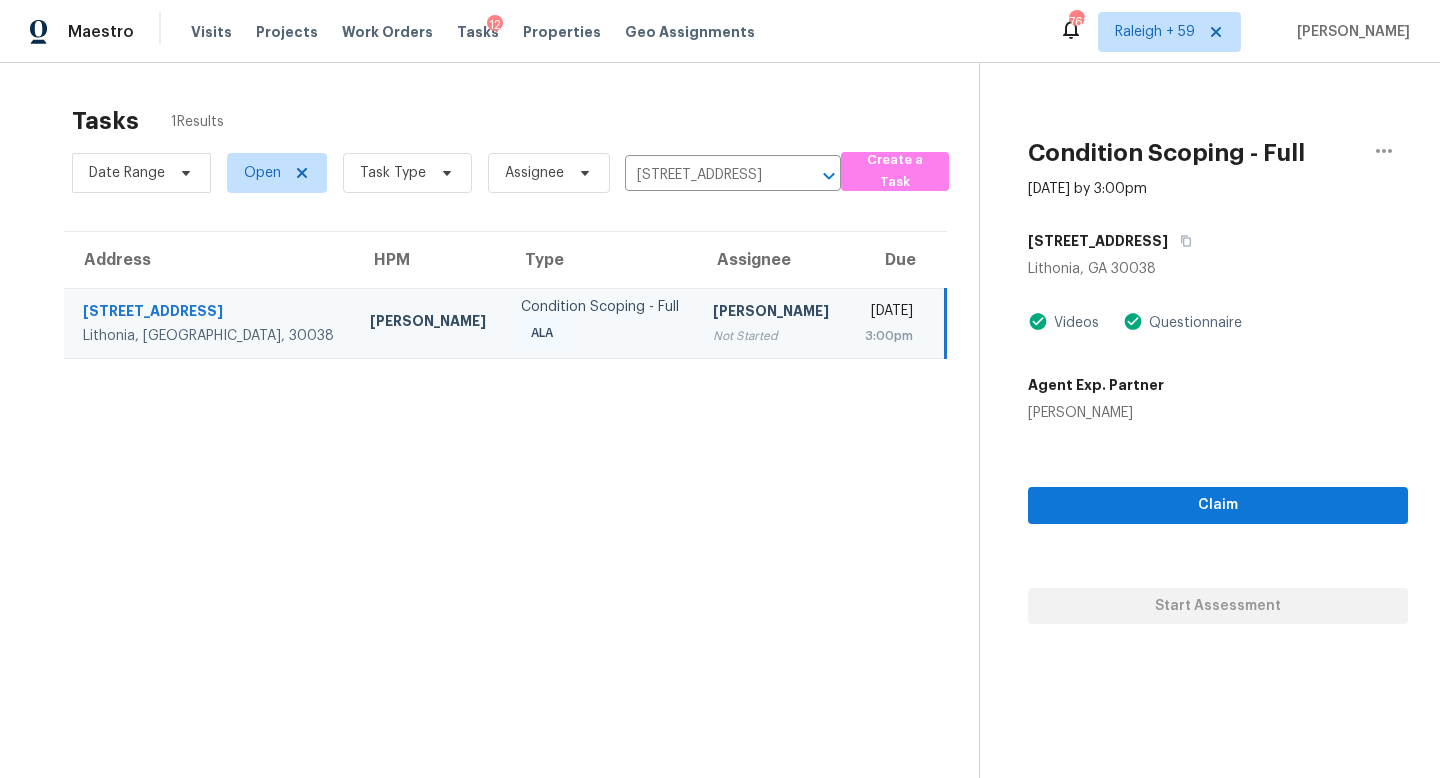 click on "Date Range Open Task Type Assignee [STREET_ADDRESS] ​" at bounding box center [456, 173] 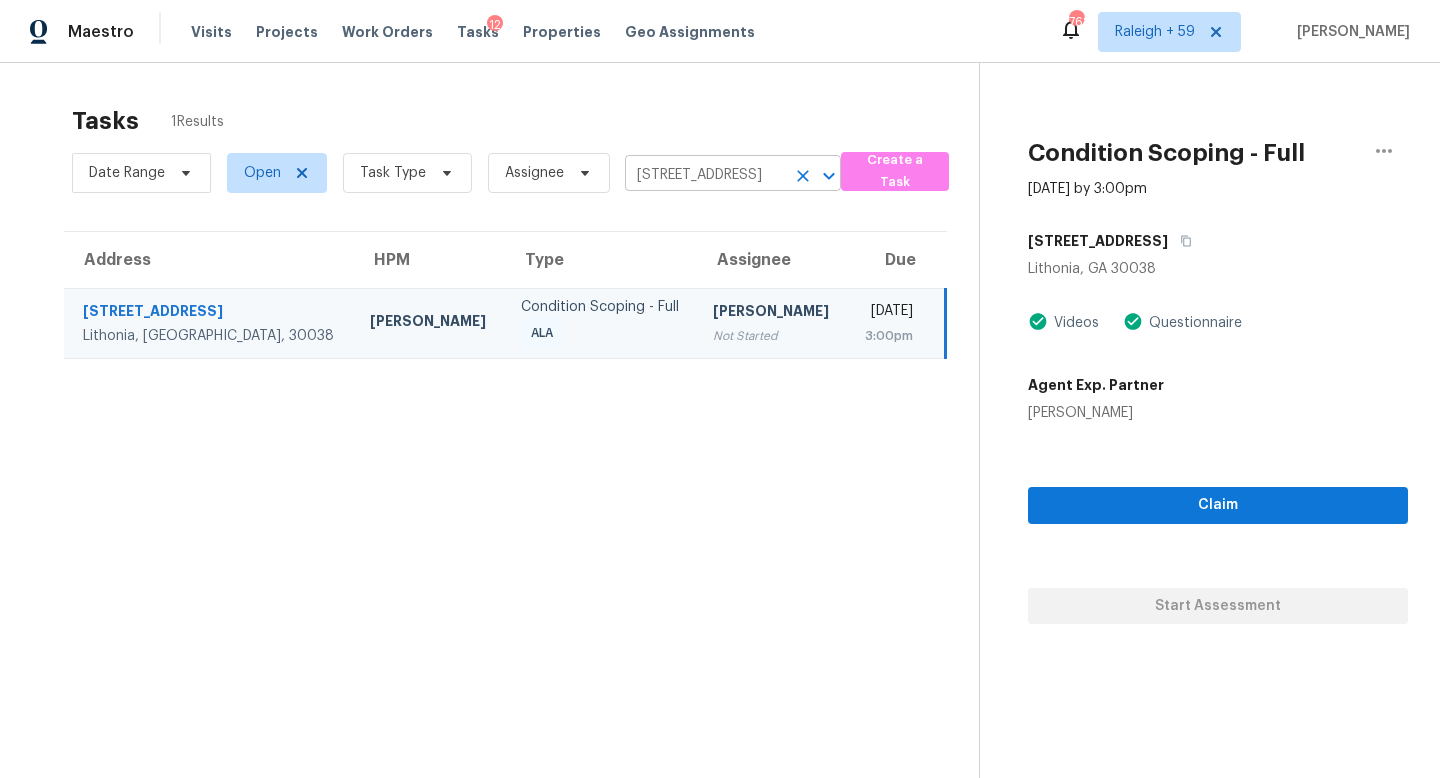 click on "[STREET_ADDRESS]" at bounding box center [705, 175] 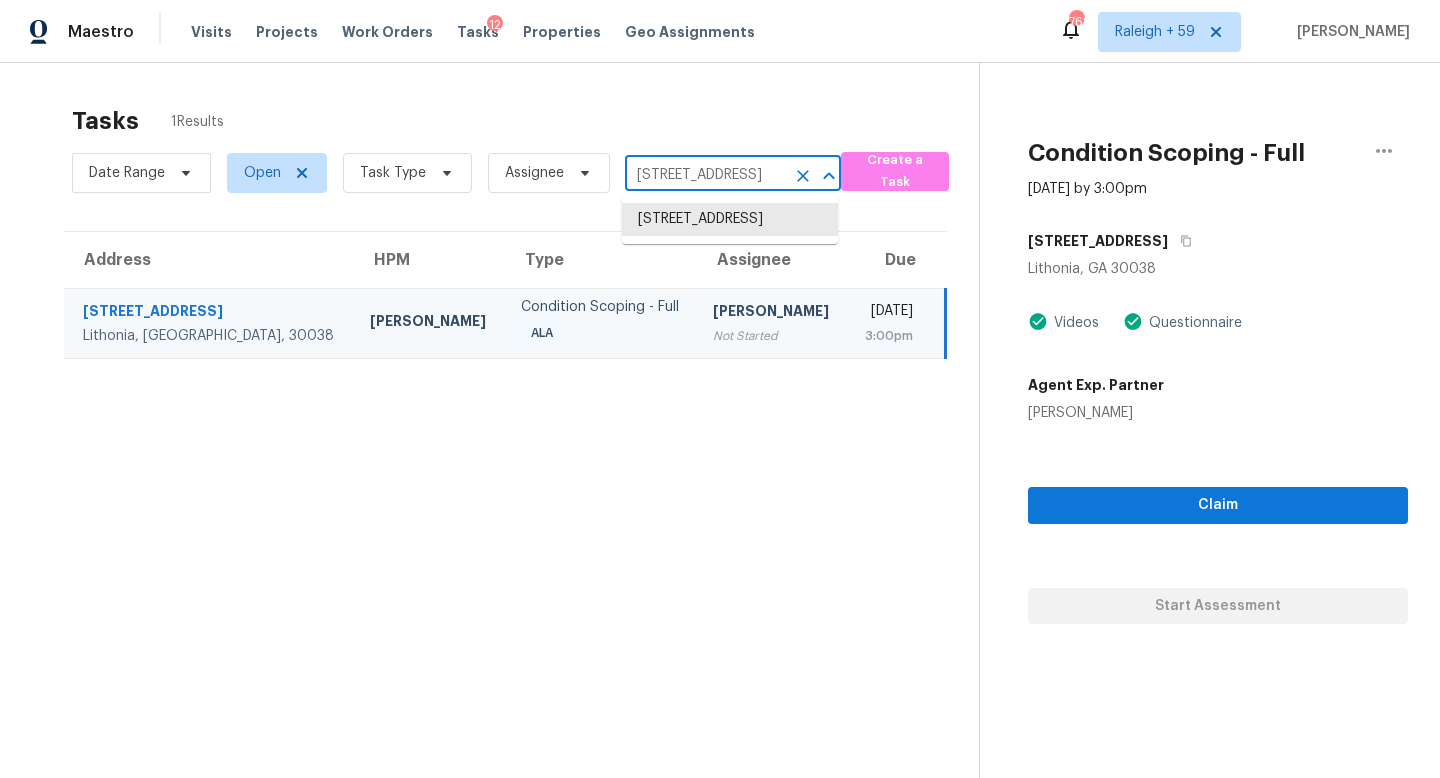 paste on "[STREET_ADDRESS][PERSON_NAME]" 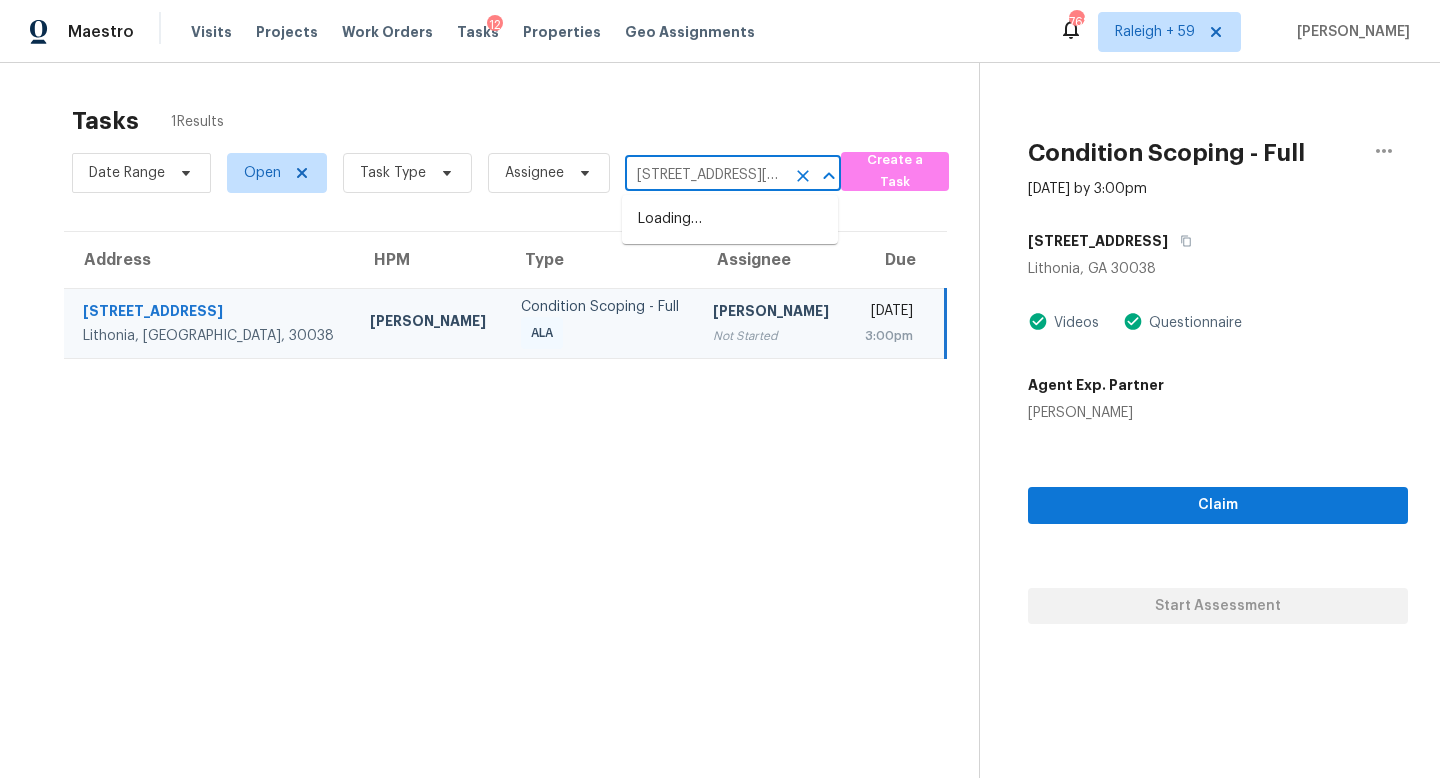 scroll, scrollTop: 0, scrollLeft: 111, axis: horizontal 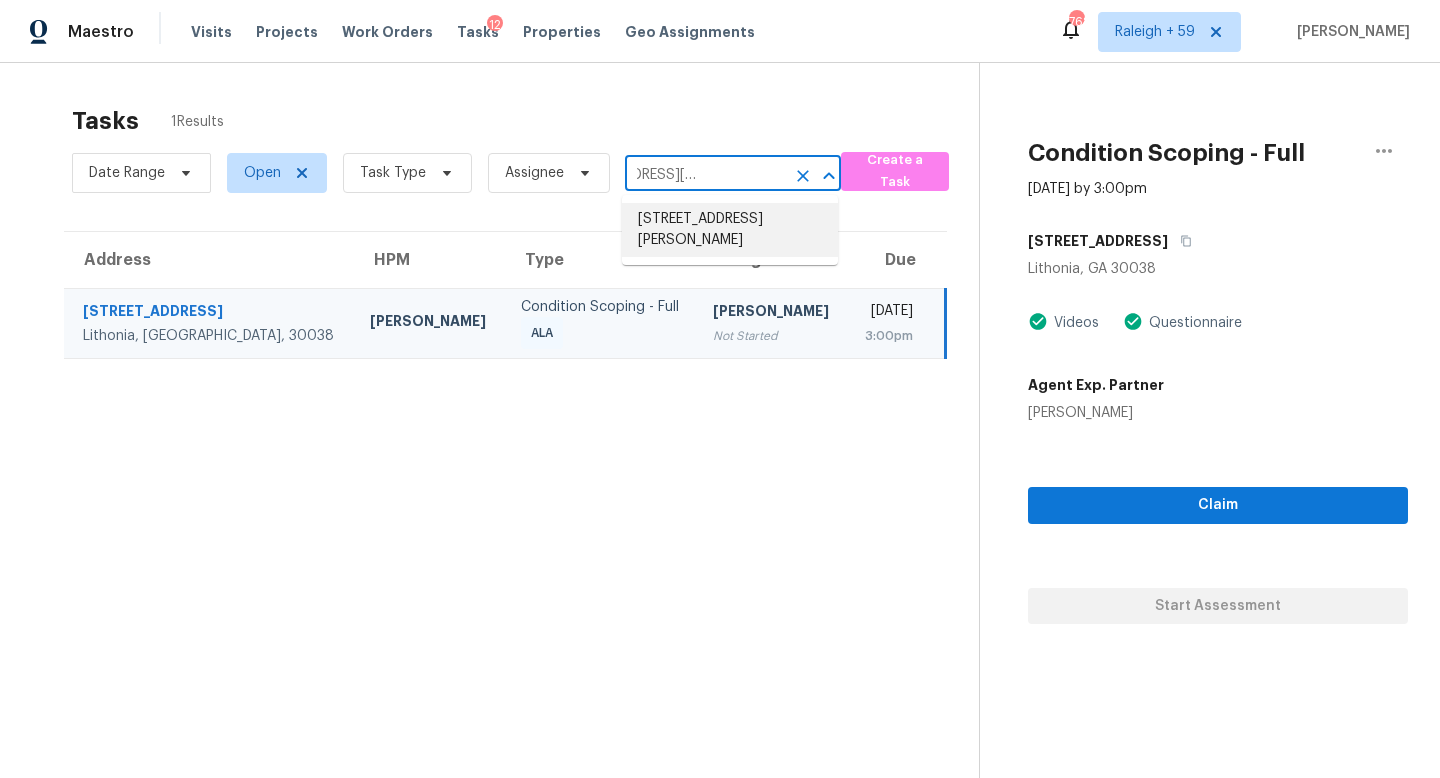 click on "[STREET_ADDRESS][PERSON_NAME]" at bounding box center [730, 230] 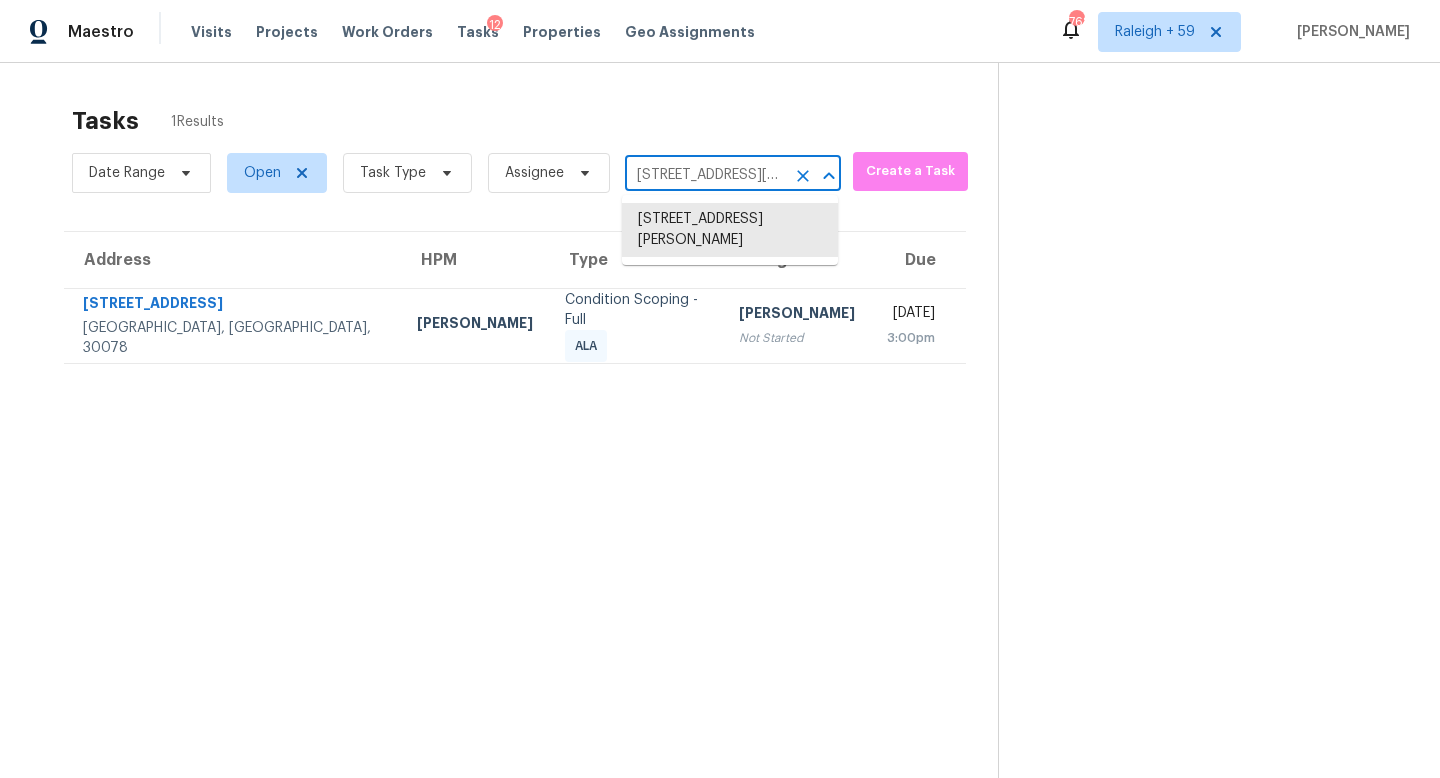 click on "[STREET_ADDRESS][PERSON_NAME]" at bounding box center (705, 175) 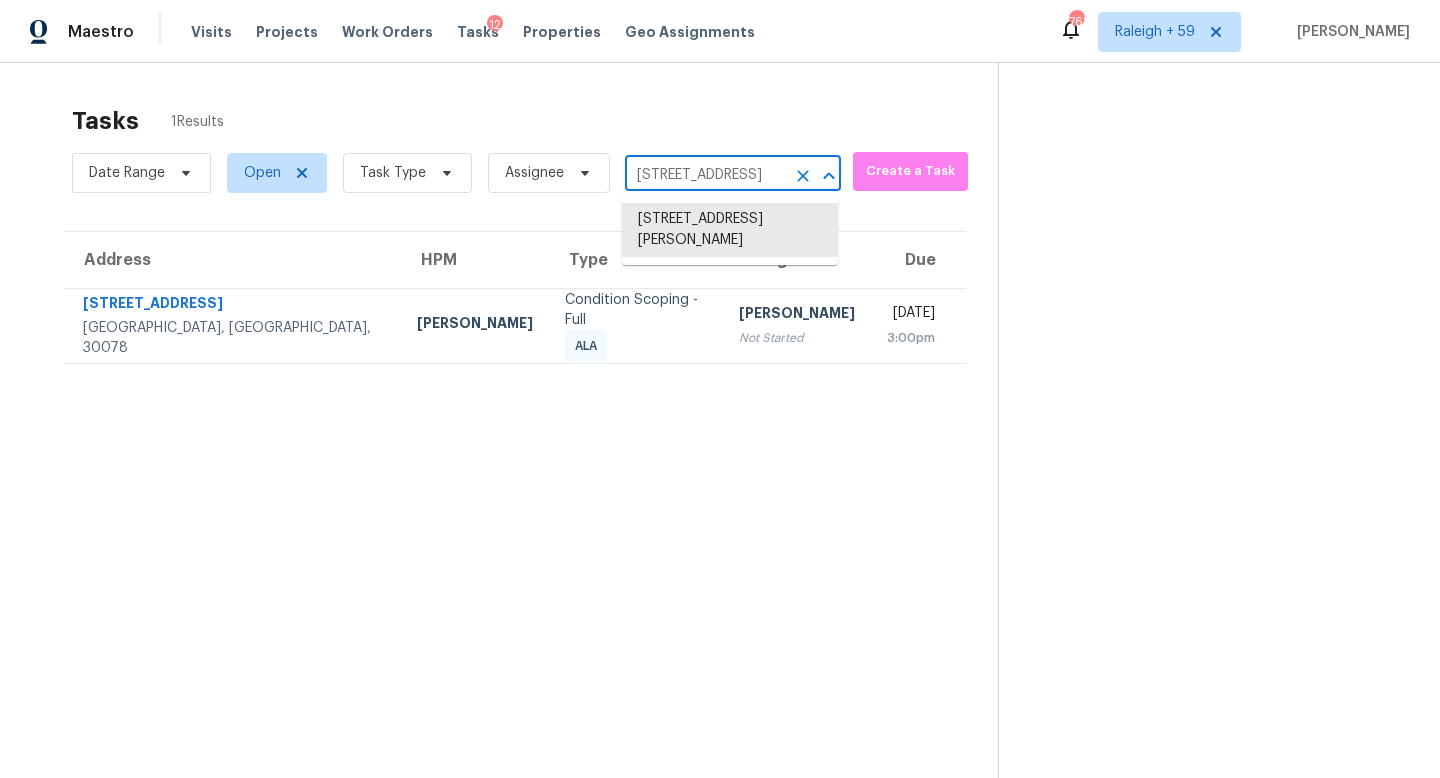 scroll, scrollTop: 0, scrollLeft: 138, axis: horizontal 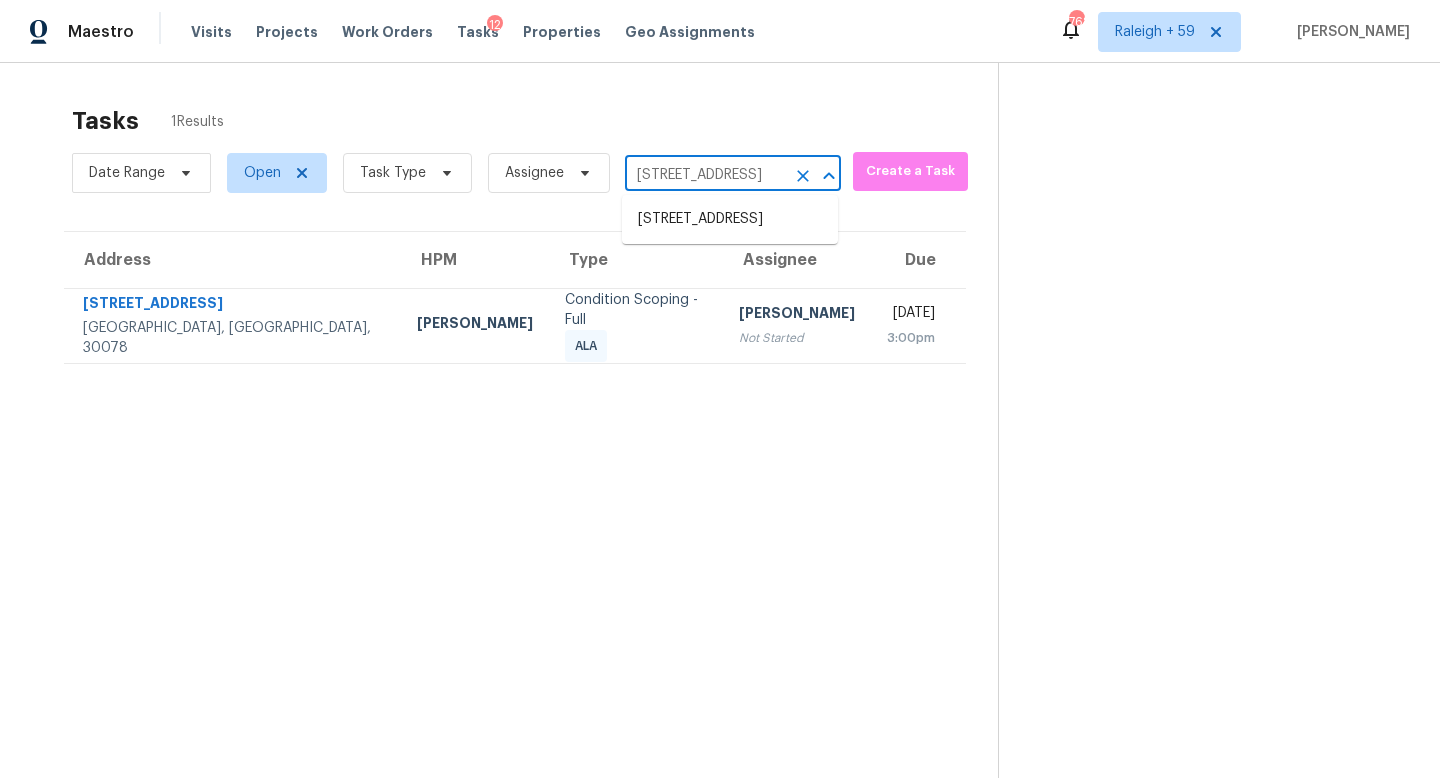 click on "[STREET_ADDRESS]" at bounding box center (730, 219) 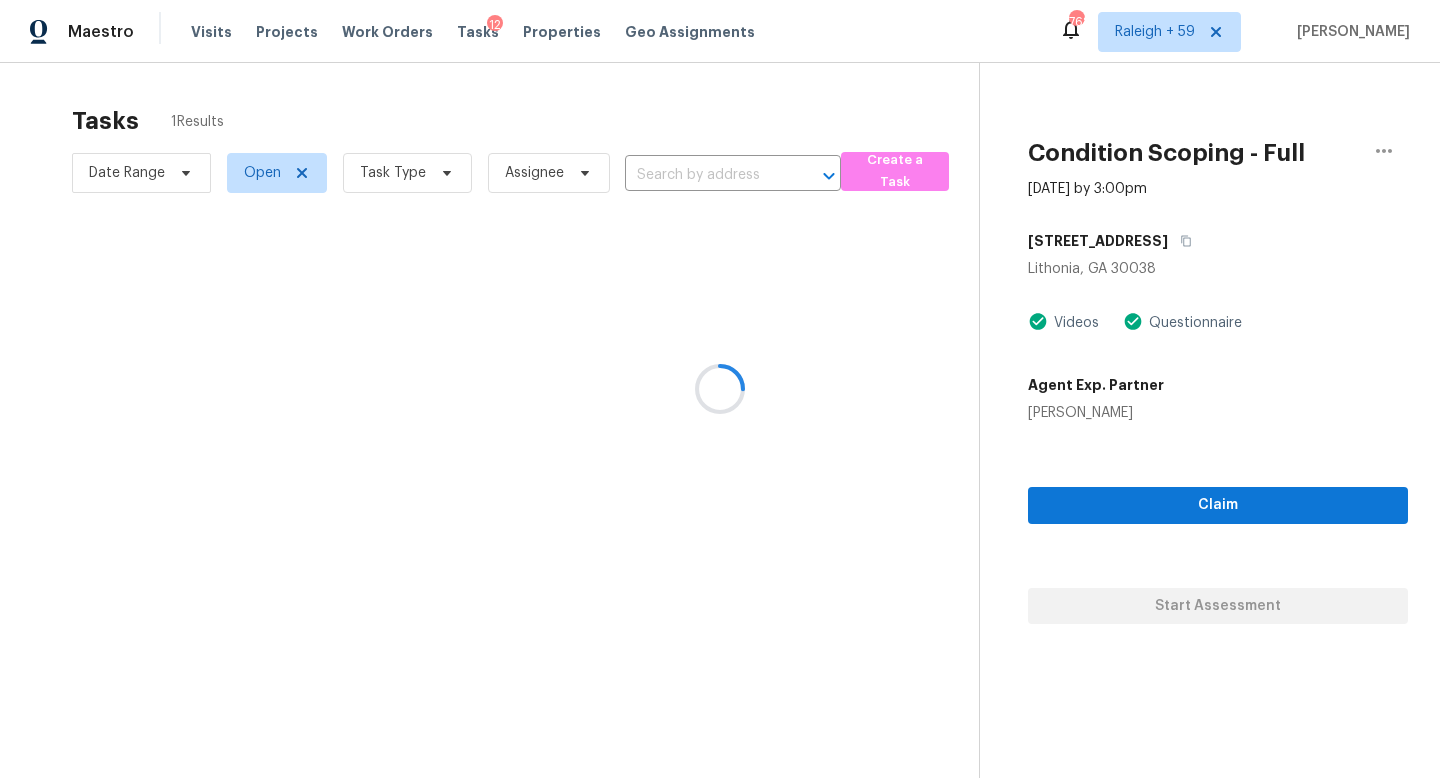 type on "[STREET_ADDRESS]" 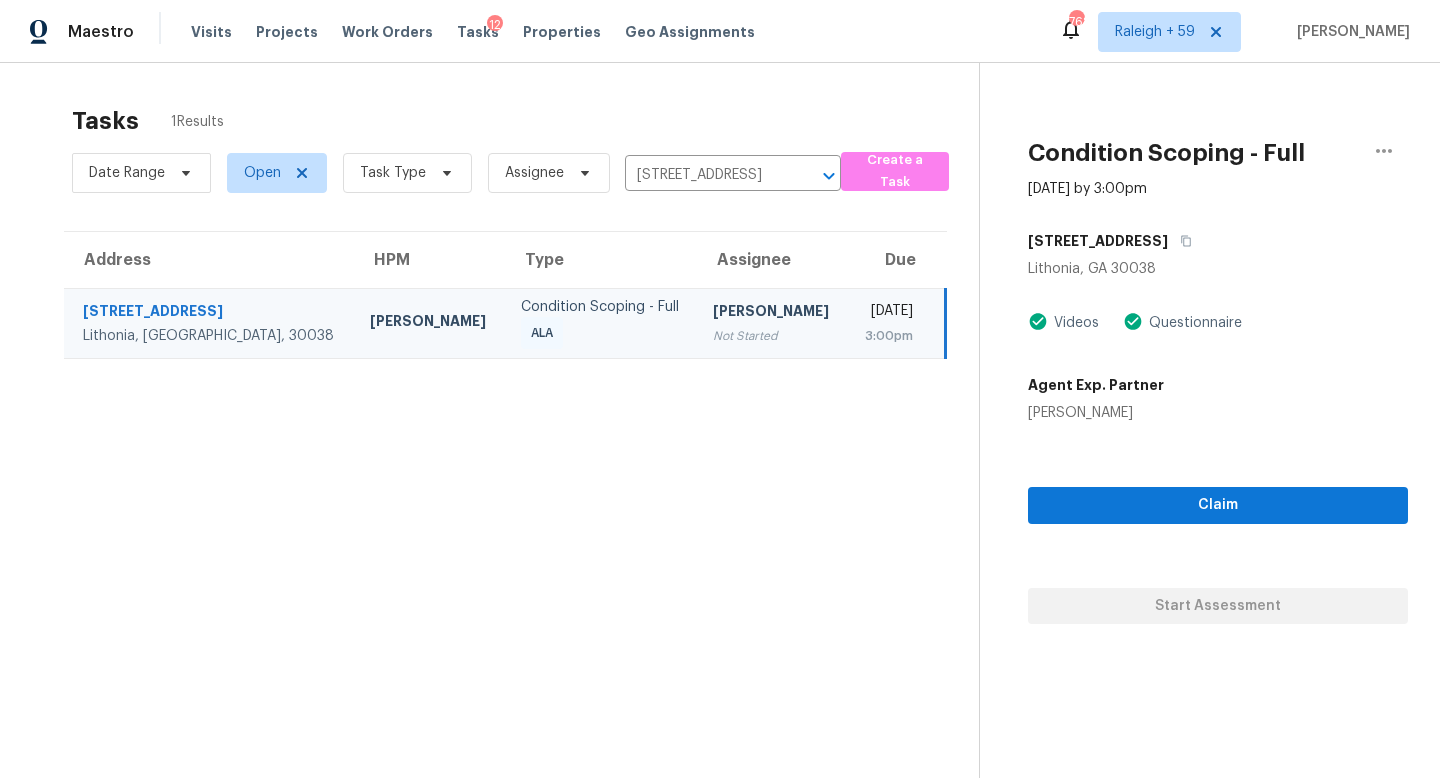 click on "Not Started" at bounding box center (772, 336) 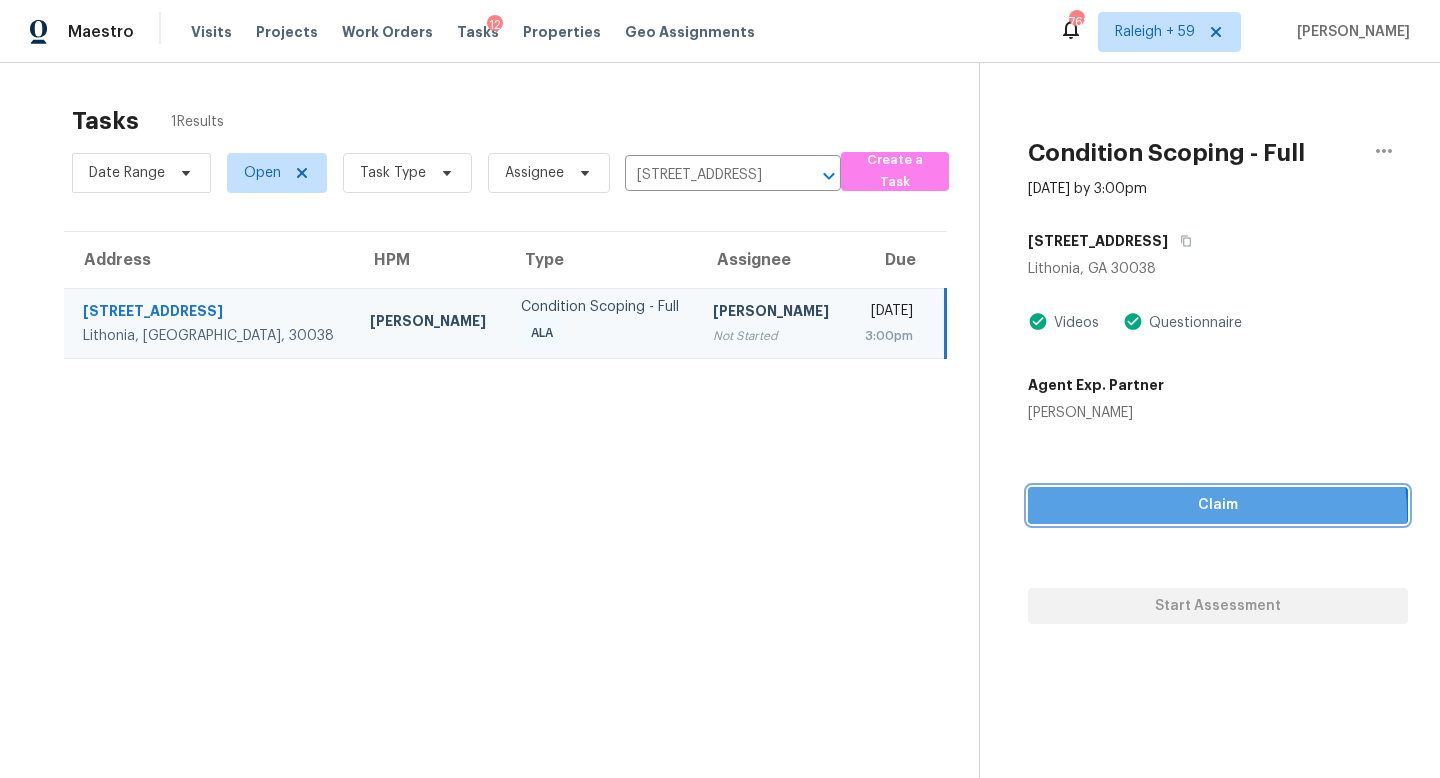 click on "Claim" at bounding box center [1218, 505] 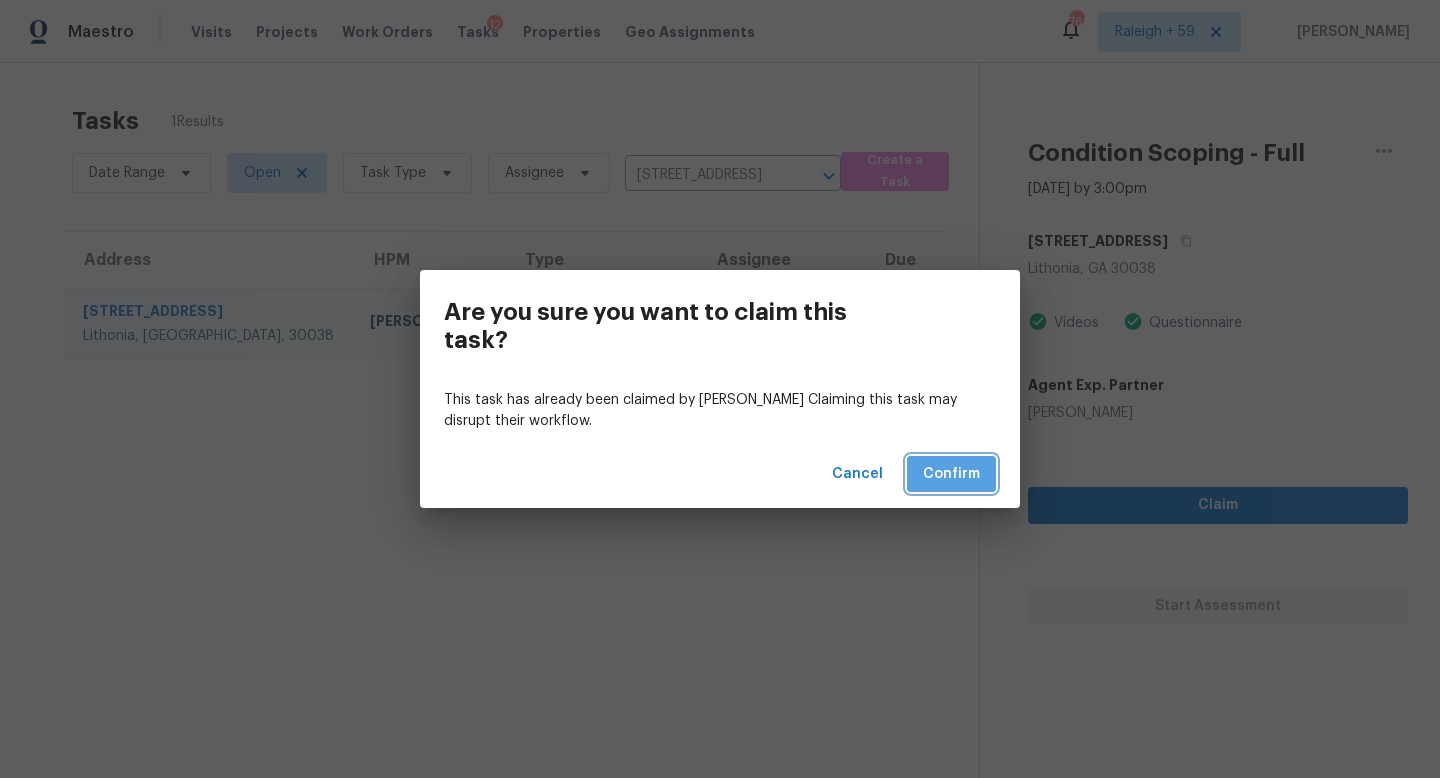 click on "Confirm" at bounding box center [951, 474] 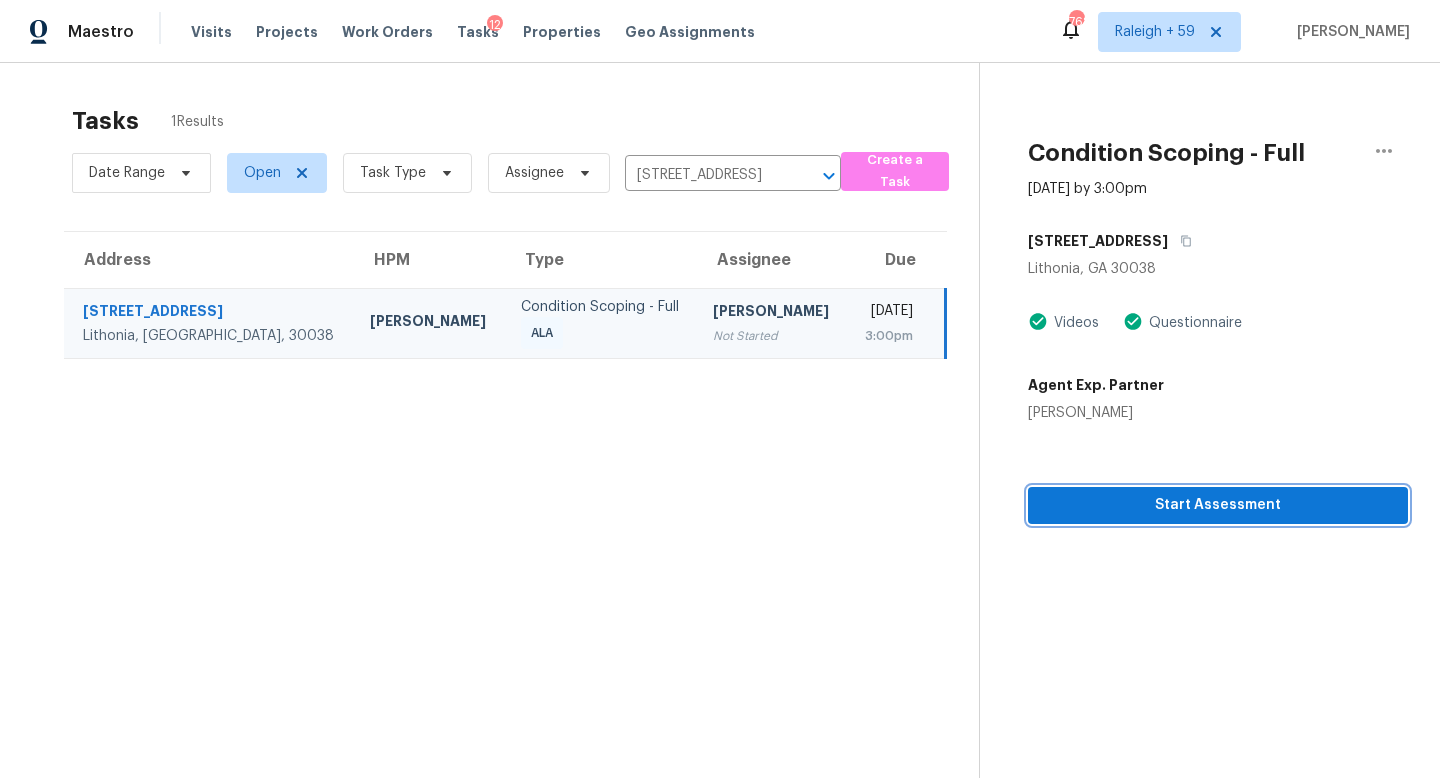 click on "Start Assessment" at bounding box center [1218, 505] 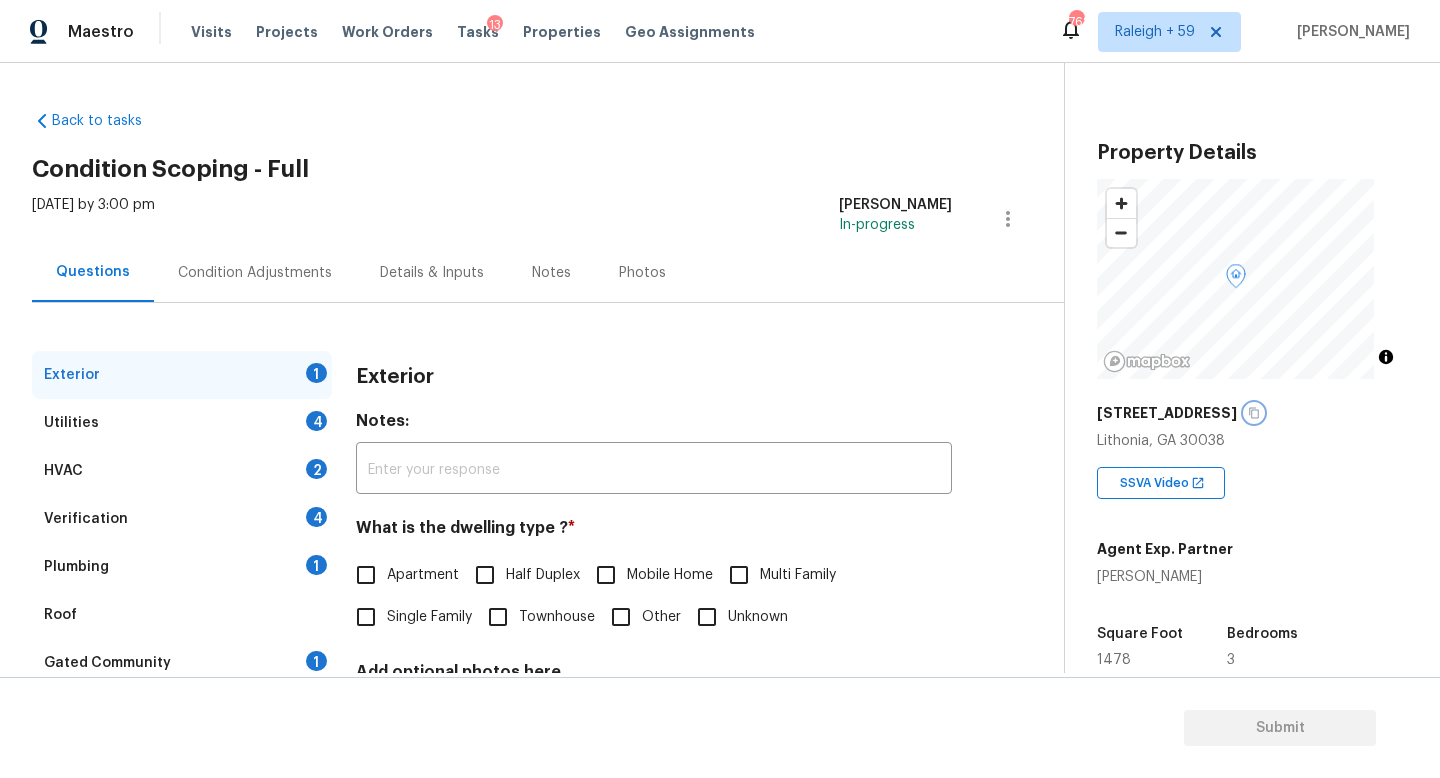 click 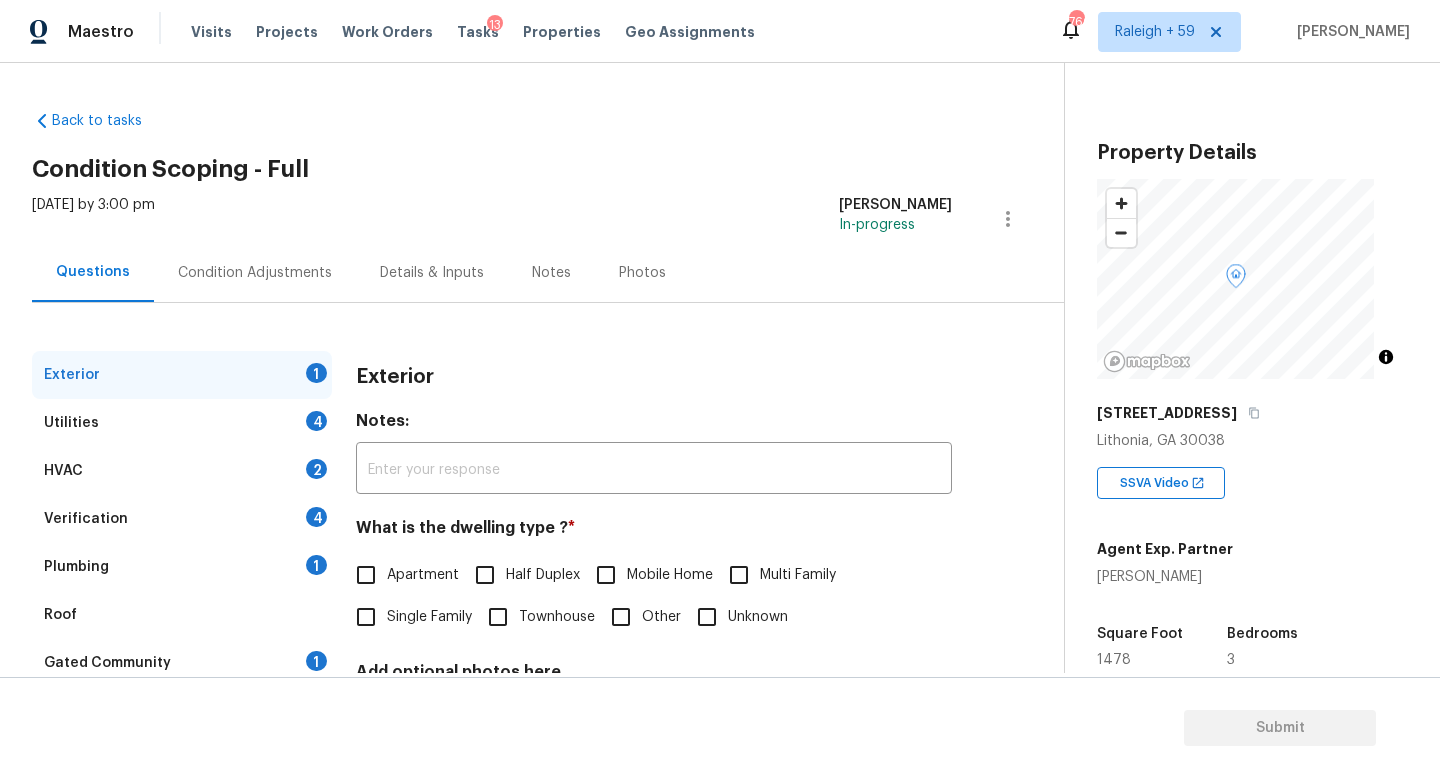 click on "Single Family" at bounding box center (408, 617) 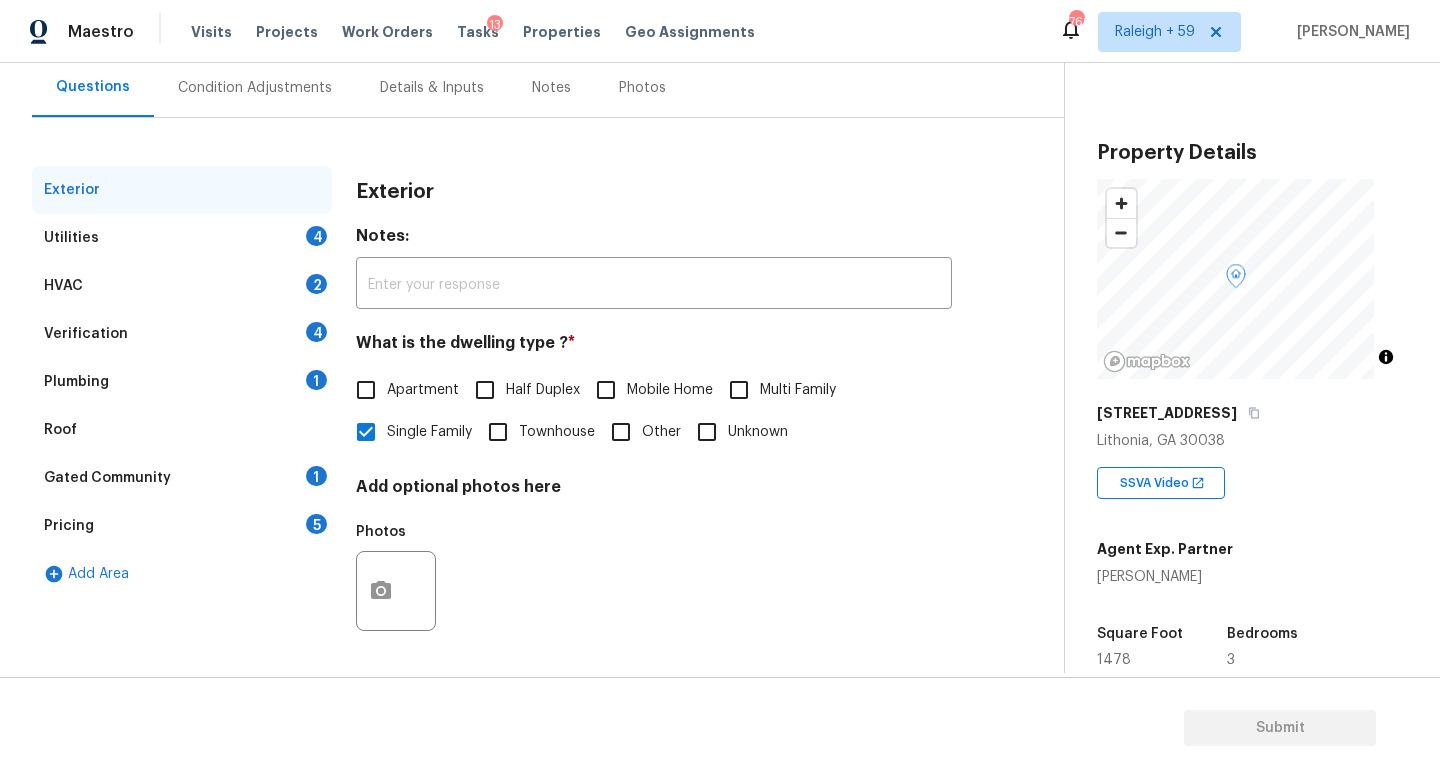 click on "Gated Community 1" at bounding box center (182, 478) 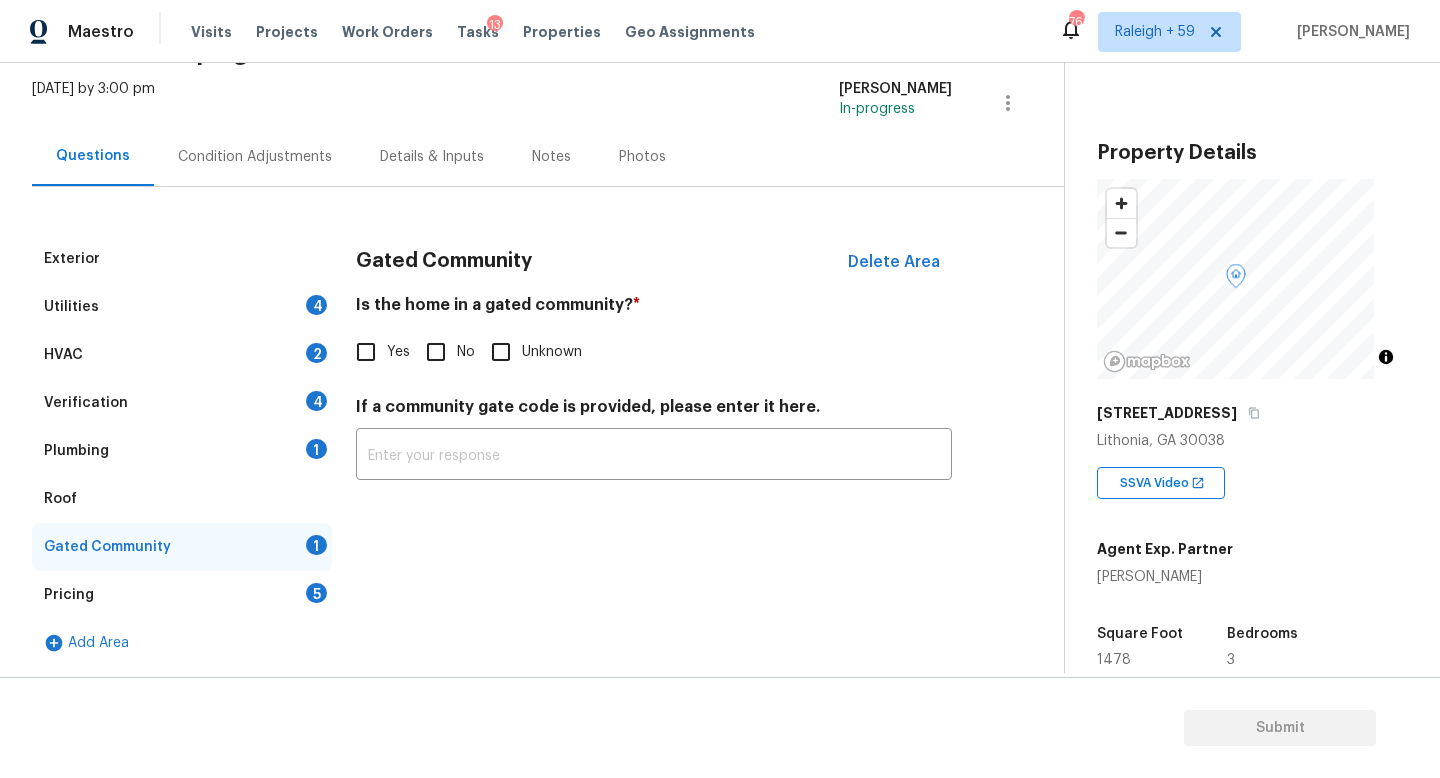 click on "No" at bounding box center (436, 352) 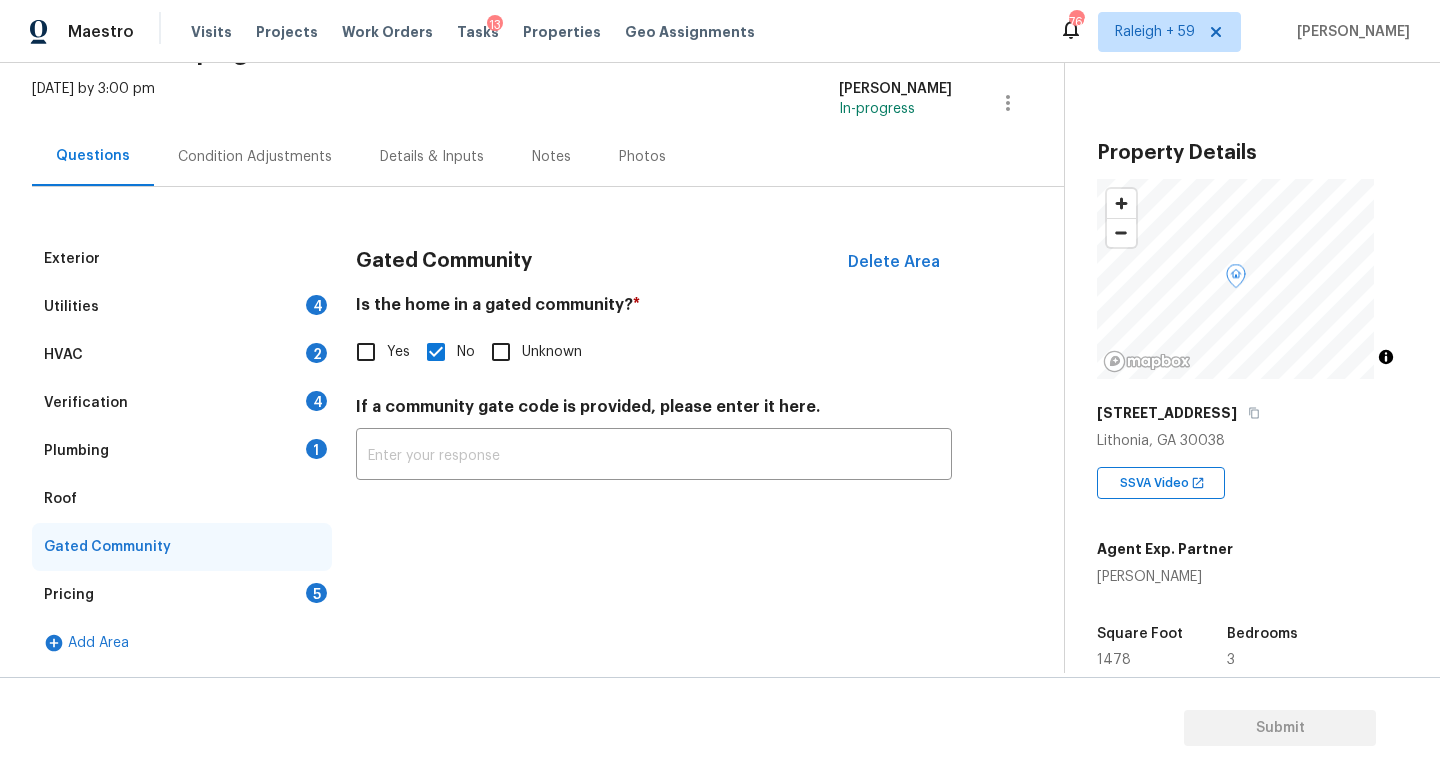 click on "Details & Inputs" at bounding box center (432, 157) 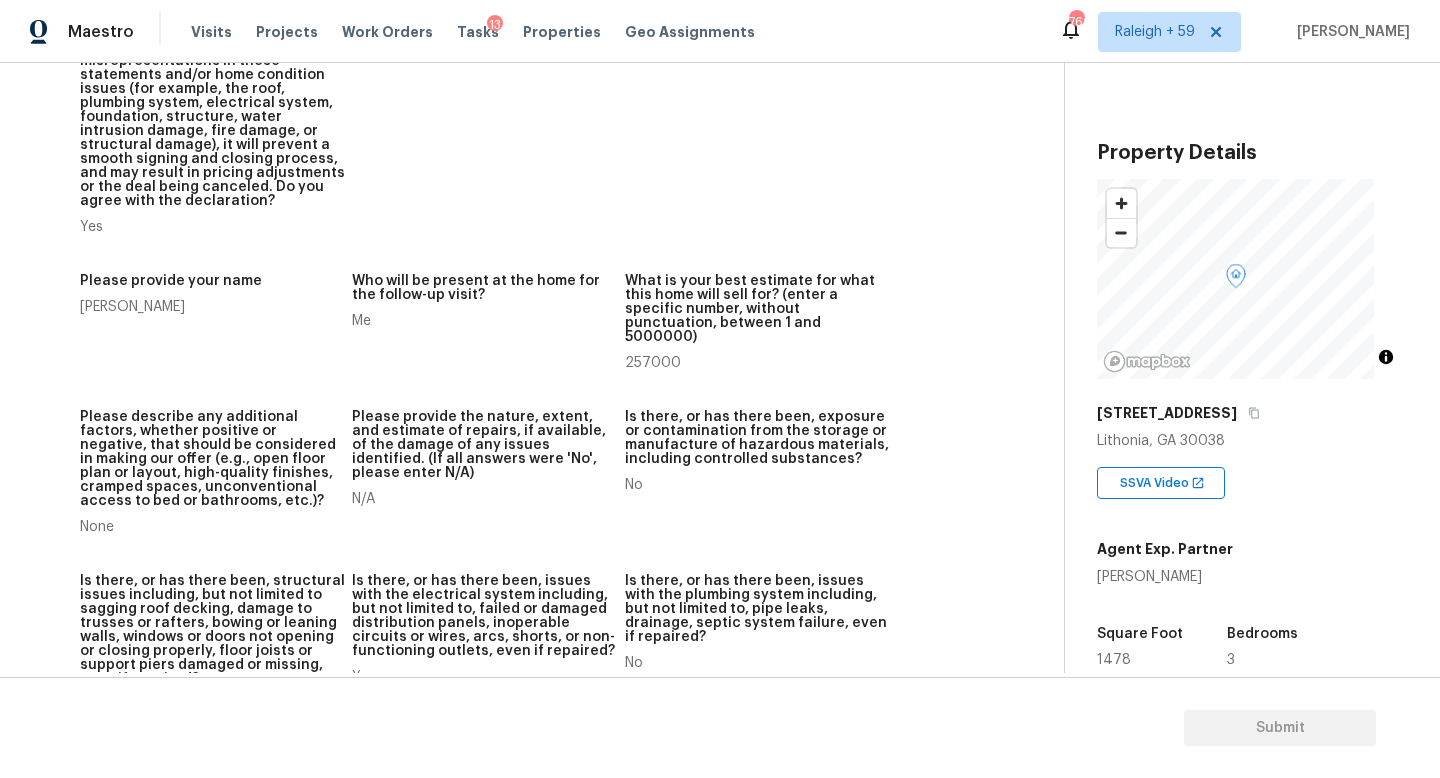 scroll, scrollTop: 0, scrollLeft: 0, axis: both 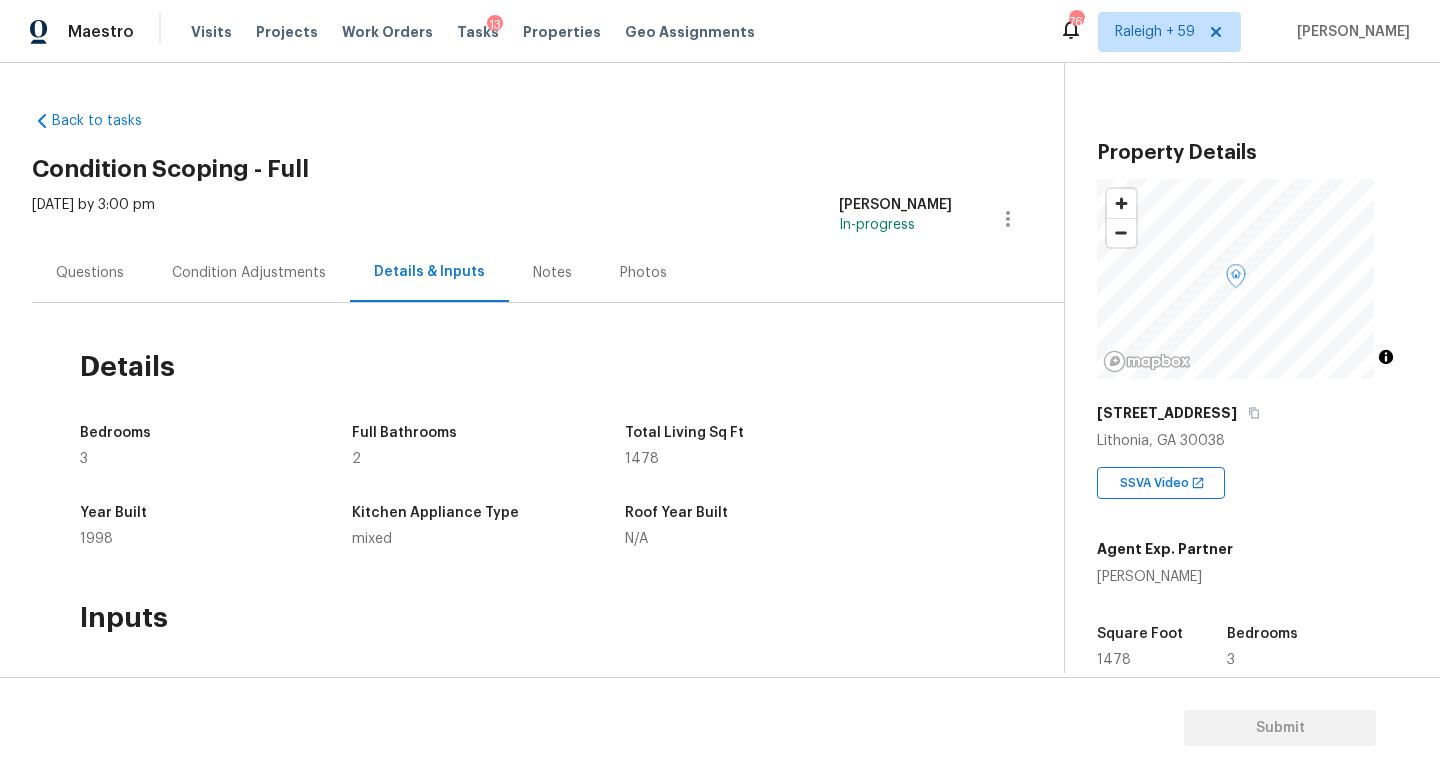 click on "Questions" at bounding box center [90, 273] 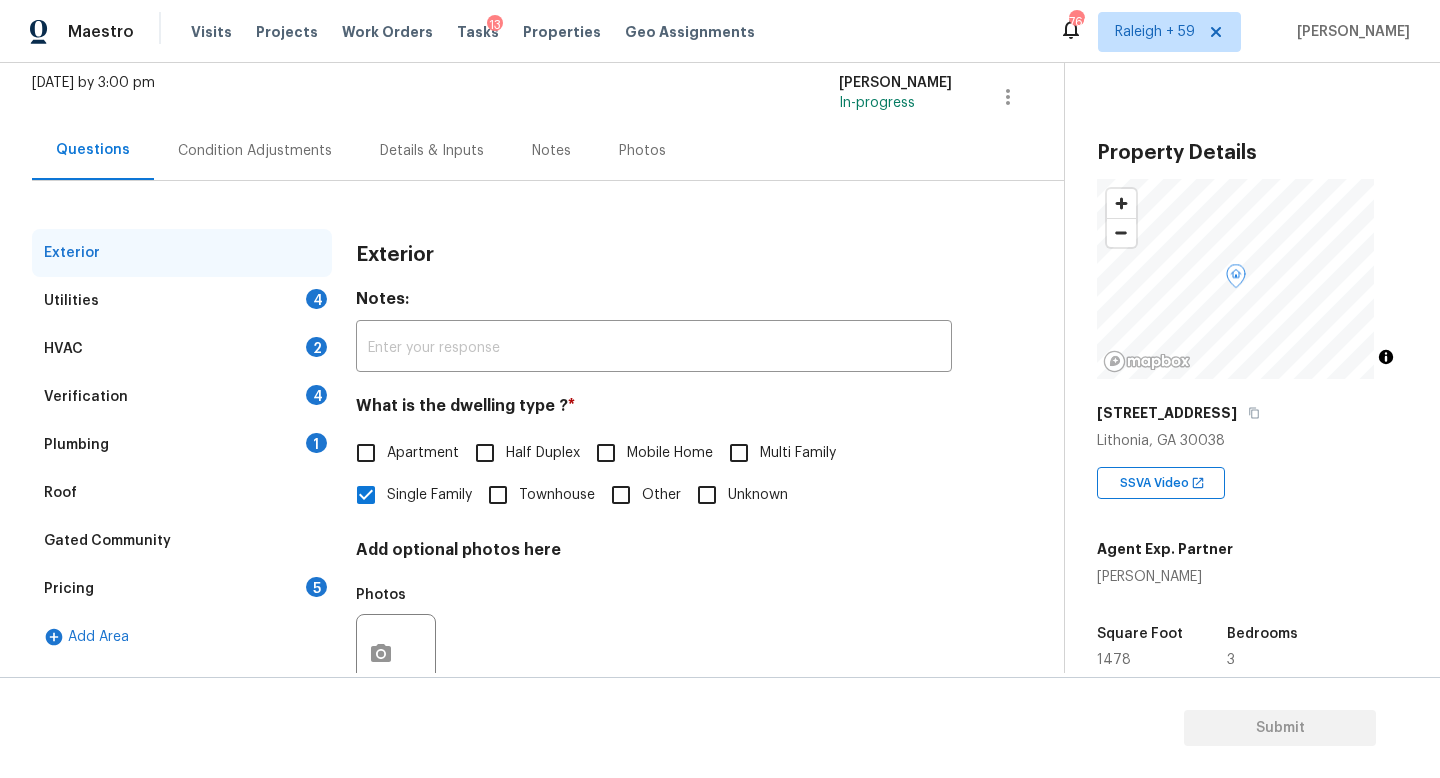 scroll, scrollTop: 200, scrollLeft: 0, axis: vertical 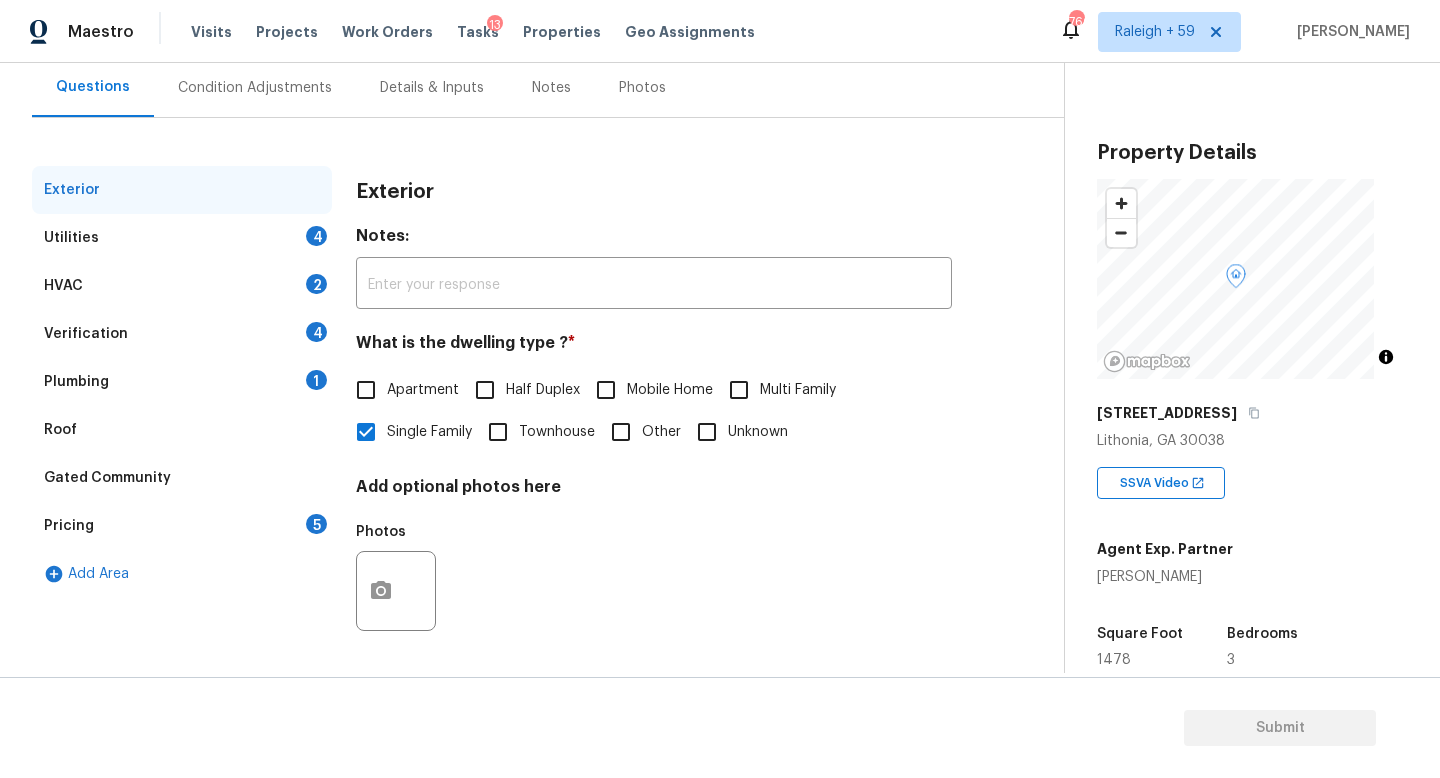 click on "Plumbing 1" at bounding box center (182, 382) 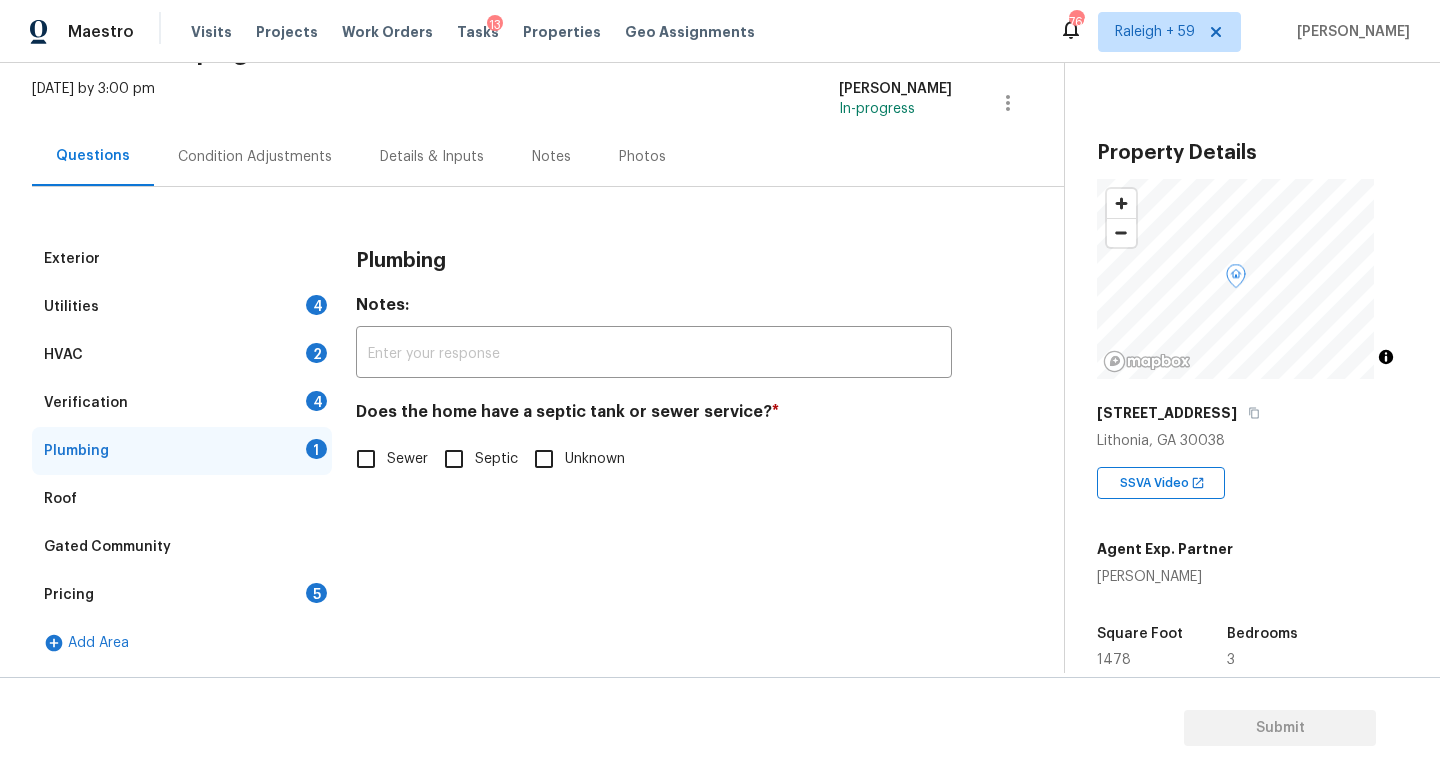 click on "Sewer" at bounding box center [407, 459] 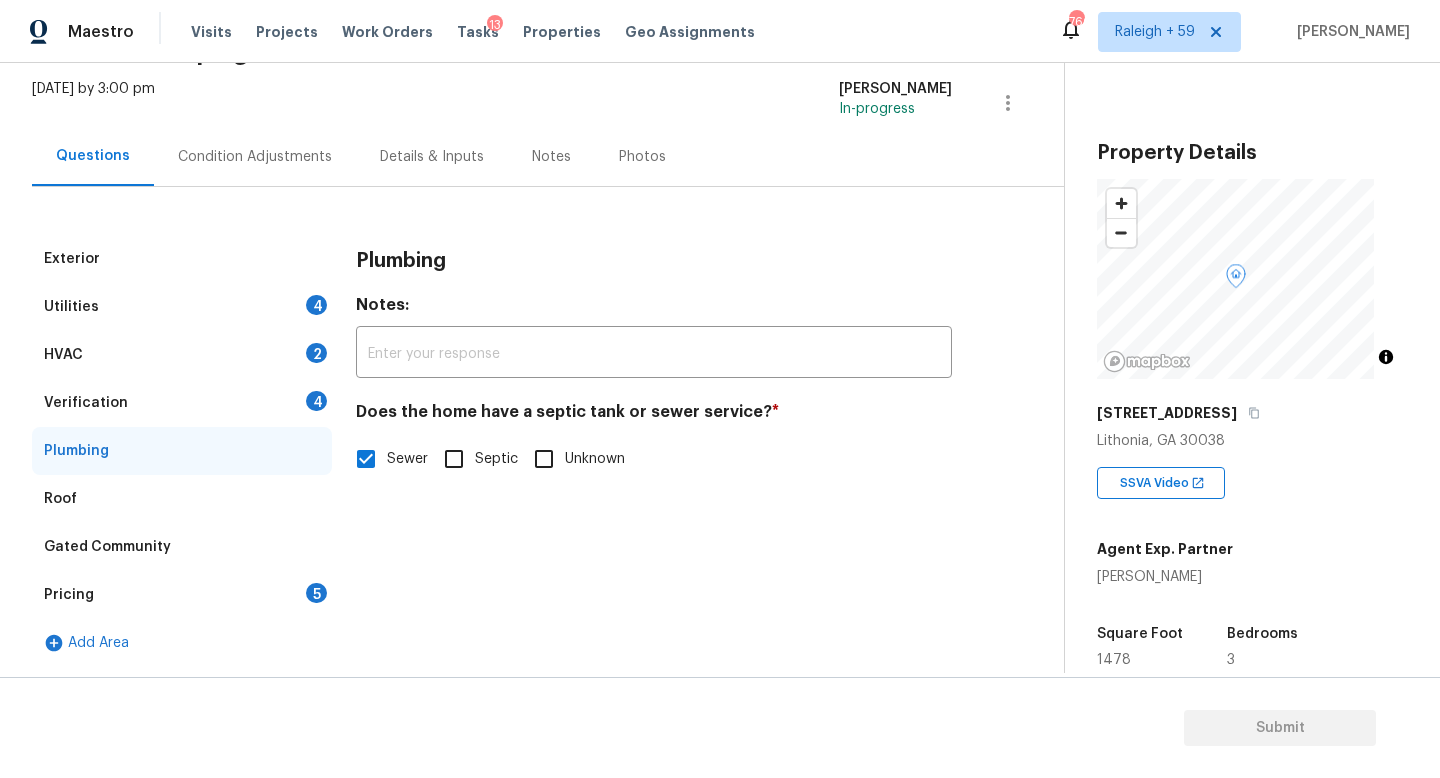 click on "Pricing 5" at bounding box center (182, 595) 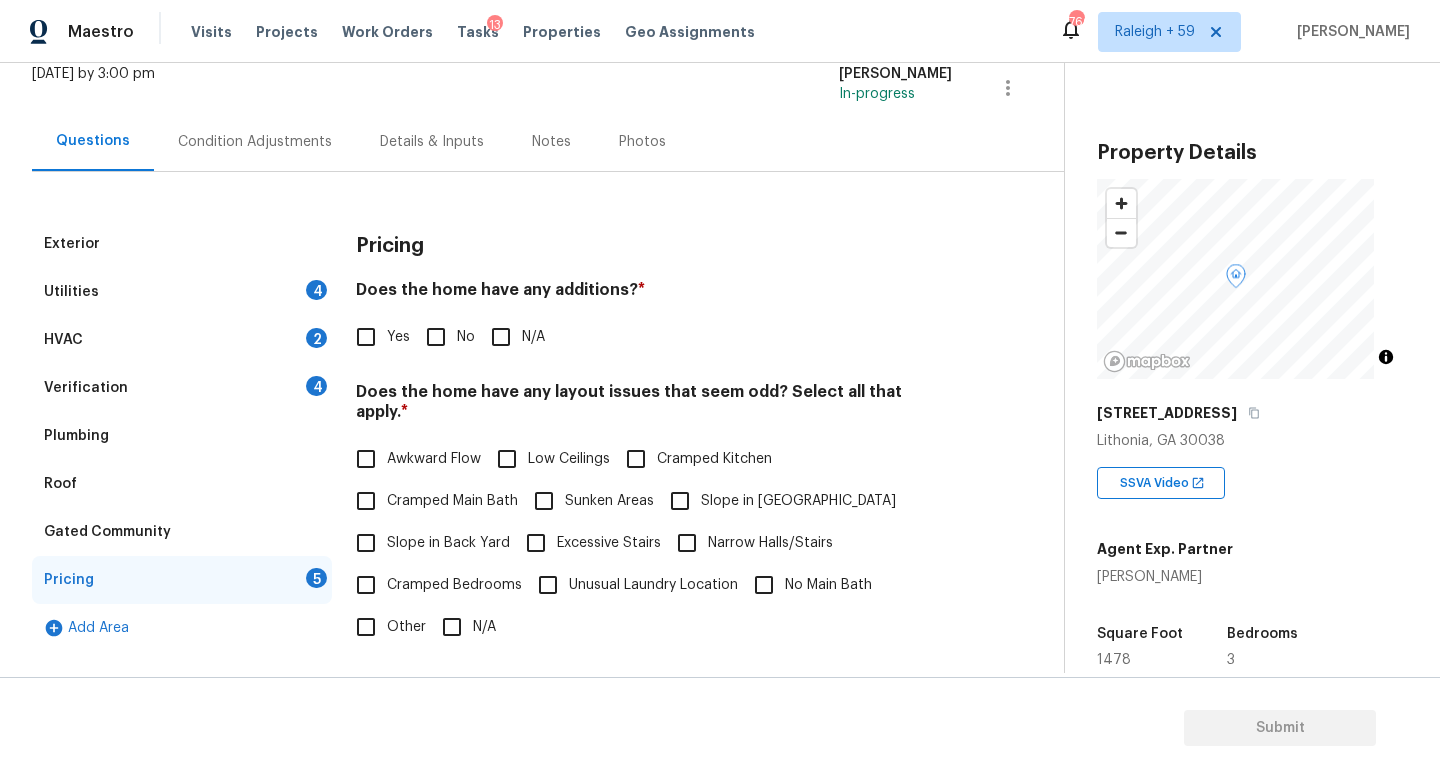 click on "No" at bounding box center [436, 337] 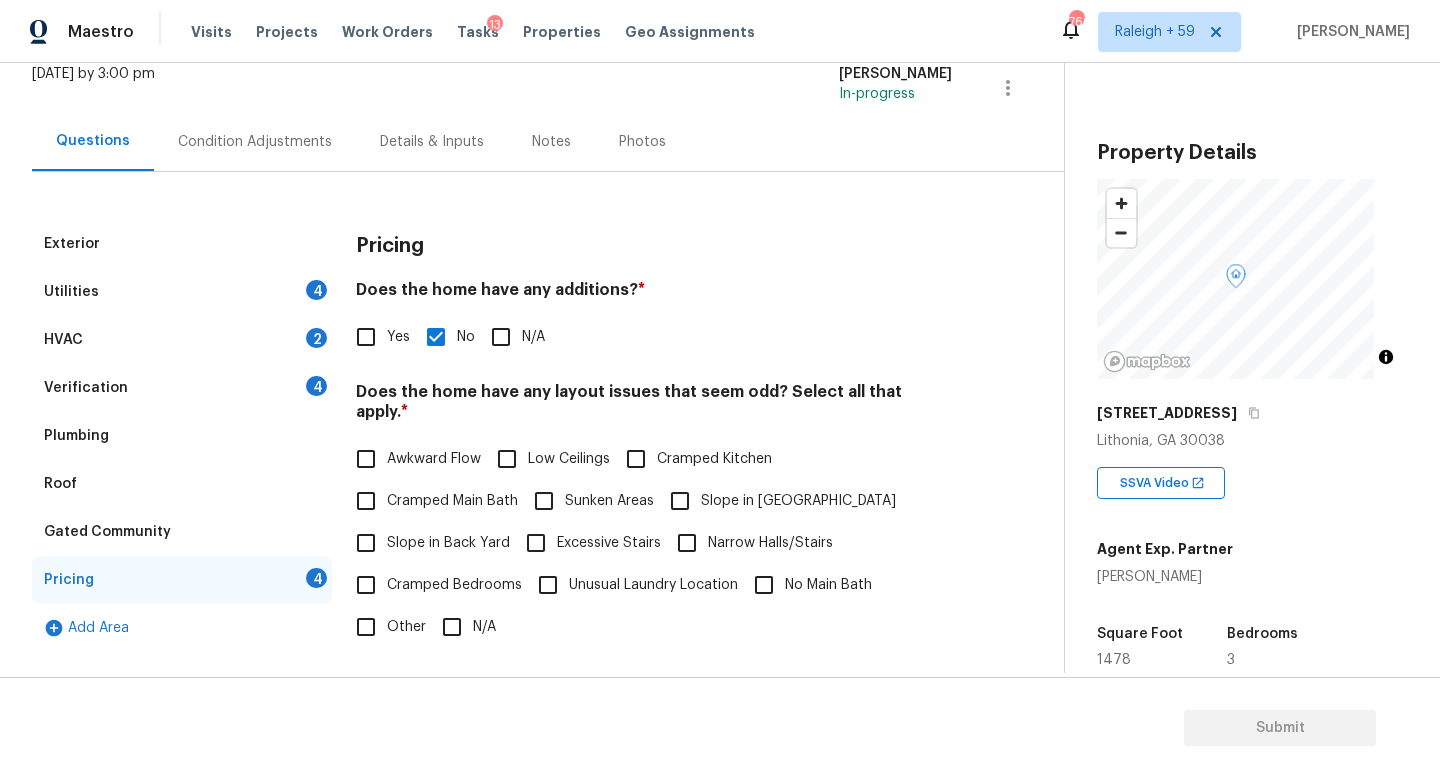 click on "N/A" at bounding box center (452, 627) 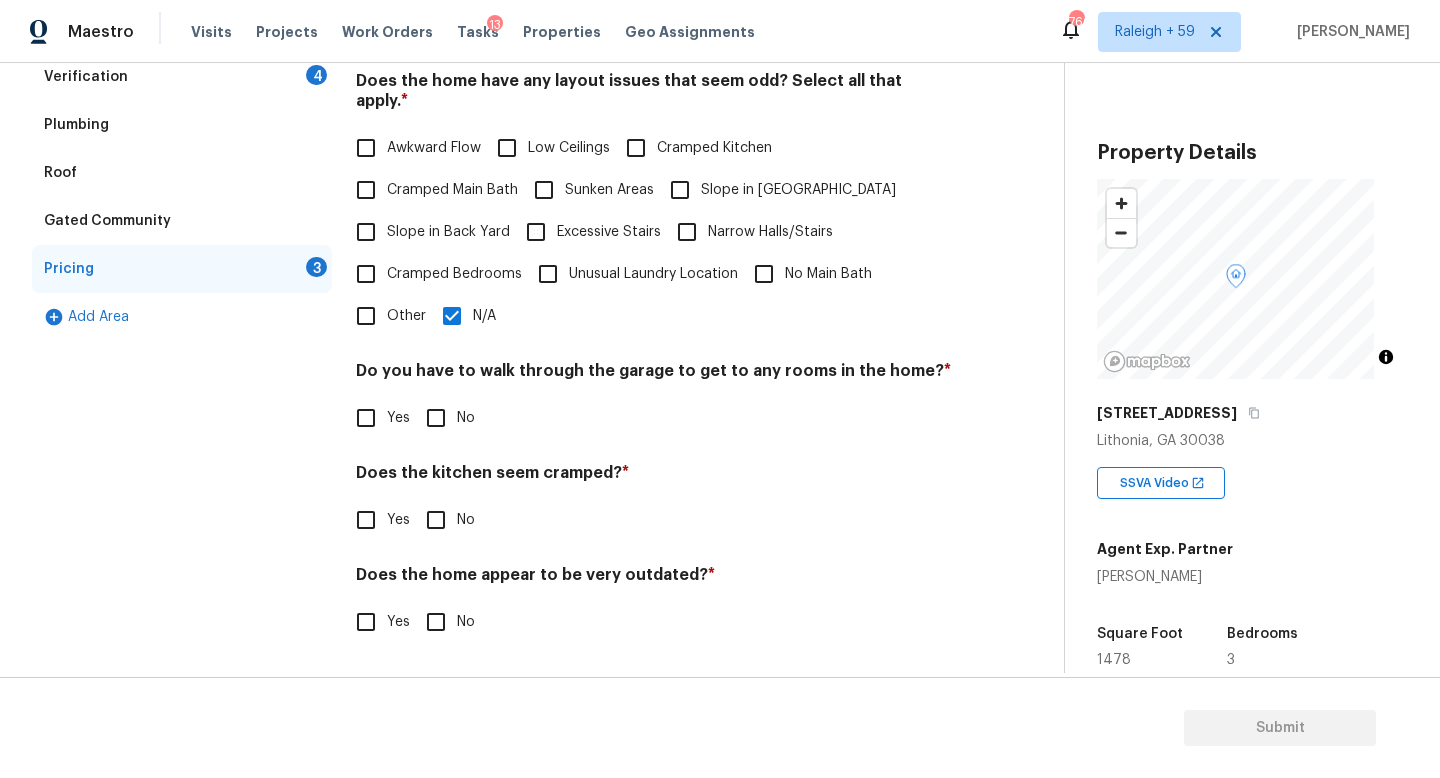 scroll, scrollTop: 457, scrollLeft: 0, axis: vertical 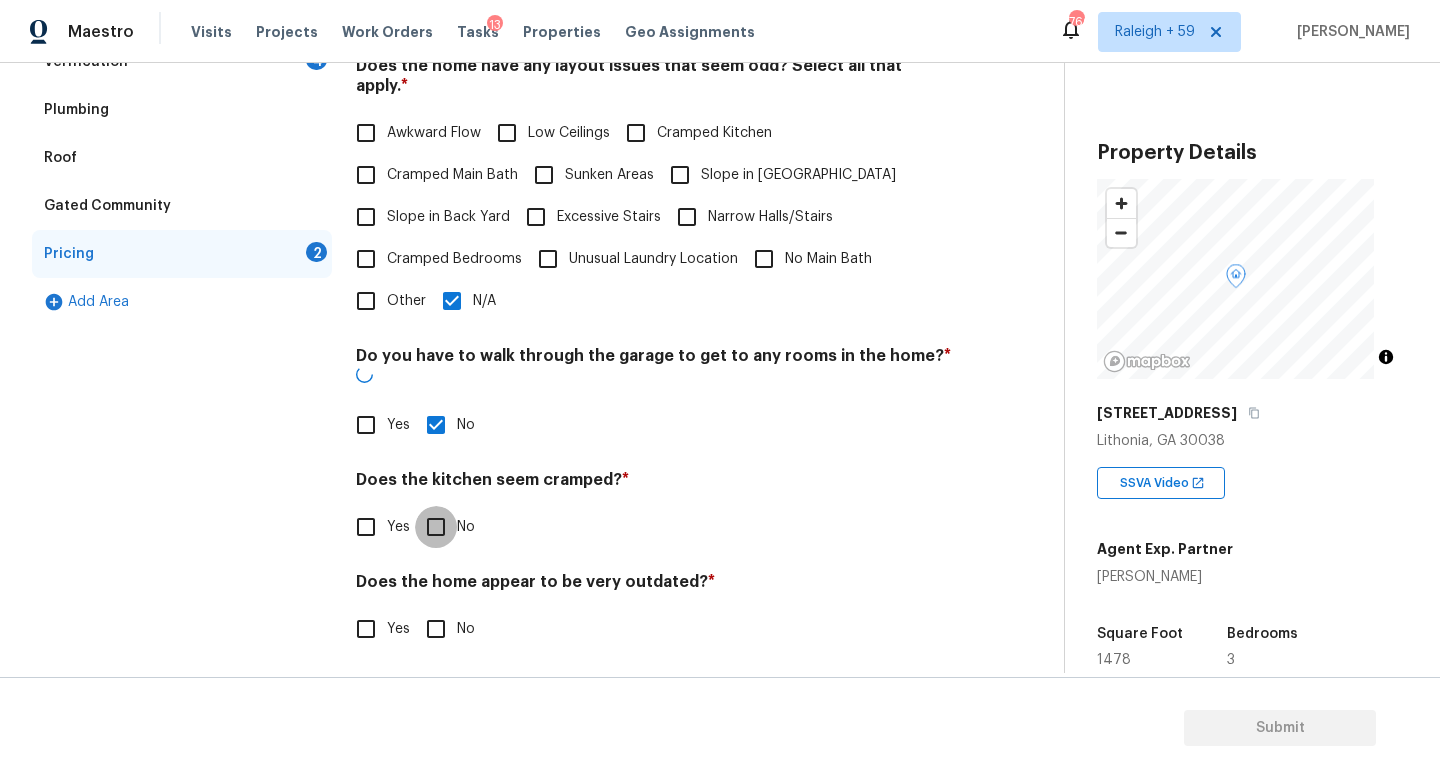click on "No" at bounding box center [436, 527] 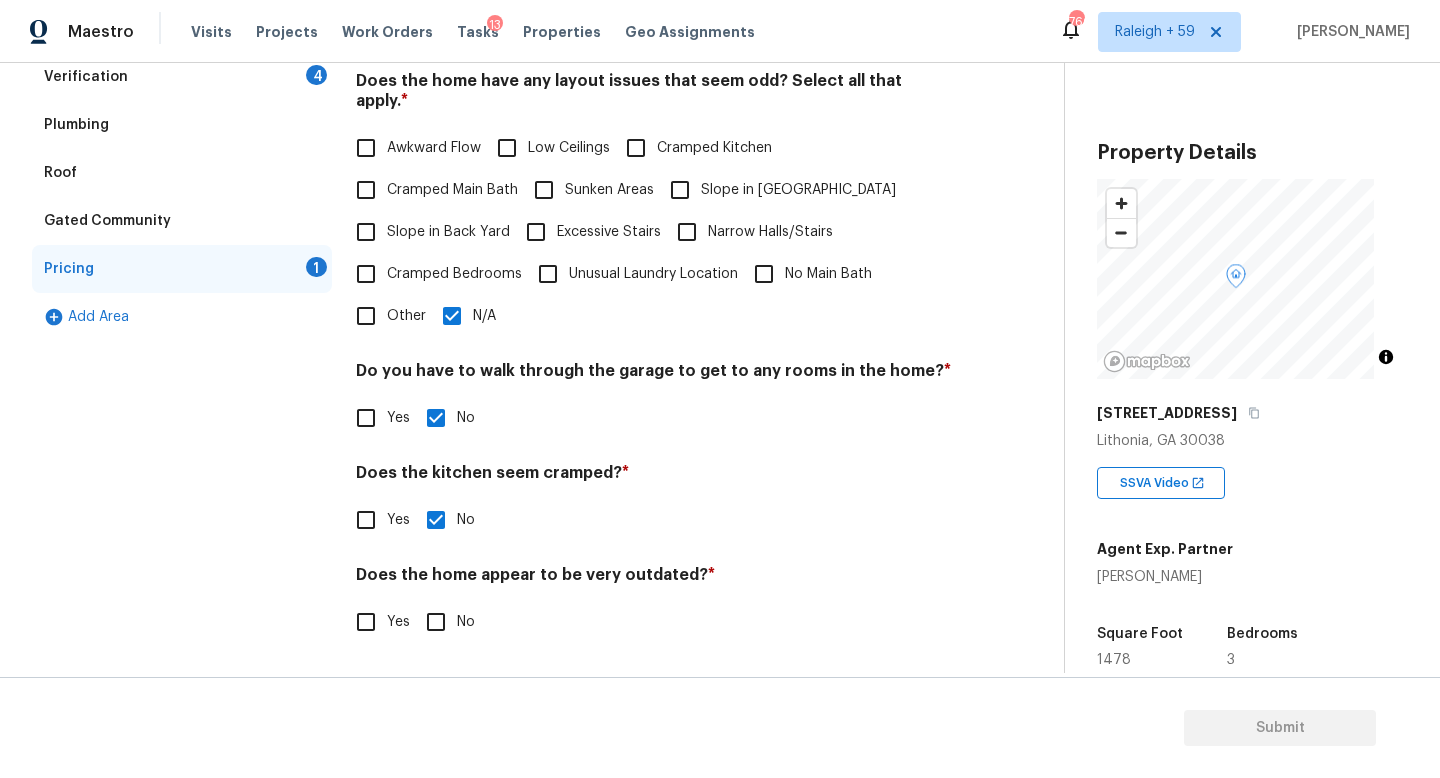 click on "No" at bounding box center (436, 622) 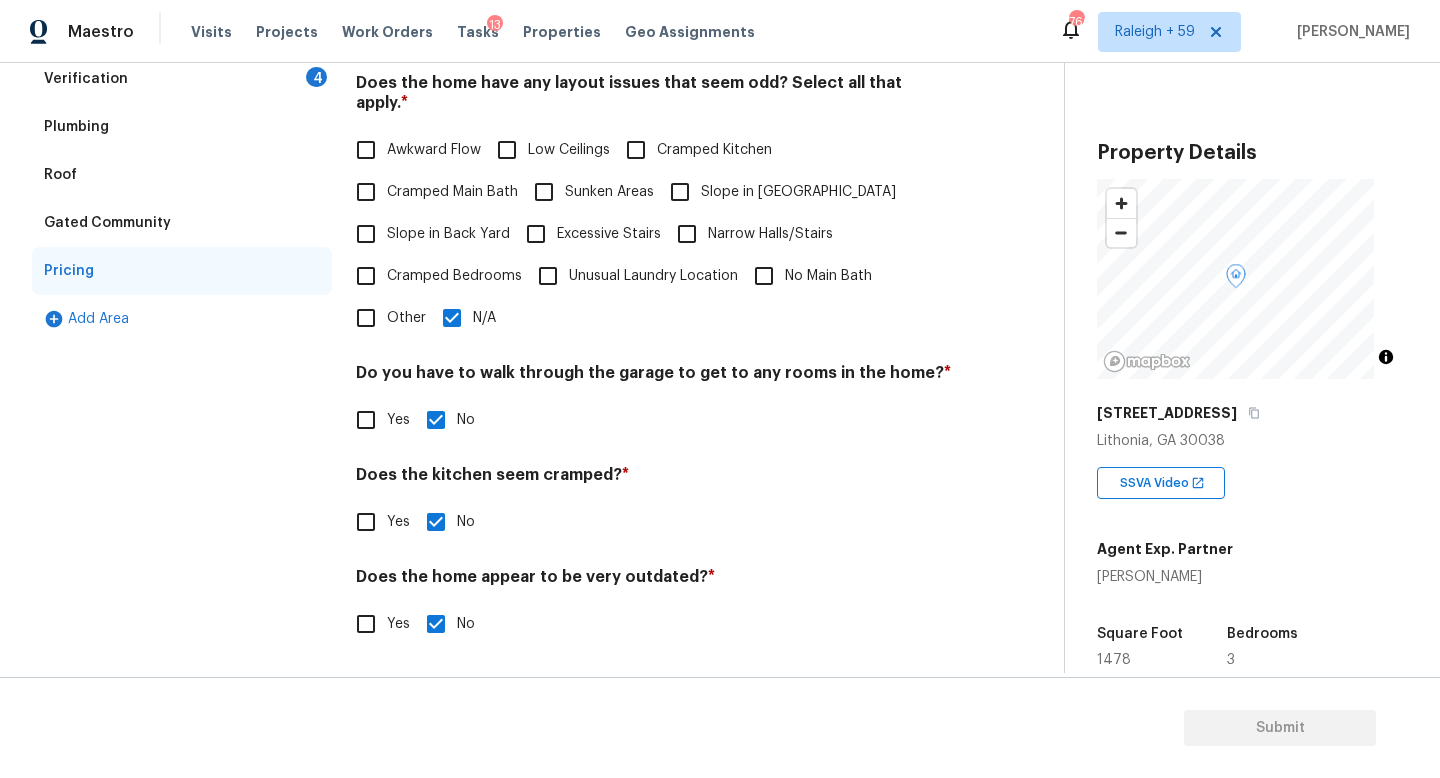 scroll, scrollTop: 0, scrollLeft: 0, axis: both 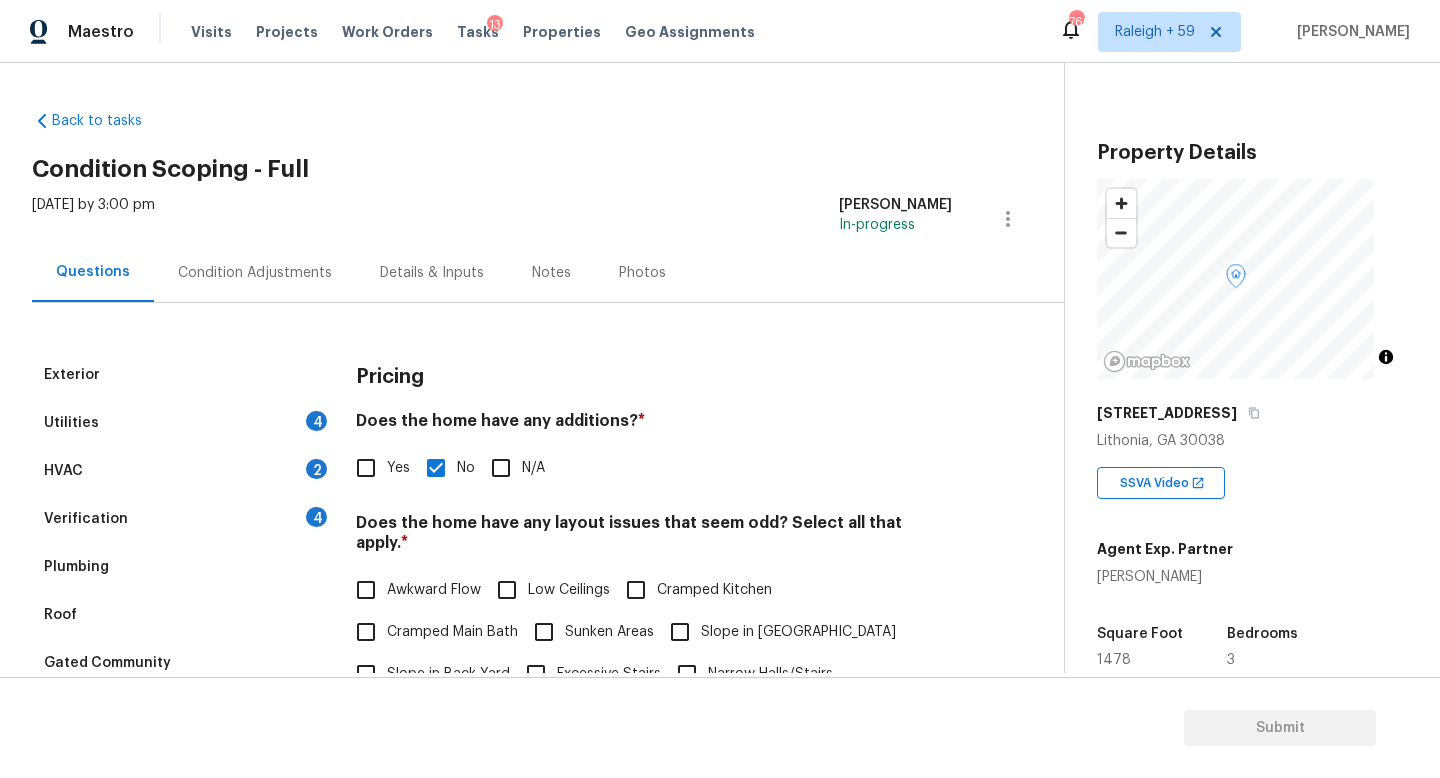click on "Verification 4" at bounding box center [182, 519] 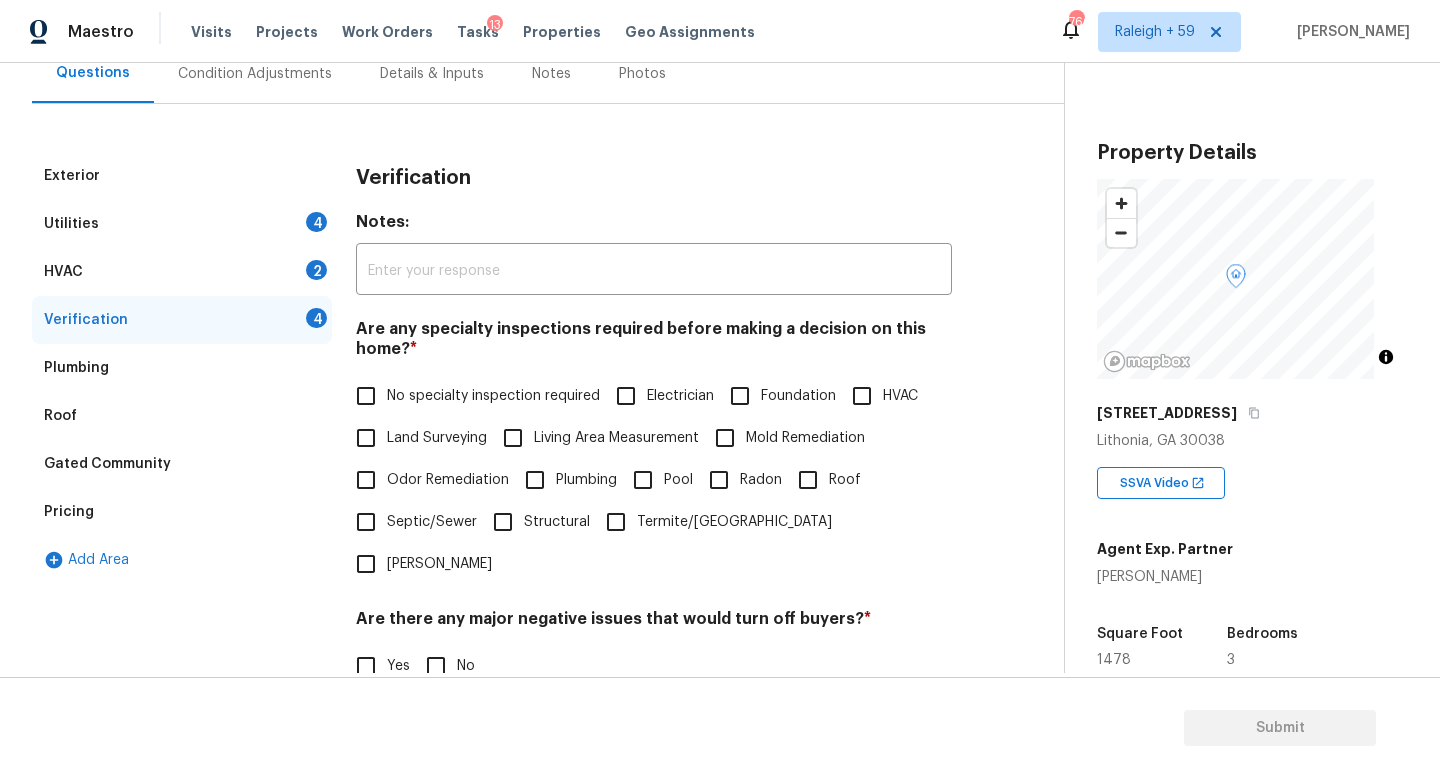 click on "No specialty inspection required" at bounding box center [493, 396] 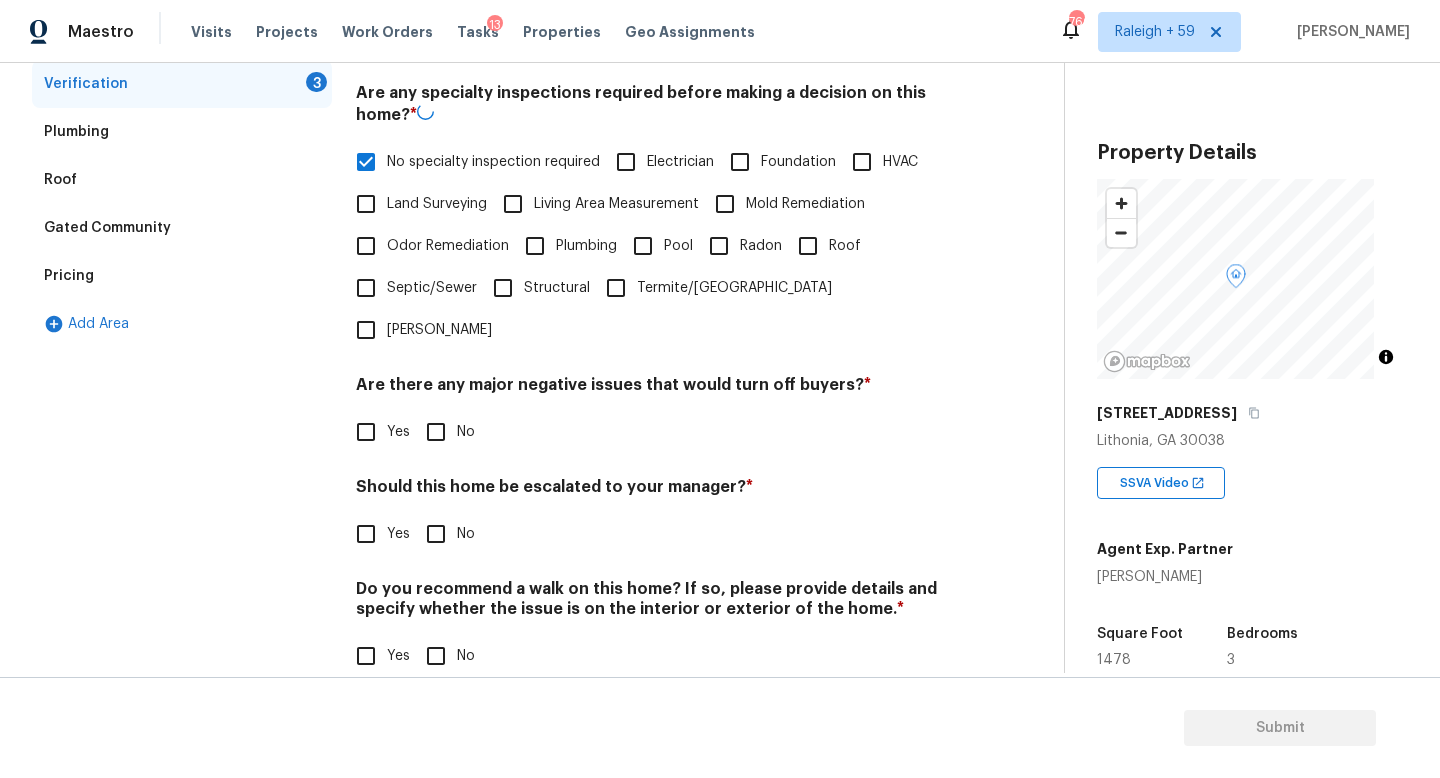 scroll, scrollTop: 482, scrollLeft: 0, axis: vertical 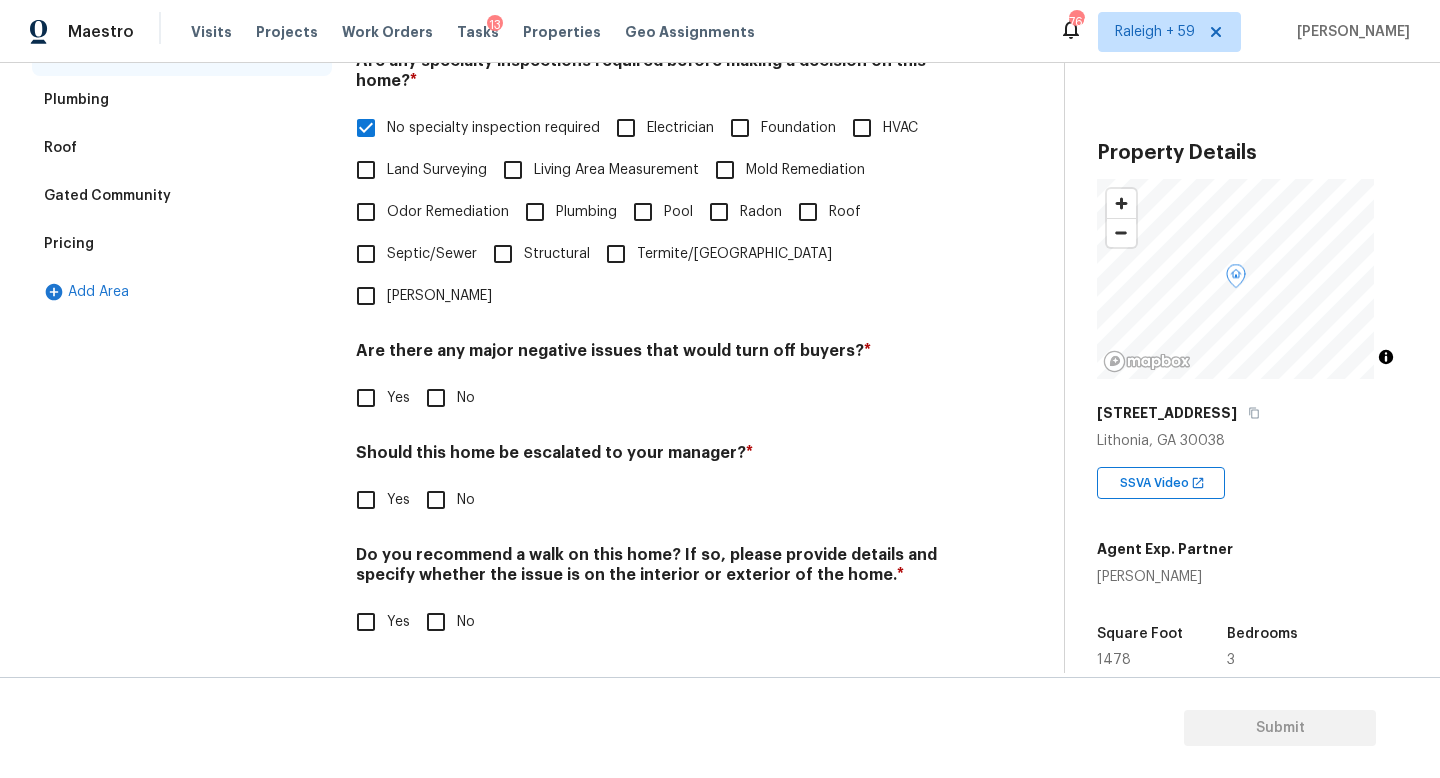 click on "No" at bounding box center (436, 398) 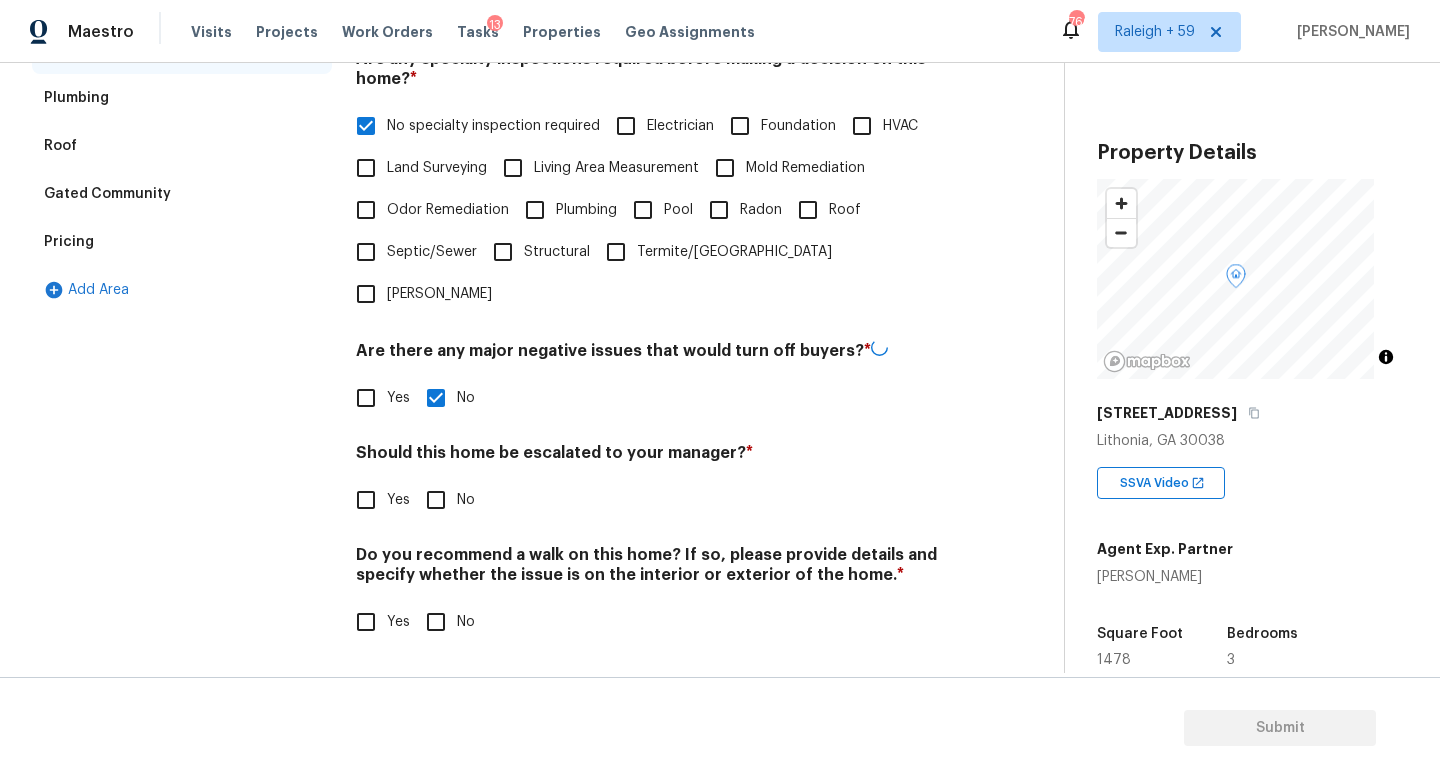 click on "Exterior Utilities 4 HVAC 2 Verification 2 Plumbing Roof Gated Community Pricing Add Area Verification Notes: ​ Are any specialty inspections required before making a decision on this home?  * No specialty inspection required Electrician Foundation HVAC Land Surveying Living Area Measurement Mold Remediation Odor Remediation Plumbing Pool Radon Roof Septic/Sewer Structural Termite/[GEOGRAPHIC_DATA][PERSON_NAME] Are there any major negative issues that would turn off buyers?  * Yes No Should this home be escalated to your manager?  * Yes No Do you recommend a walk on this home? If so, please provide details and specify whether the issue is on the interior or exterior of the home.  * Yes No" at bounding box center (524, 274) 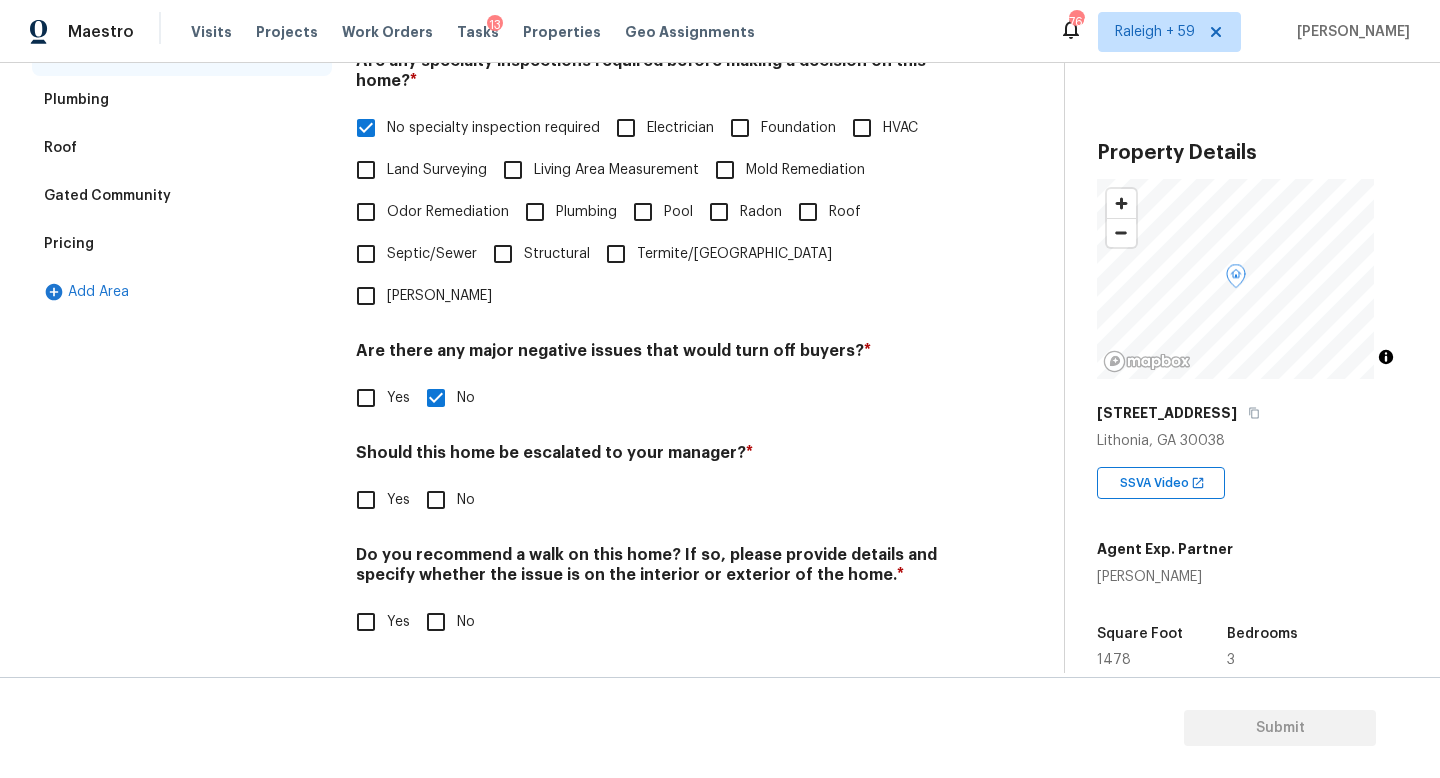 click on "Yes" at bounding box center (398, 500) 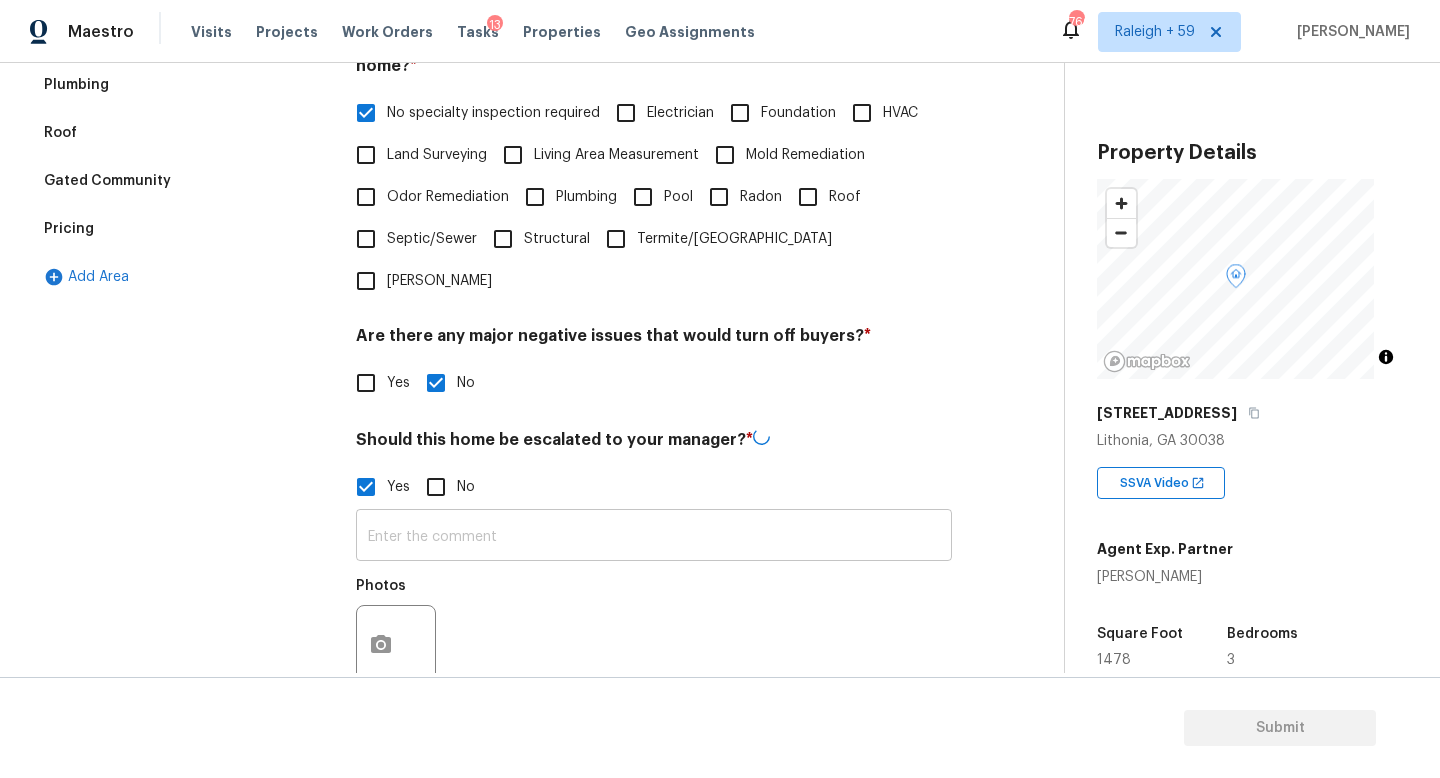 click at bounding box center [654, 537] 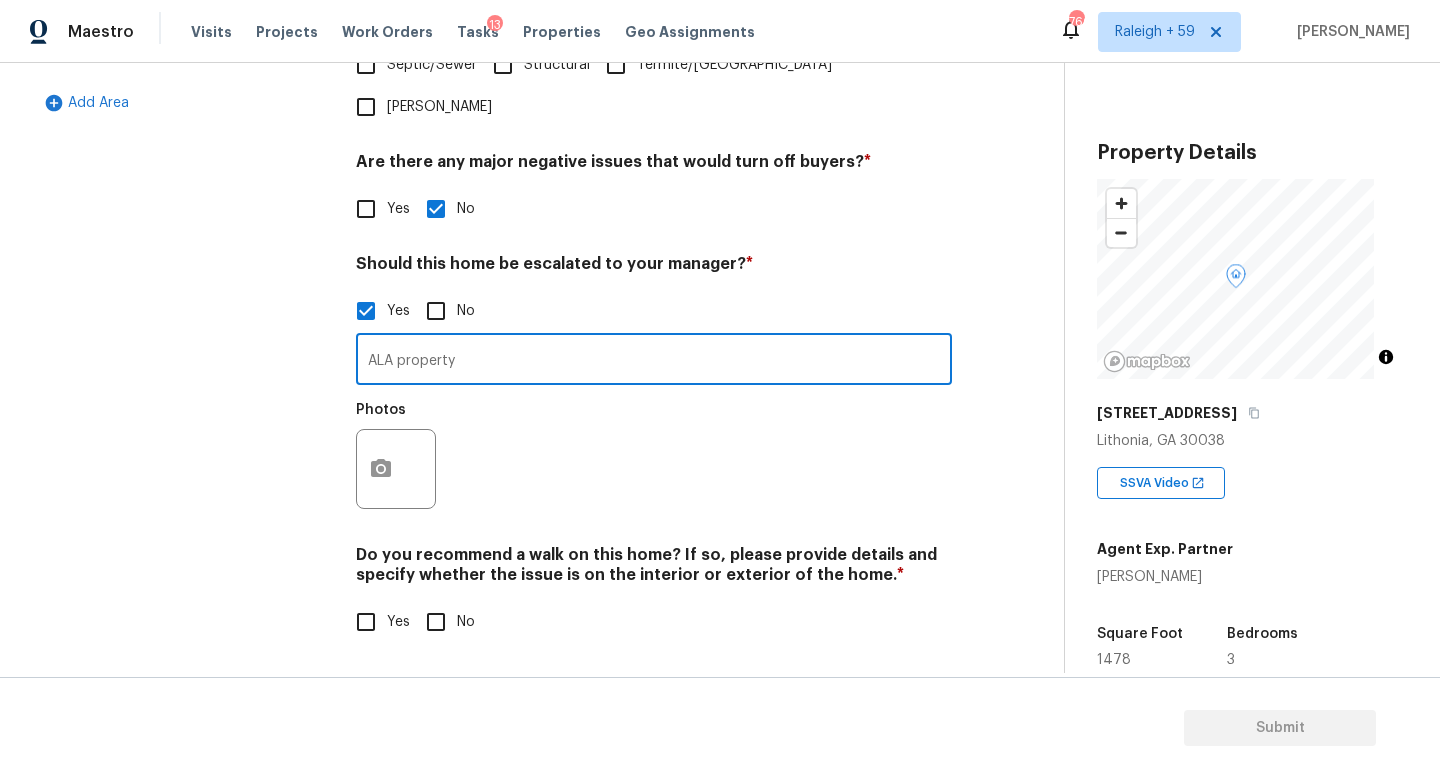 scroll, scrollTop: 672, scrollLeft: 0, axis: vertical 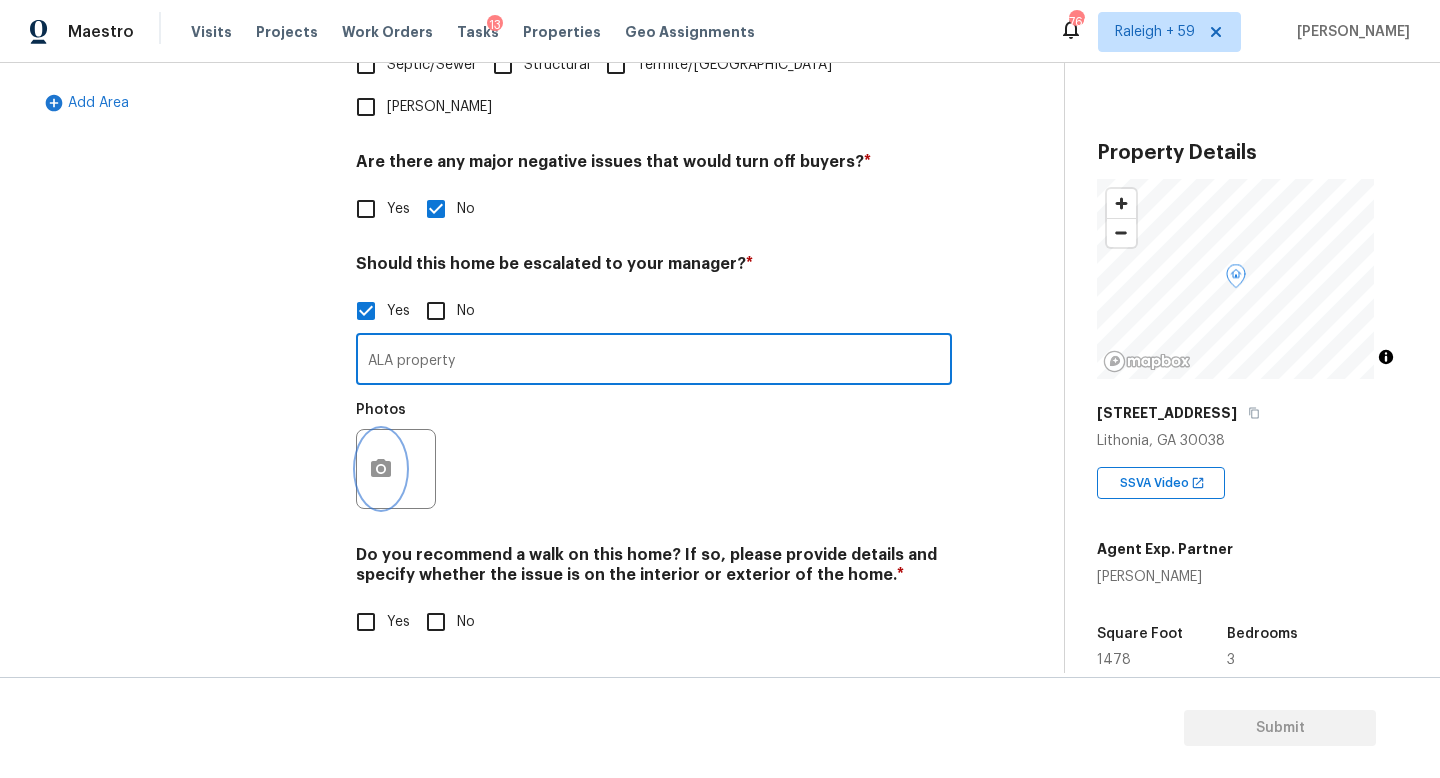 click 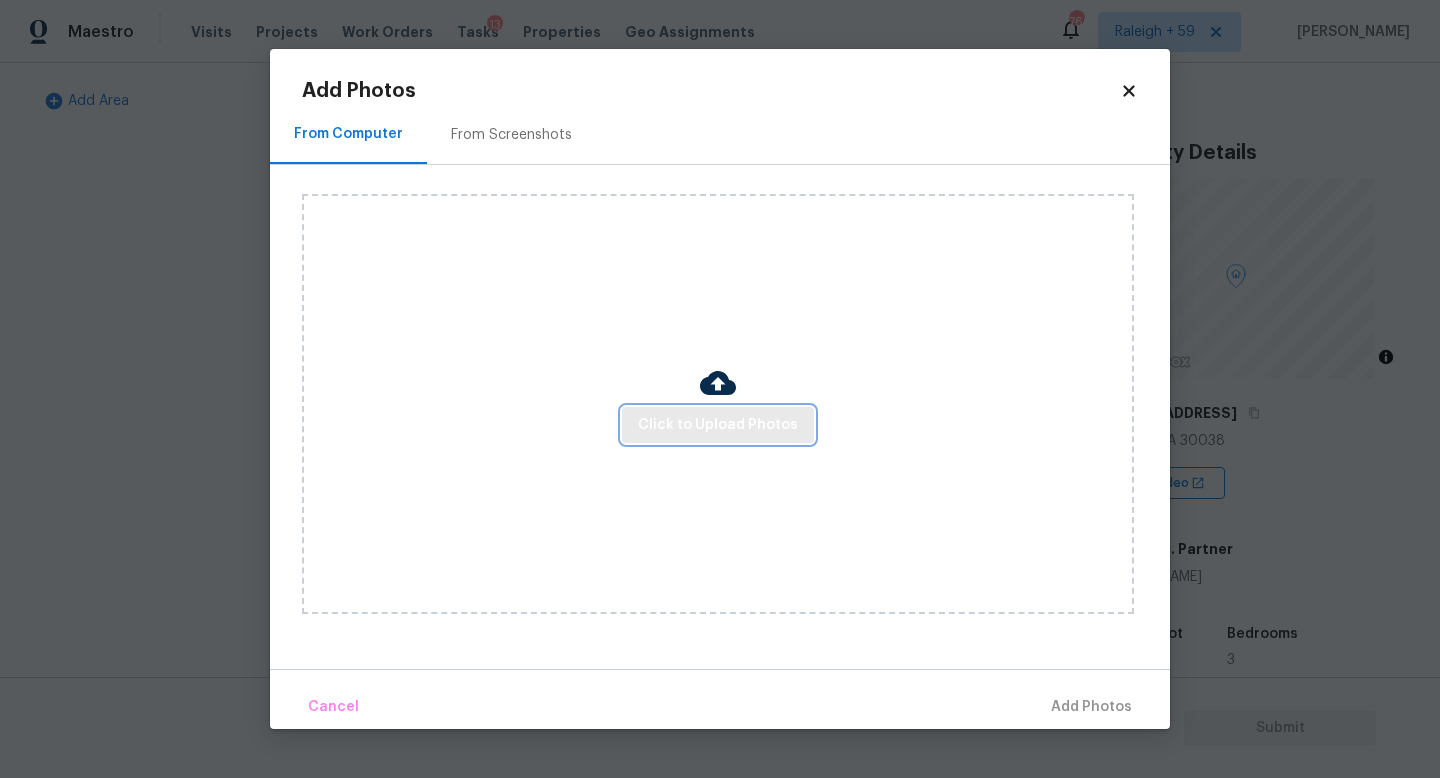 click on "Click to Upload Photos" at bounding box center [718, 425] 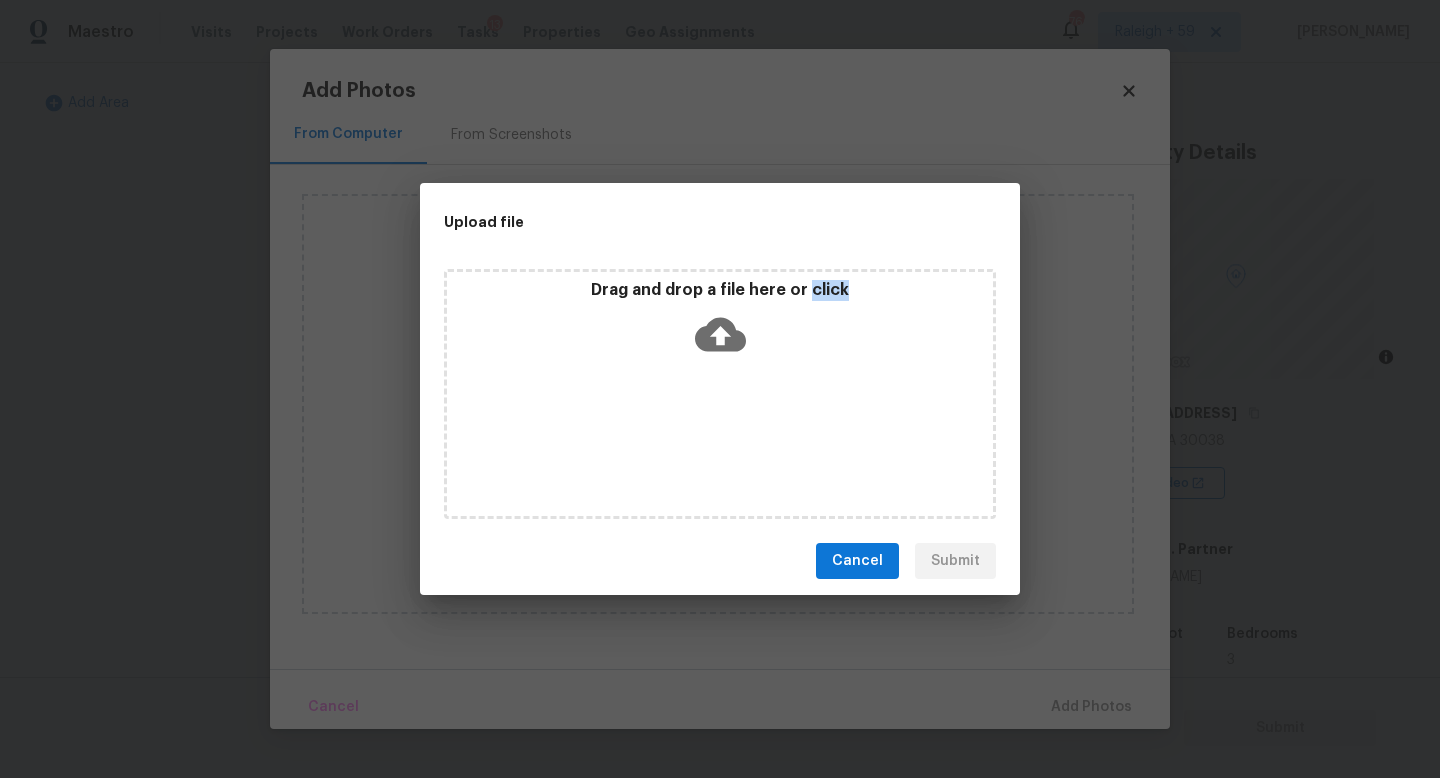 click on "Drag and drop a file here or click" at bounding box center [720, 394] 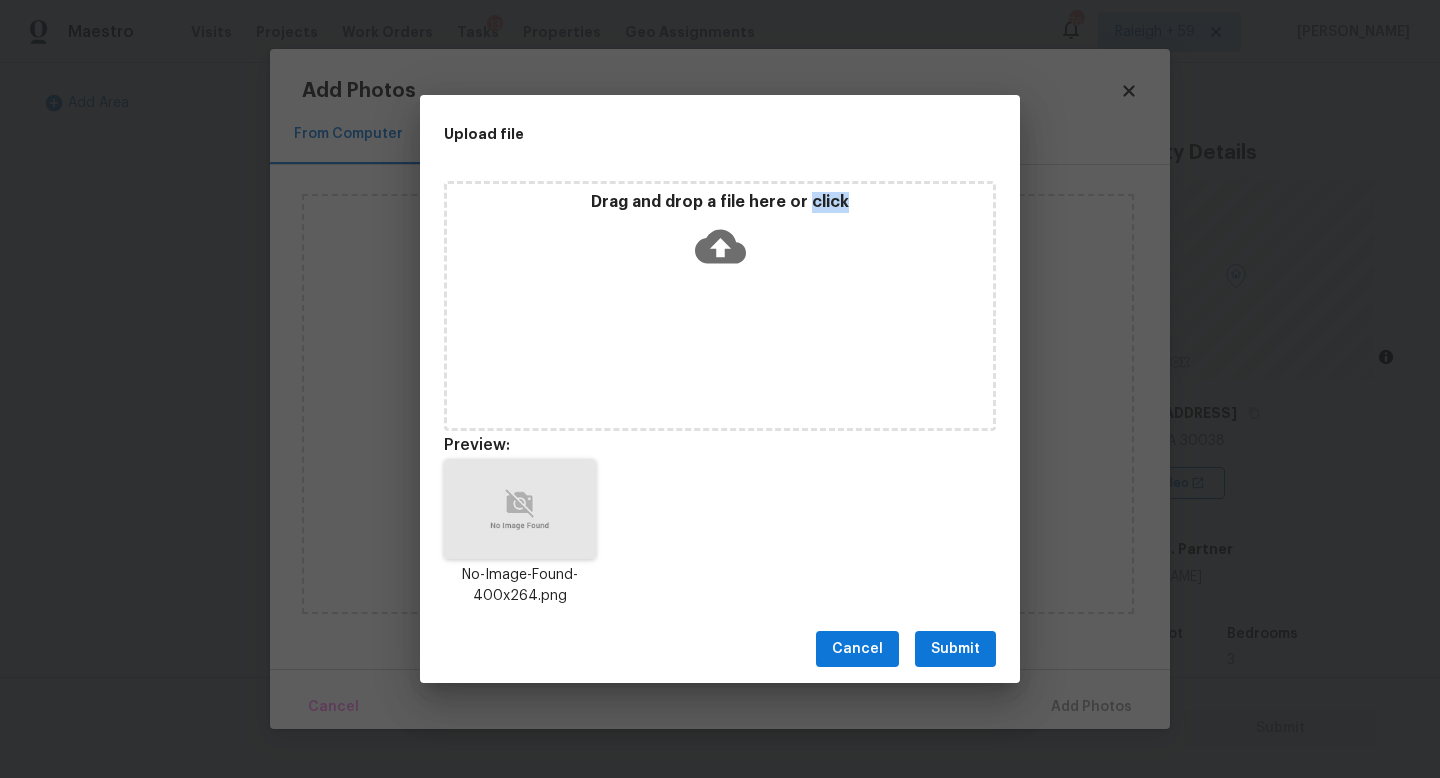 click on "Submit" at bounding box center [955, 649] 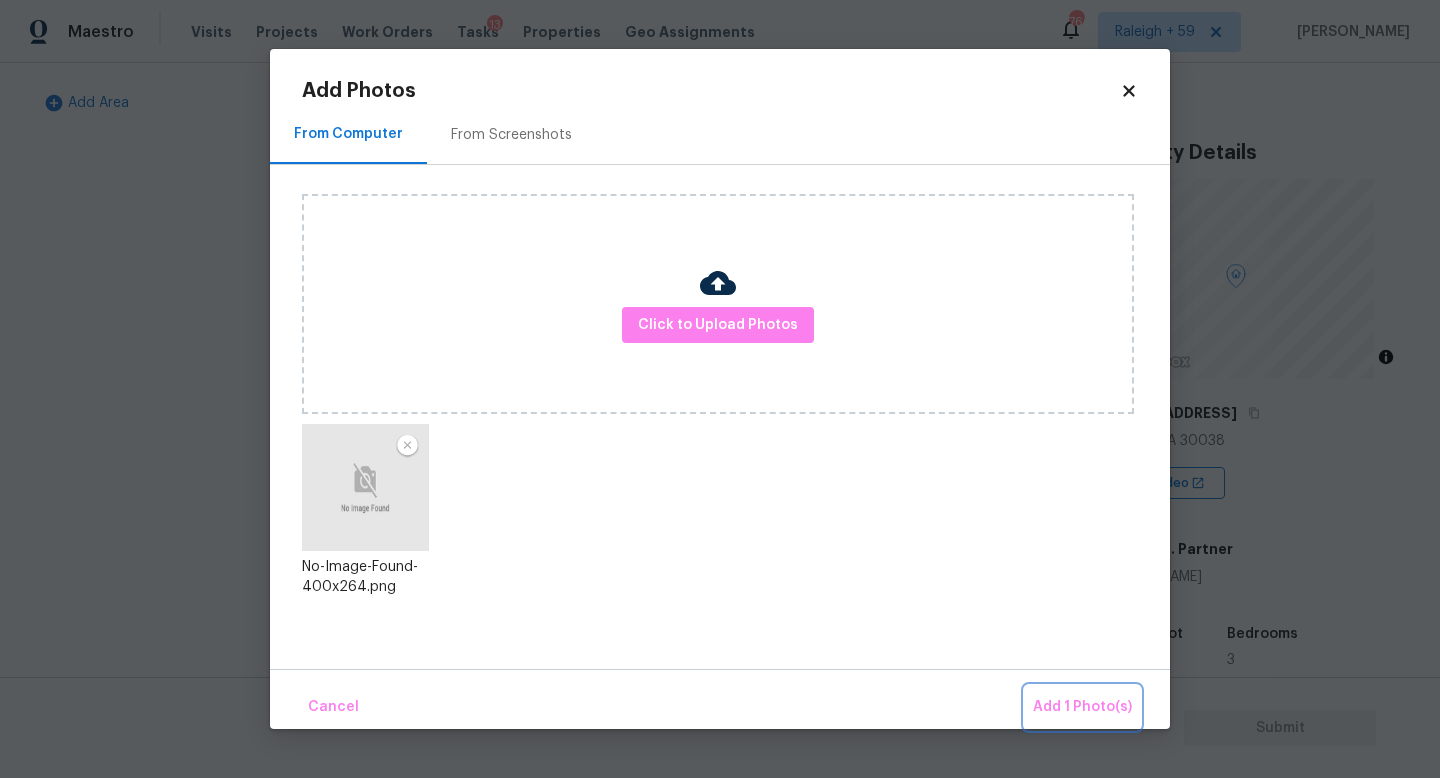 click on "Add 1 Photo(s)" at bounding box center (1082, 707) 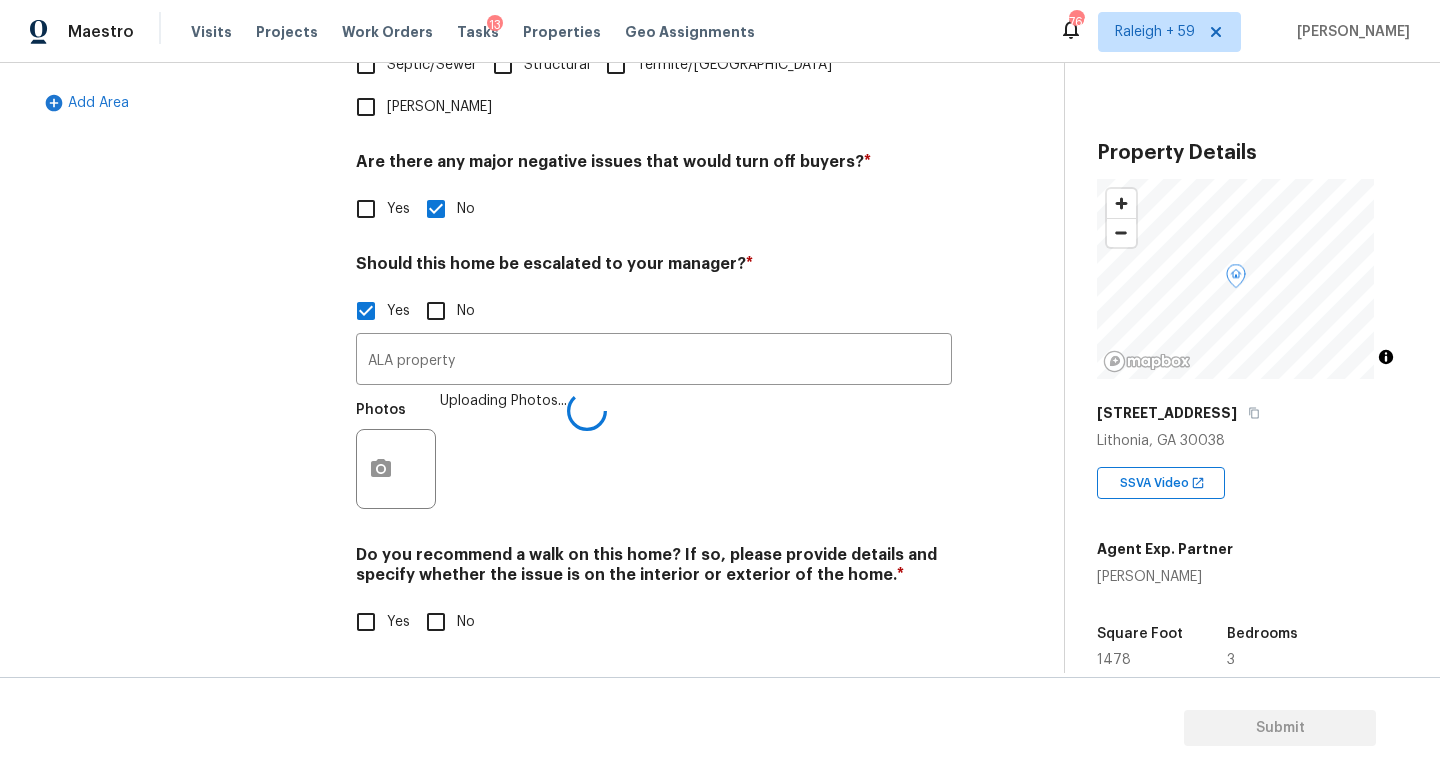 click on "No" at bounding box center (436, 622) 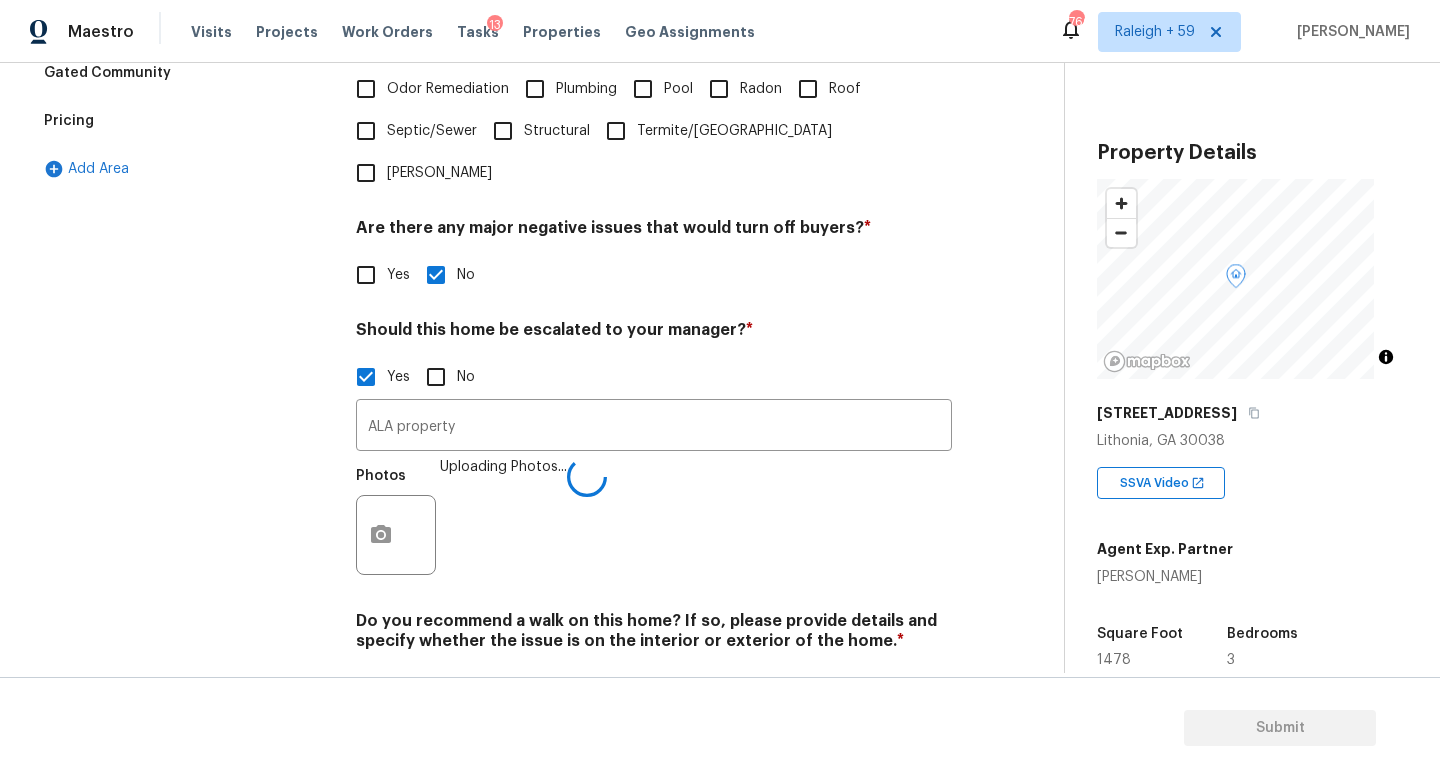 scroll, scrollTop: 335, scrollLeft: 0, axis: vertical 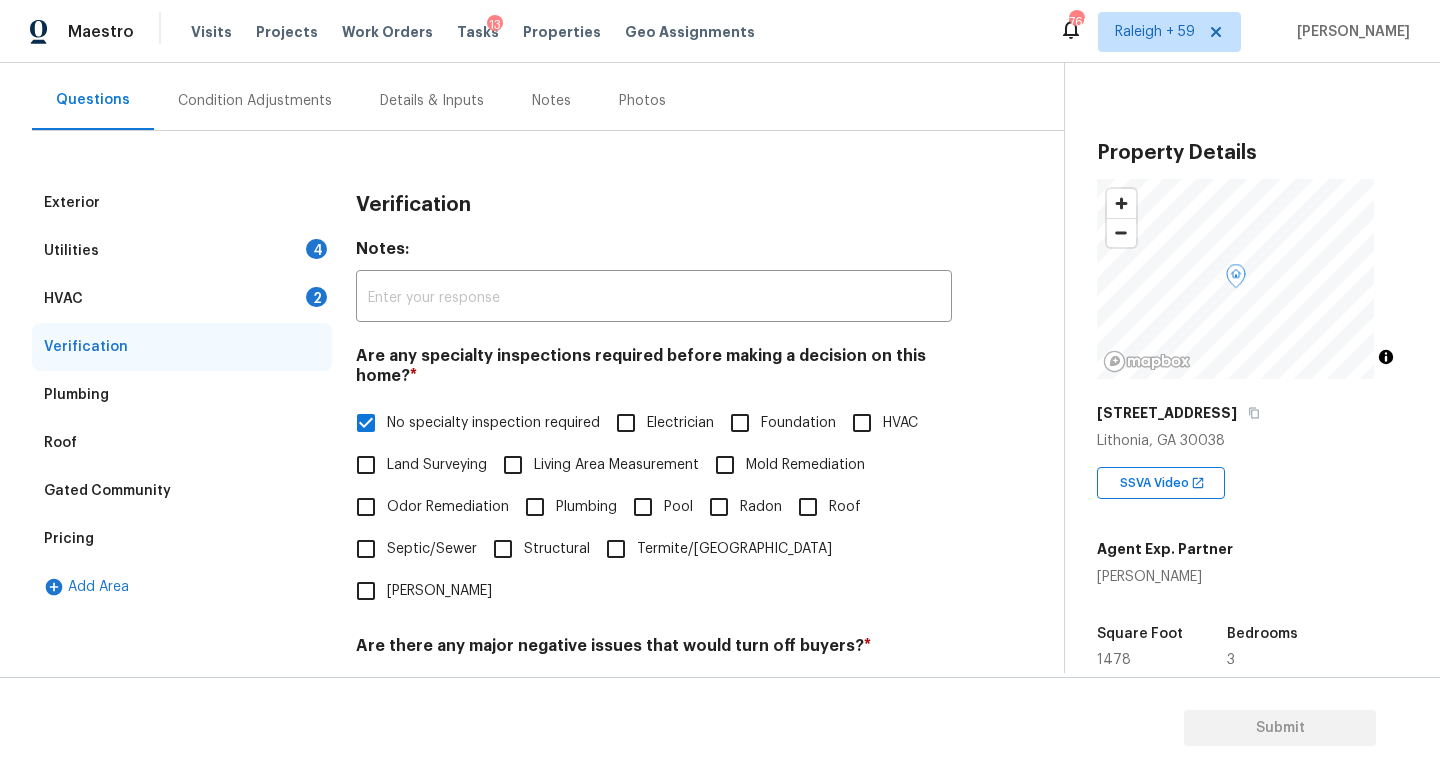 click on "Utilities 4" at bounding box center [182, 251] 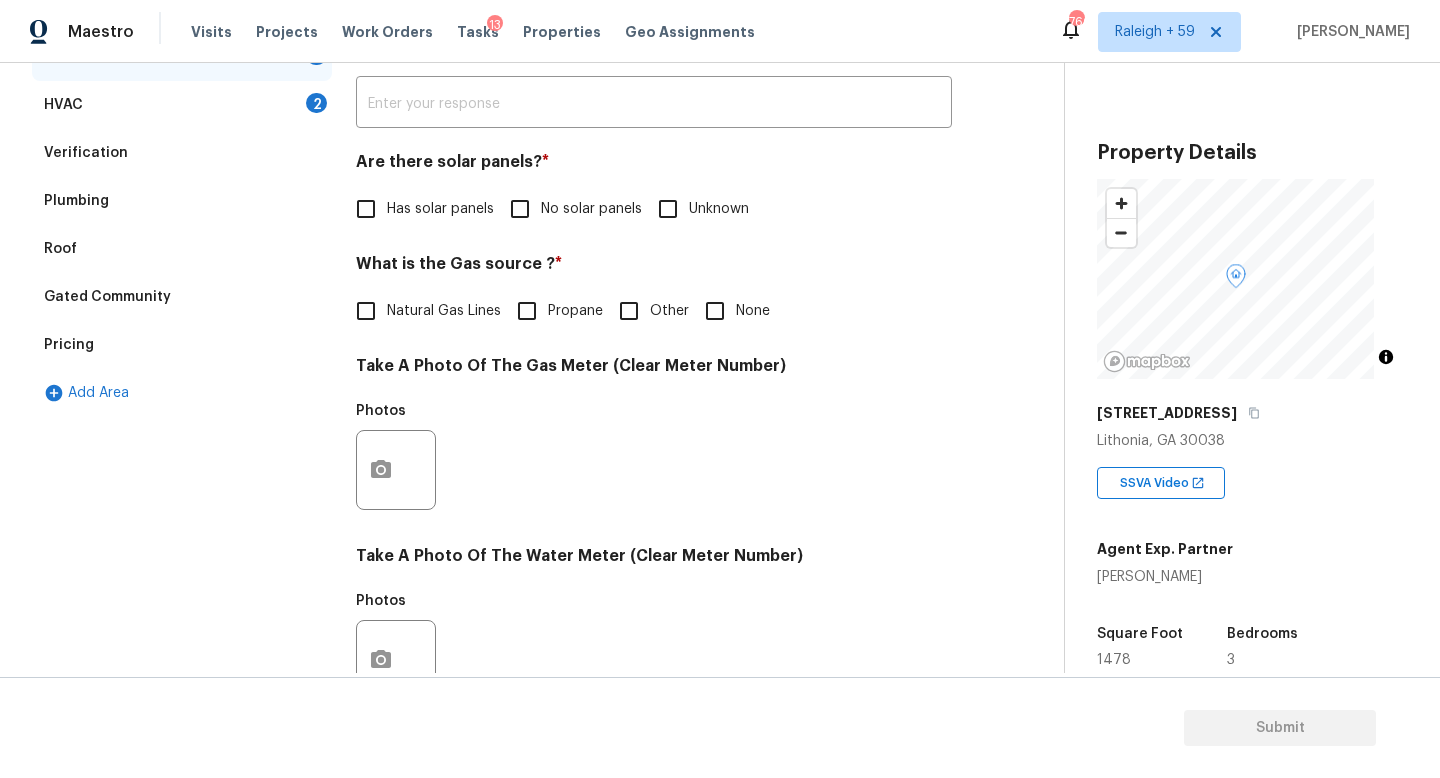 scroll, scrollTop: 388, scrollLeft: 0, axis: vertical 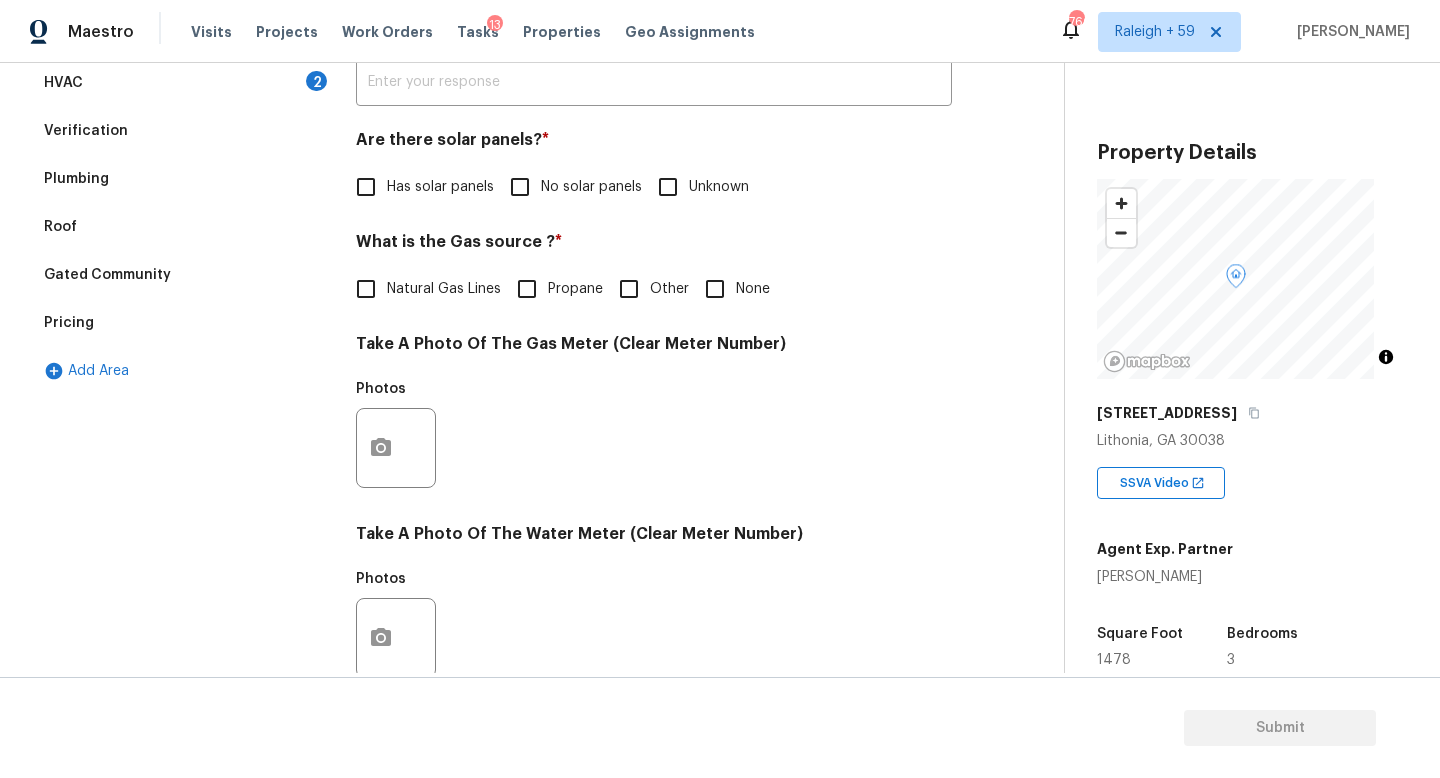 click on "Are there solar panels?  * Has solar panels No solar panels Unknown" at bounding box center [654, 169] 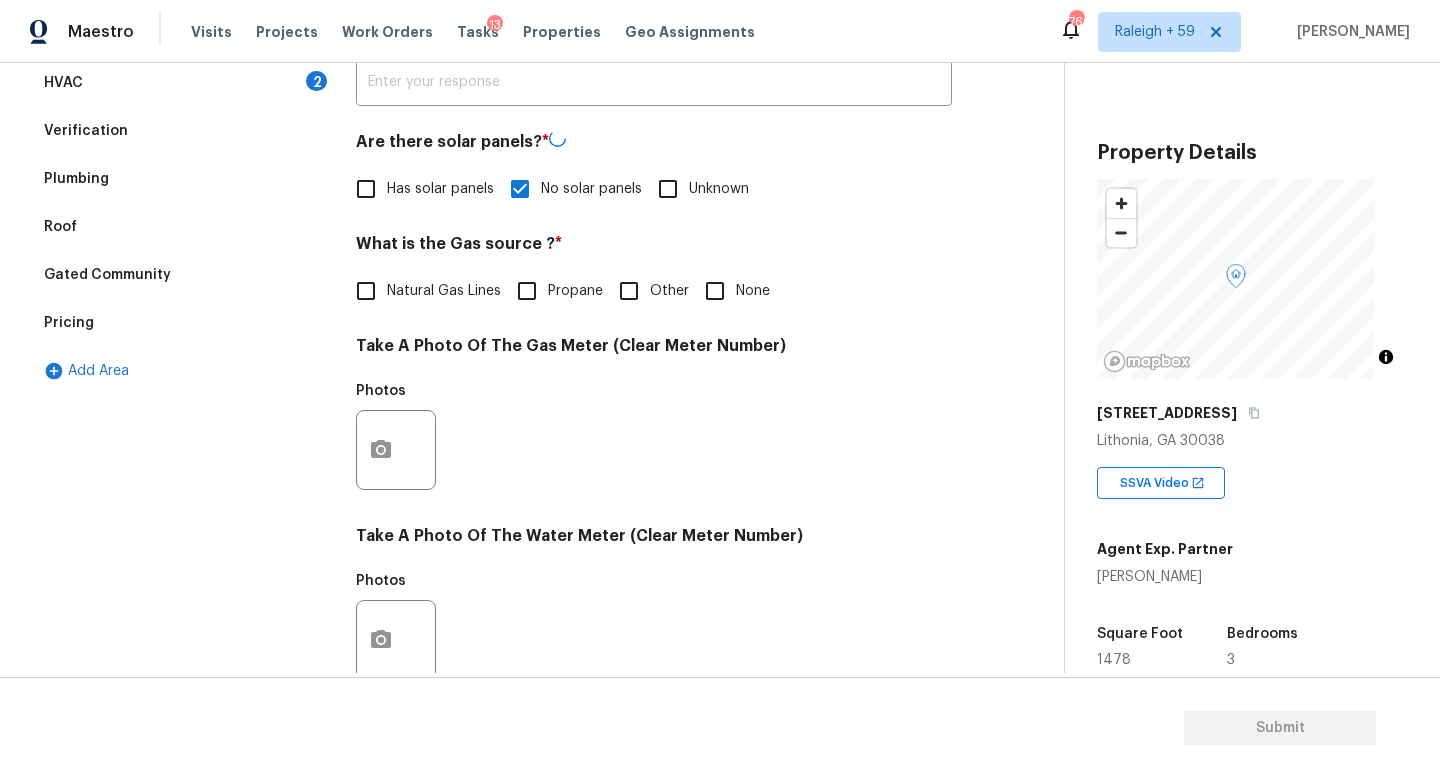 click on "Natural Gas Lines" at bounding box center (444, 291) 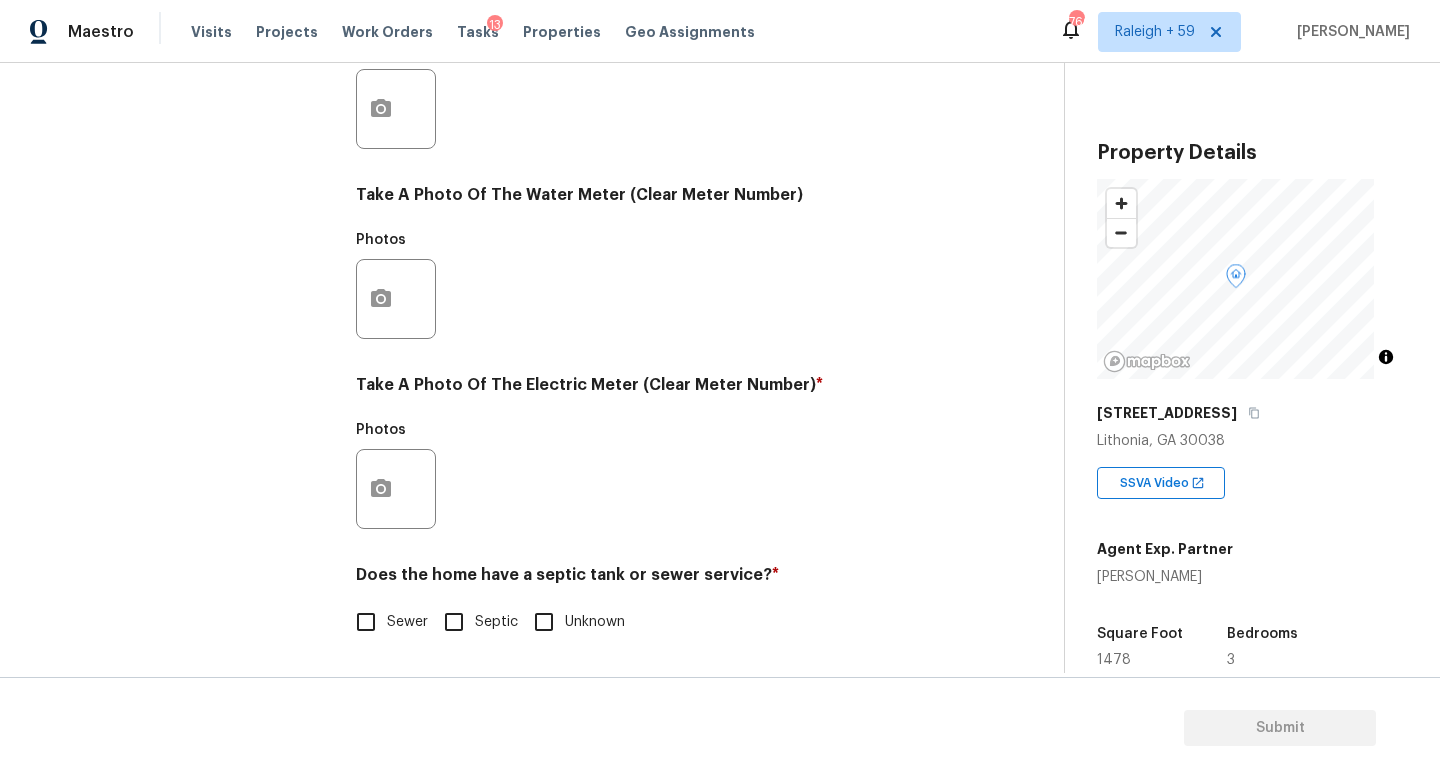 scroll, scrollTop: 742, scrollLeft: 0, axis: vertical 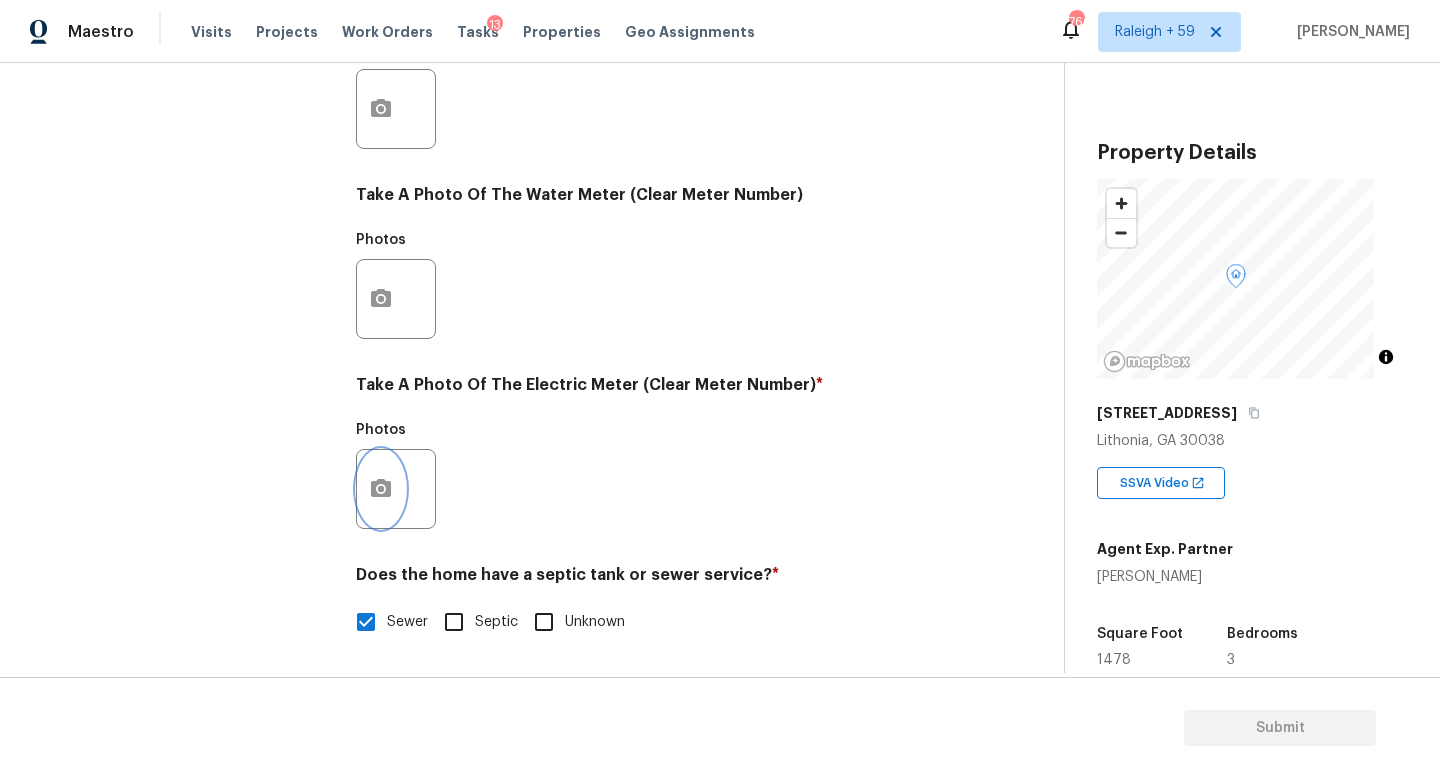 click 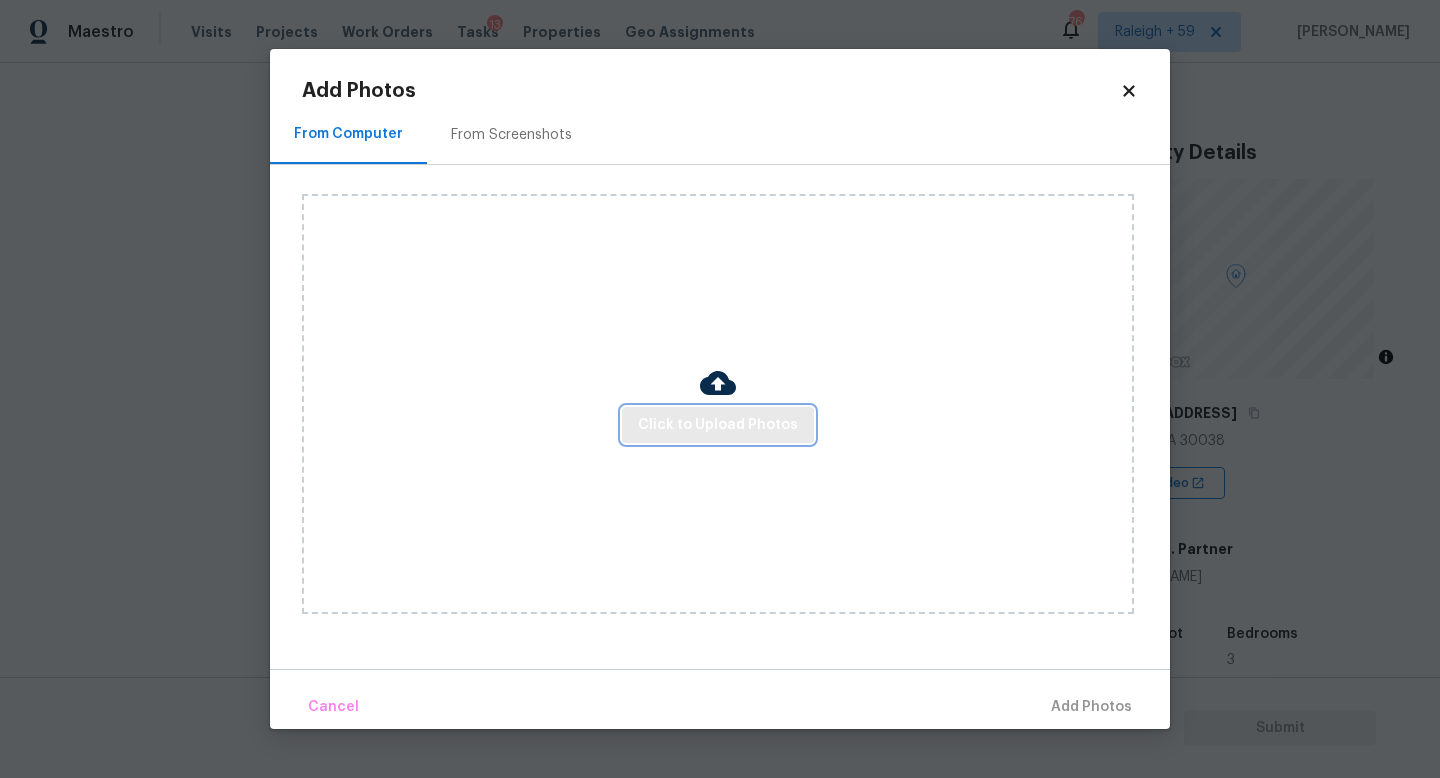 click on "Click to Upload Photos" at bounding box center (718, 425) 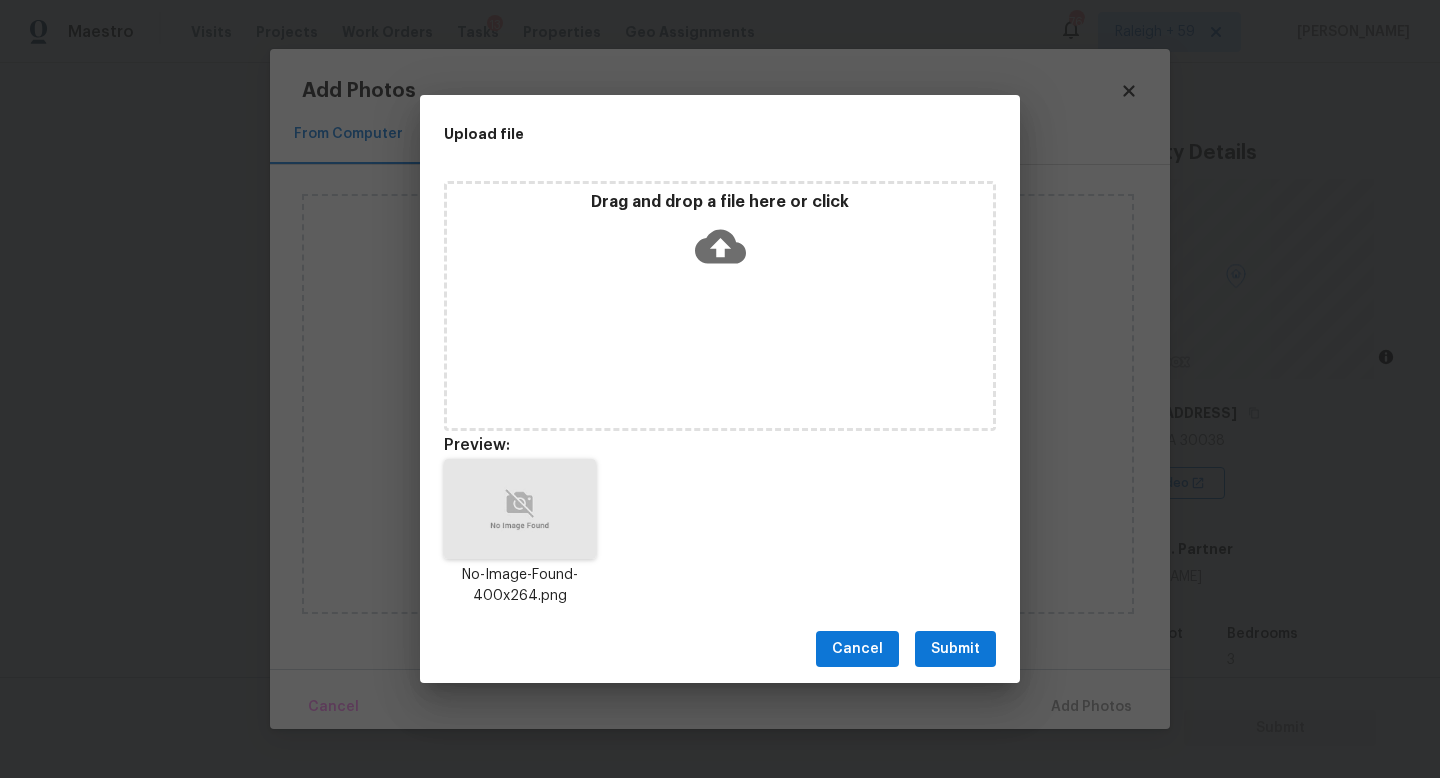 click on "Submit" at bounding box center (955, 649) 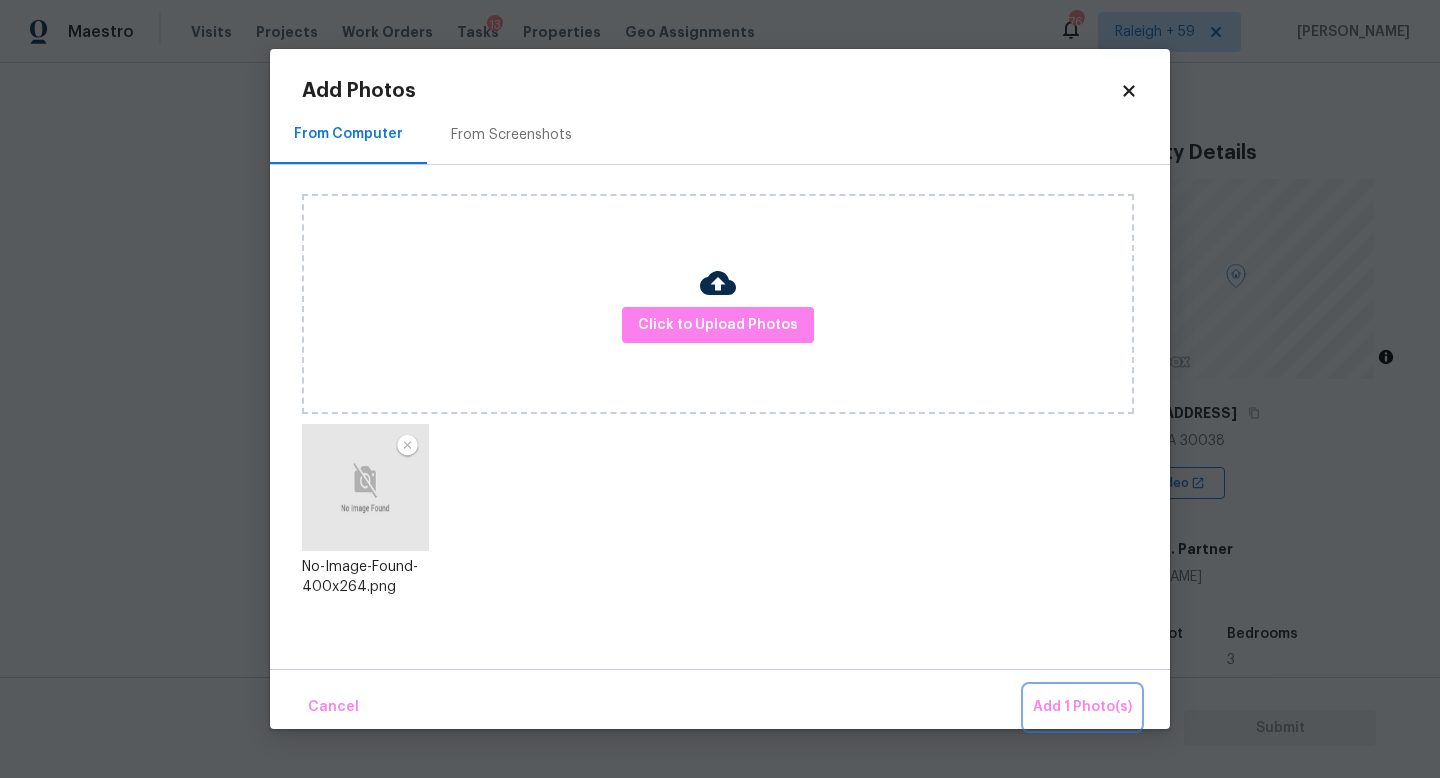 click on "Add 1 Photo(s)" at bounding box center [1082, 707] 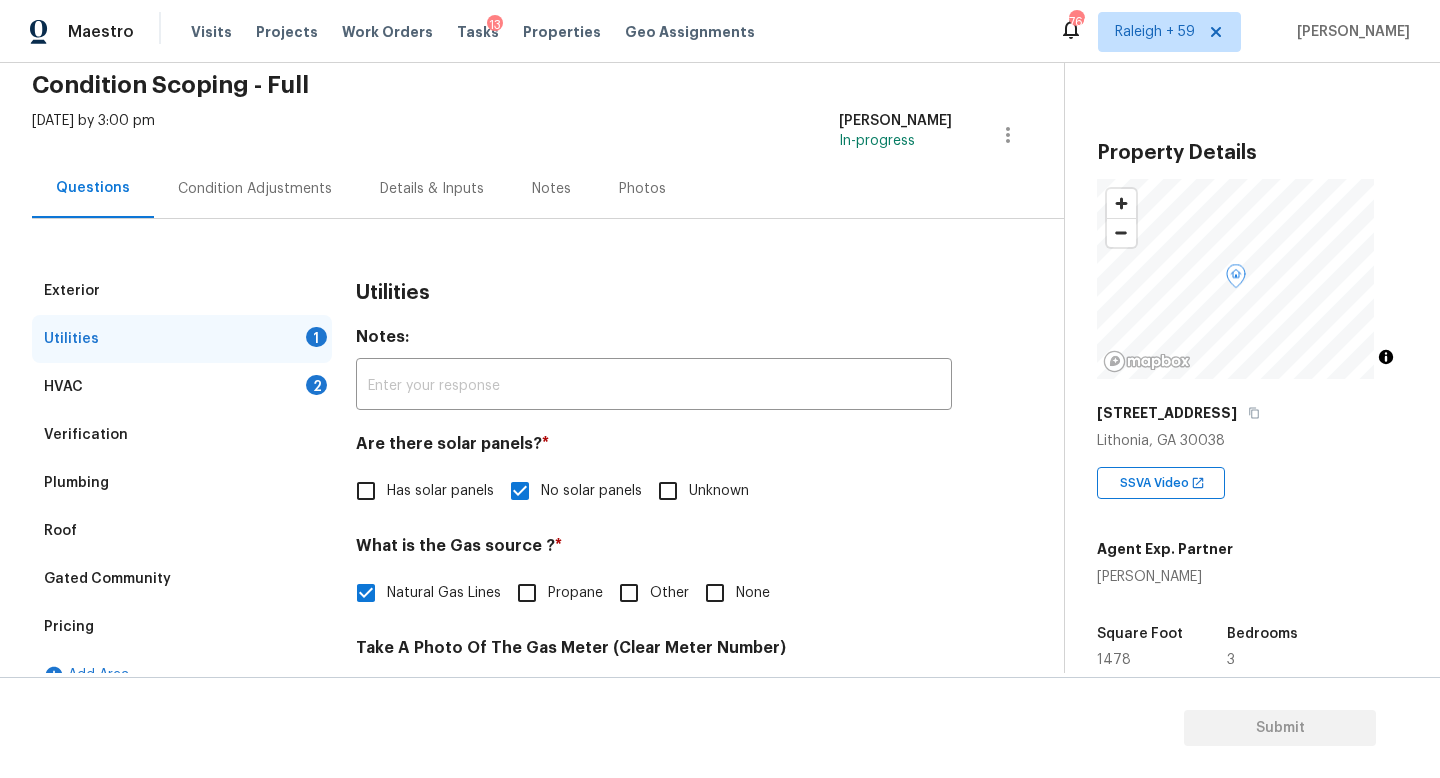scroll, scrollTop: 0, scrollLeft: 0, axis: both 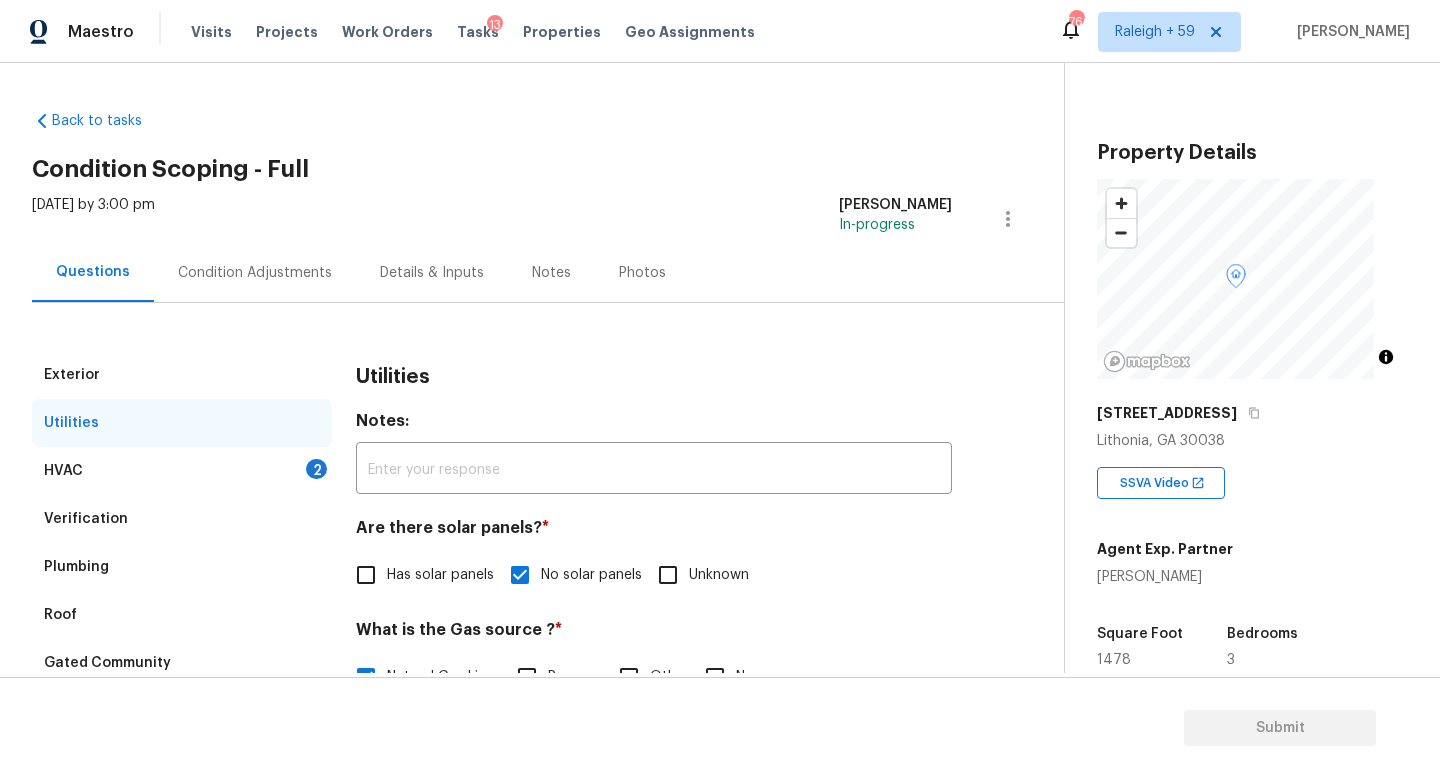 click on "Condition Adjustments" at bounding box center [255, 272] 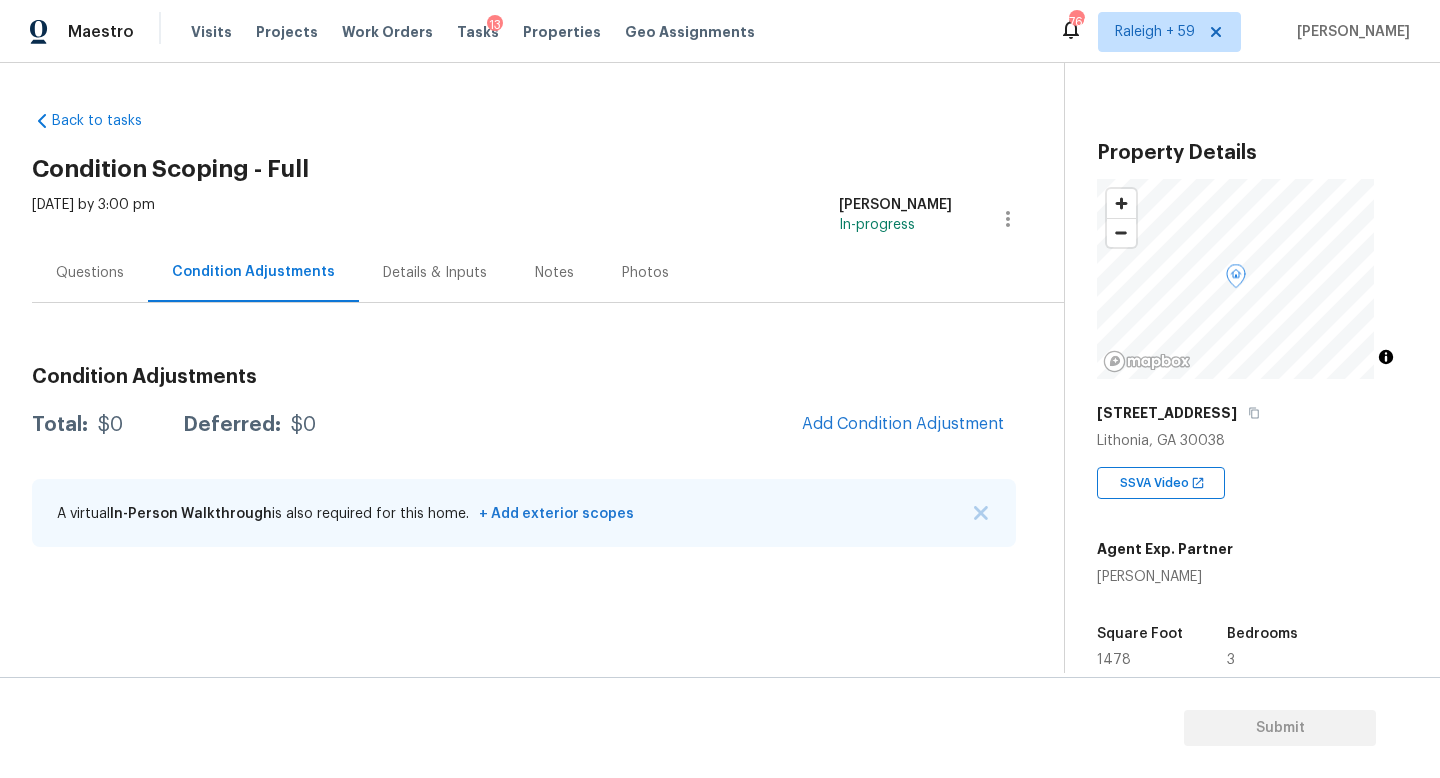 click on "Details & Inputs" at bounding box center (435, 272) 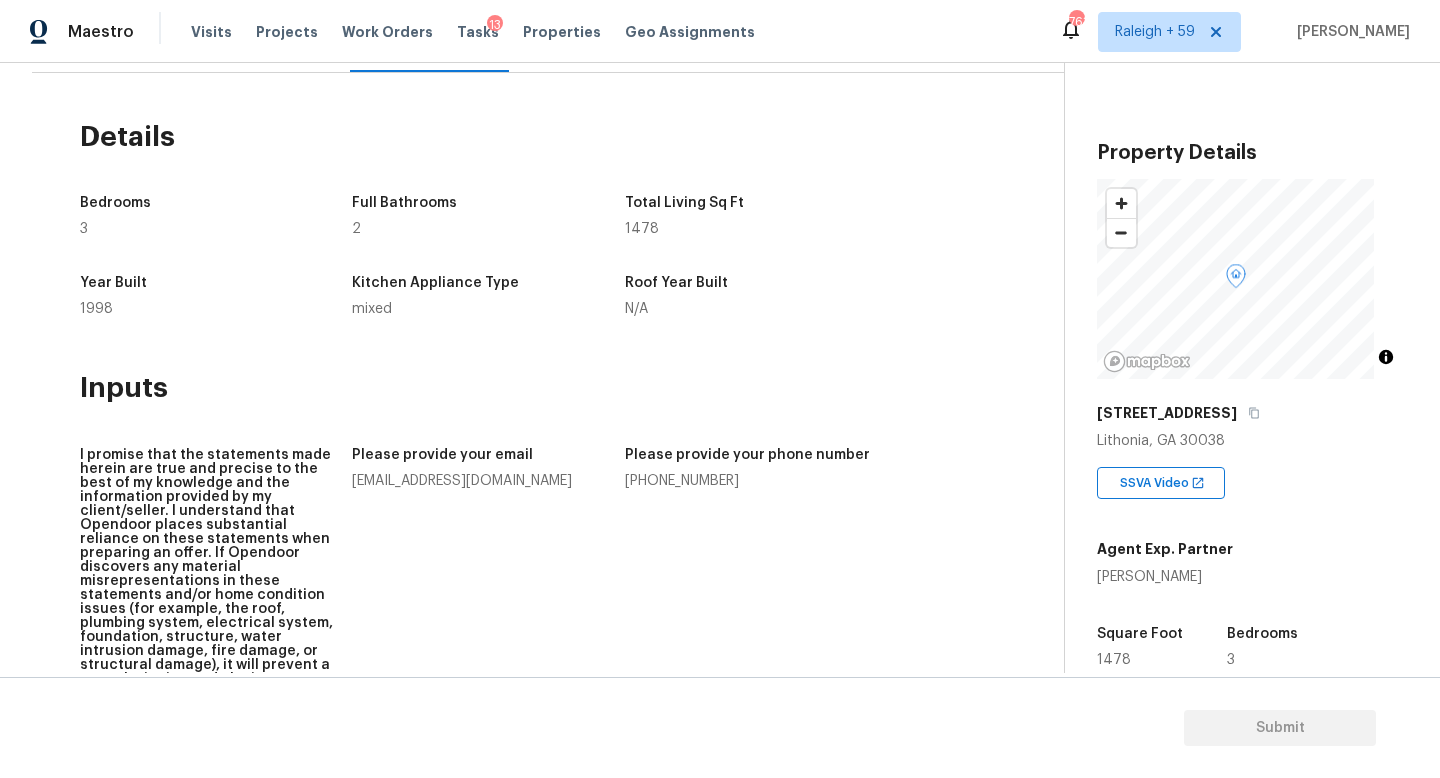 scroll, scrollTop: 0, scrollLeft: 0, axis: both 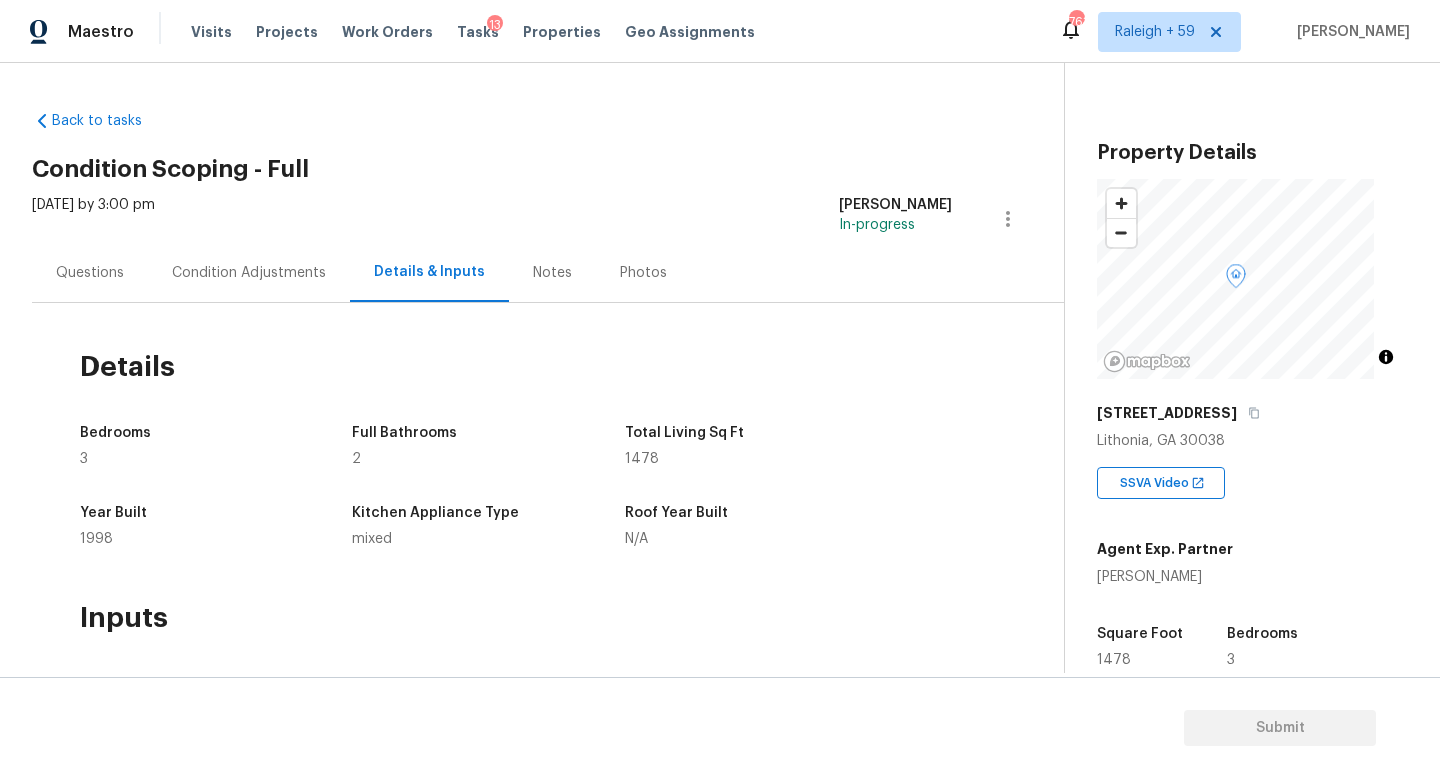 click on "Questions" at bounding box center [90, 272] 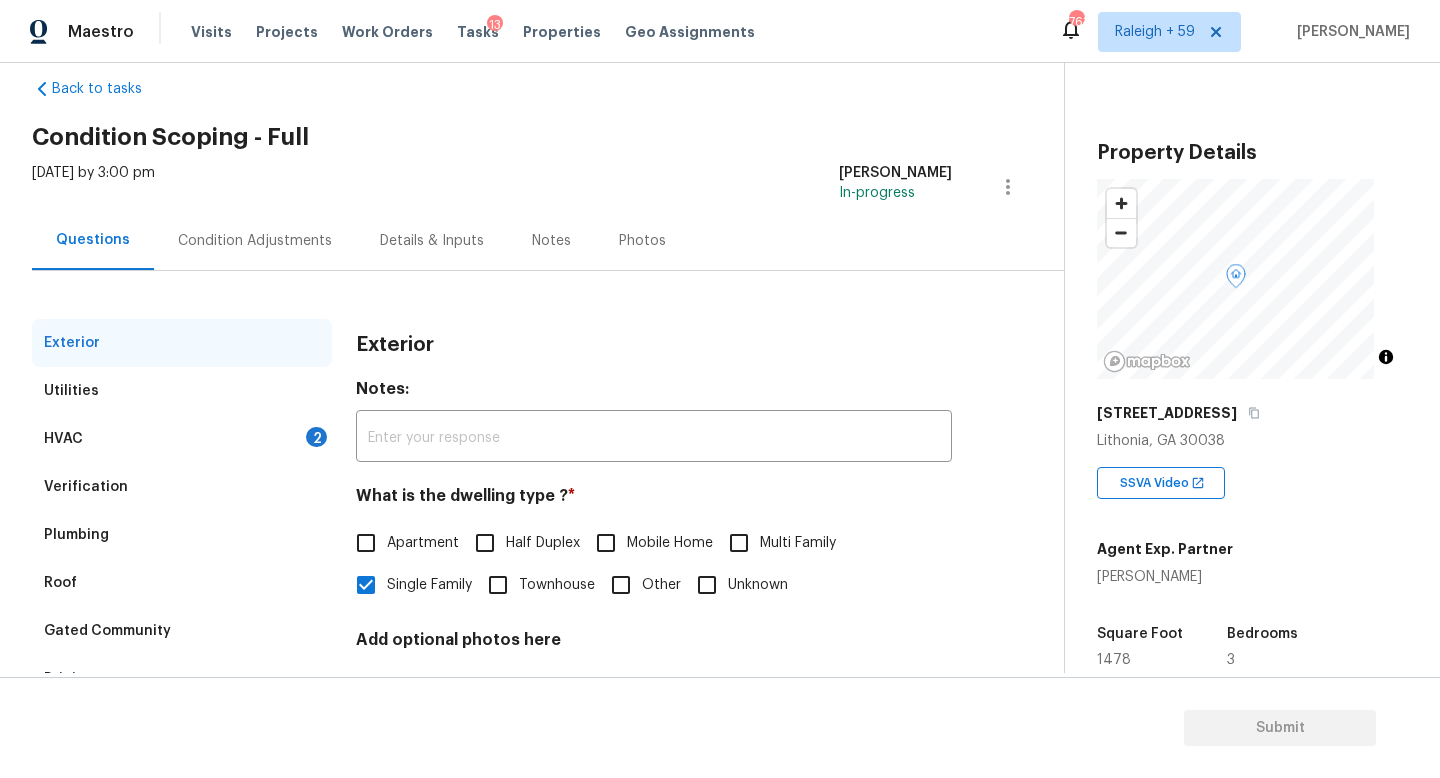 scroll, scrollTop: 0, scrollLeft: 0, axis: both 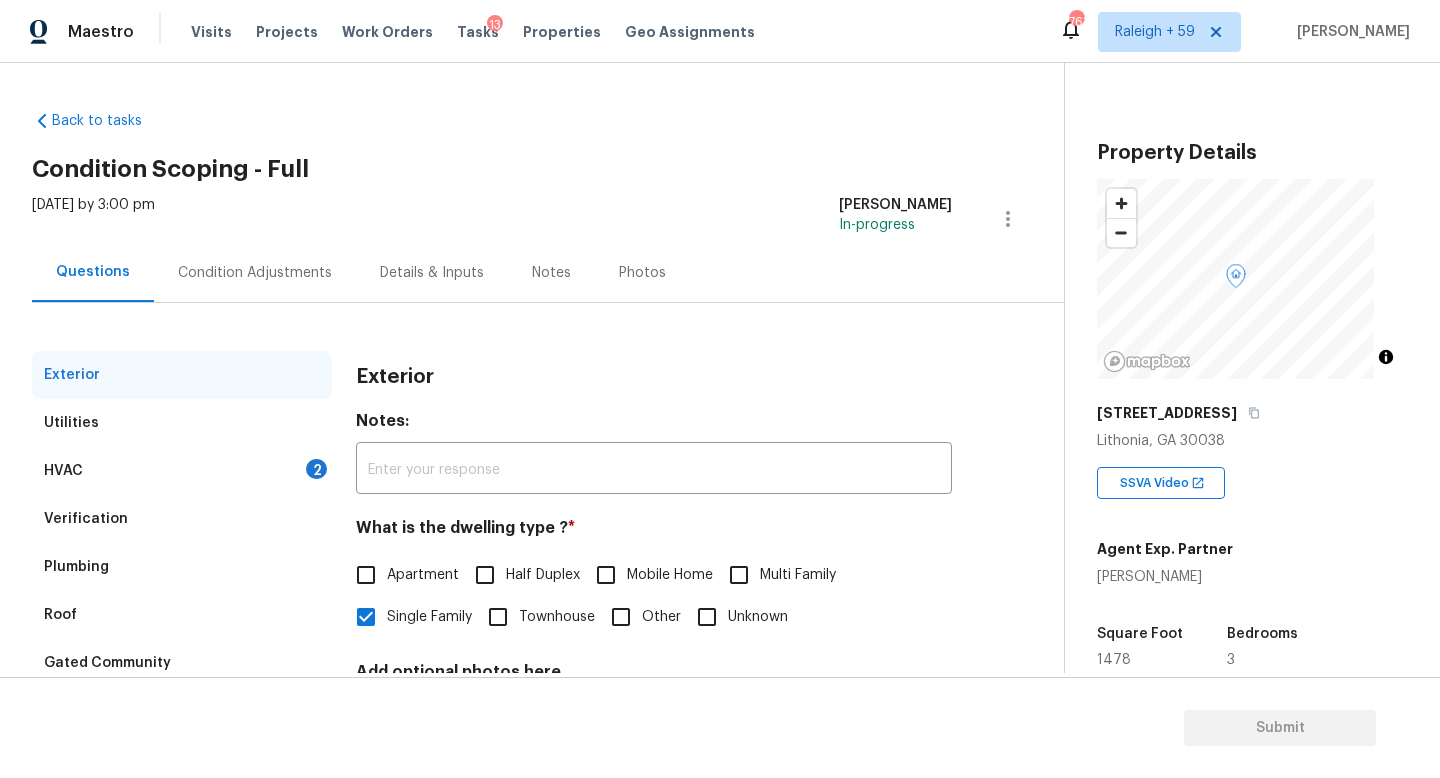 click on "Condition Adjustments" at bounding box center (255, 272) 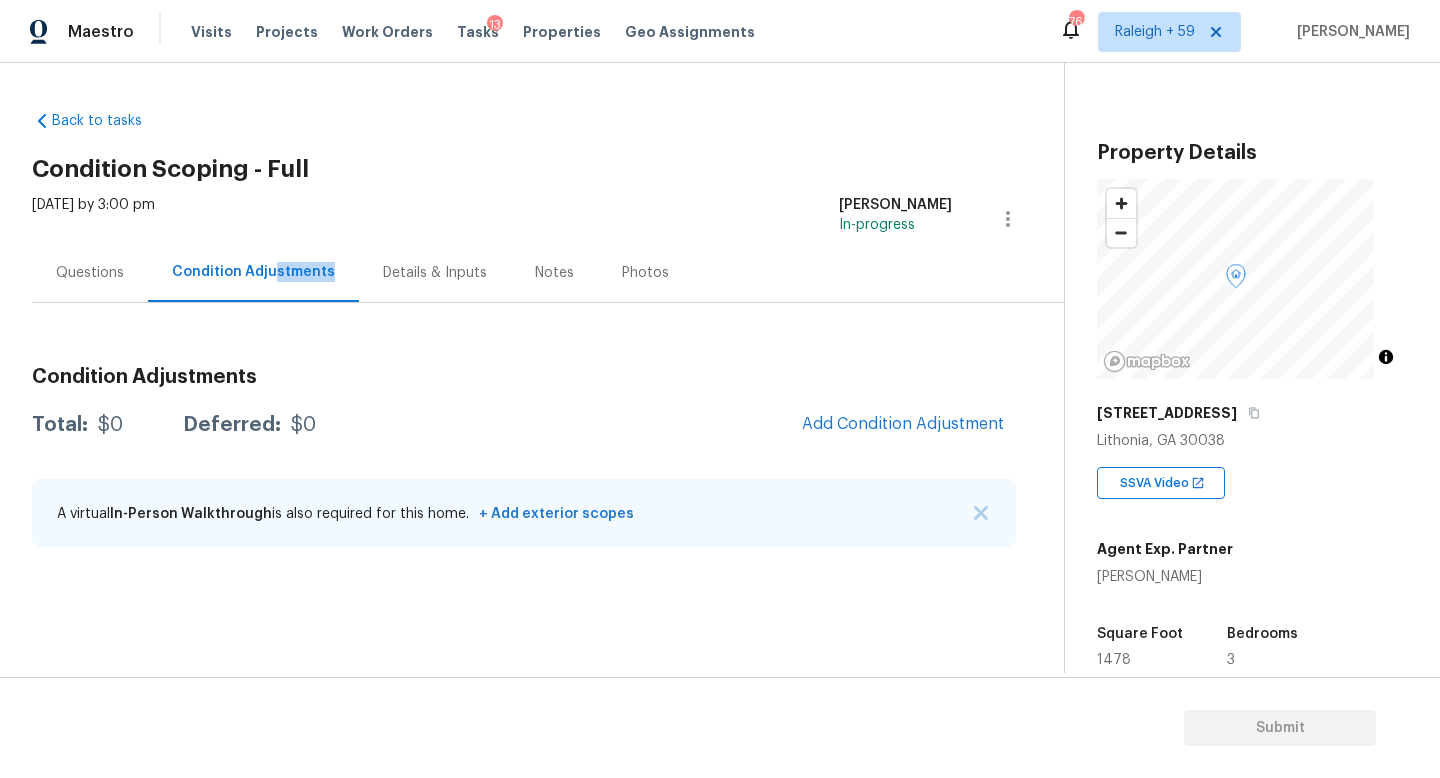 click on "Questions" at bounding box center (90, 272) 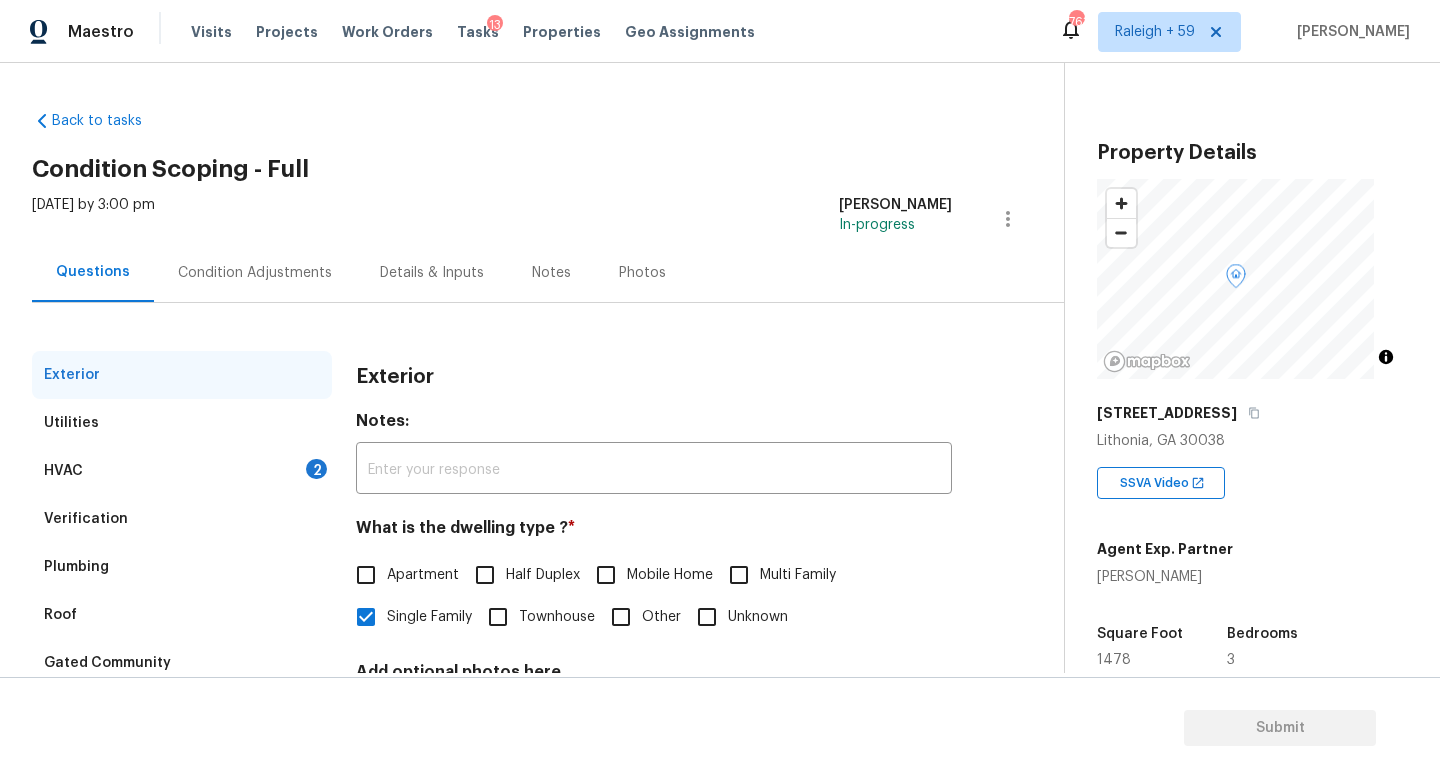 click on "HVAC 2" at bounding box center [182, 471] 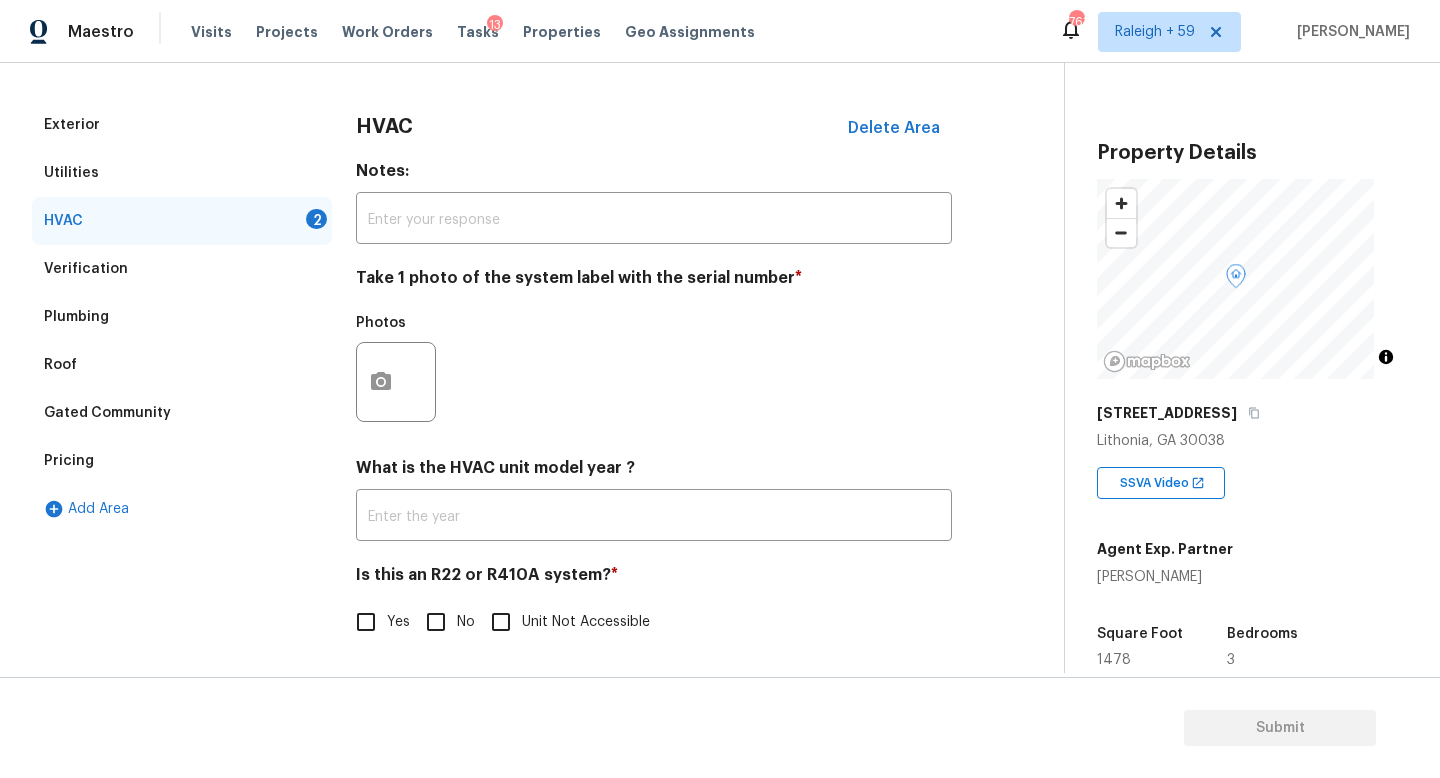 scroll, scrollTop: 266, scrollLeft: 0, axis: vertical 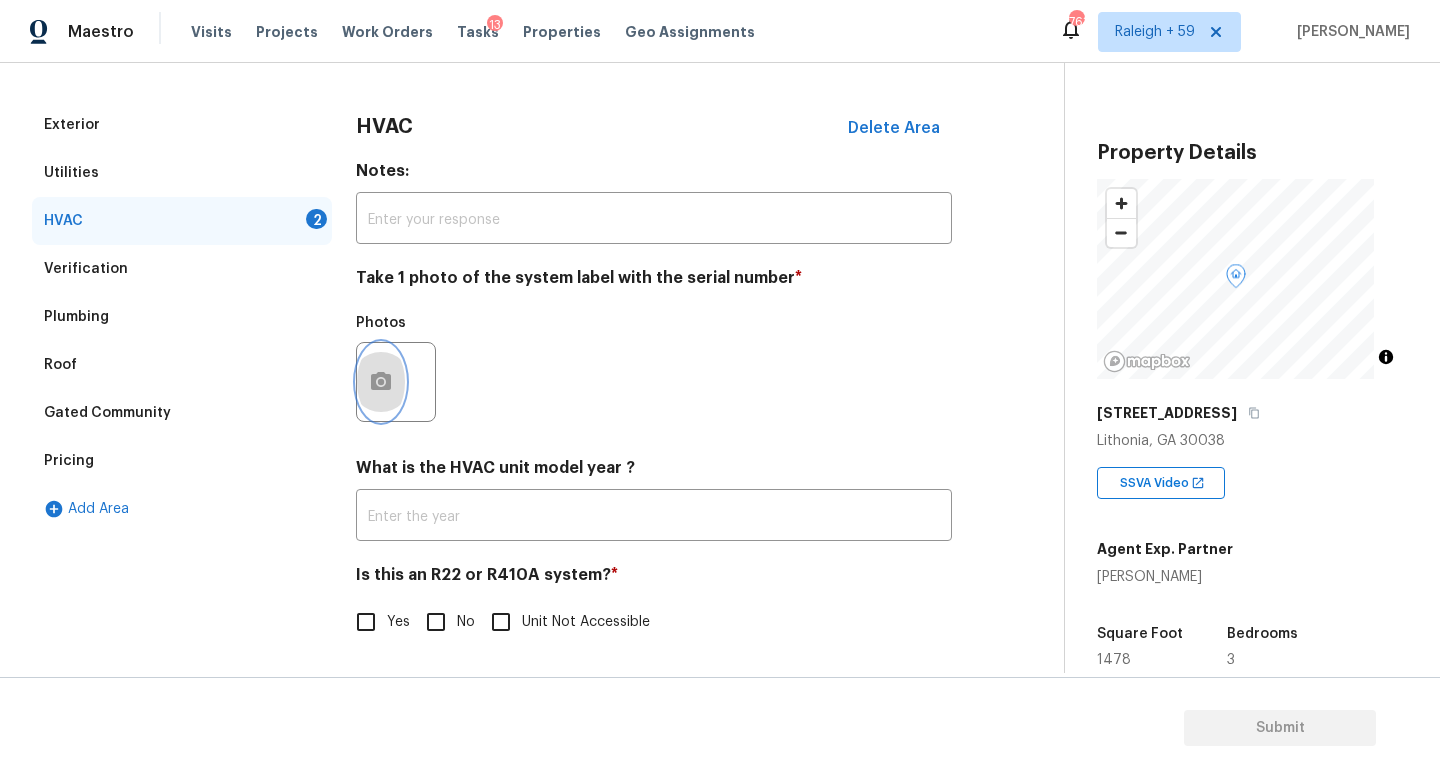 click 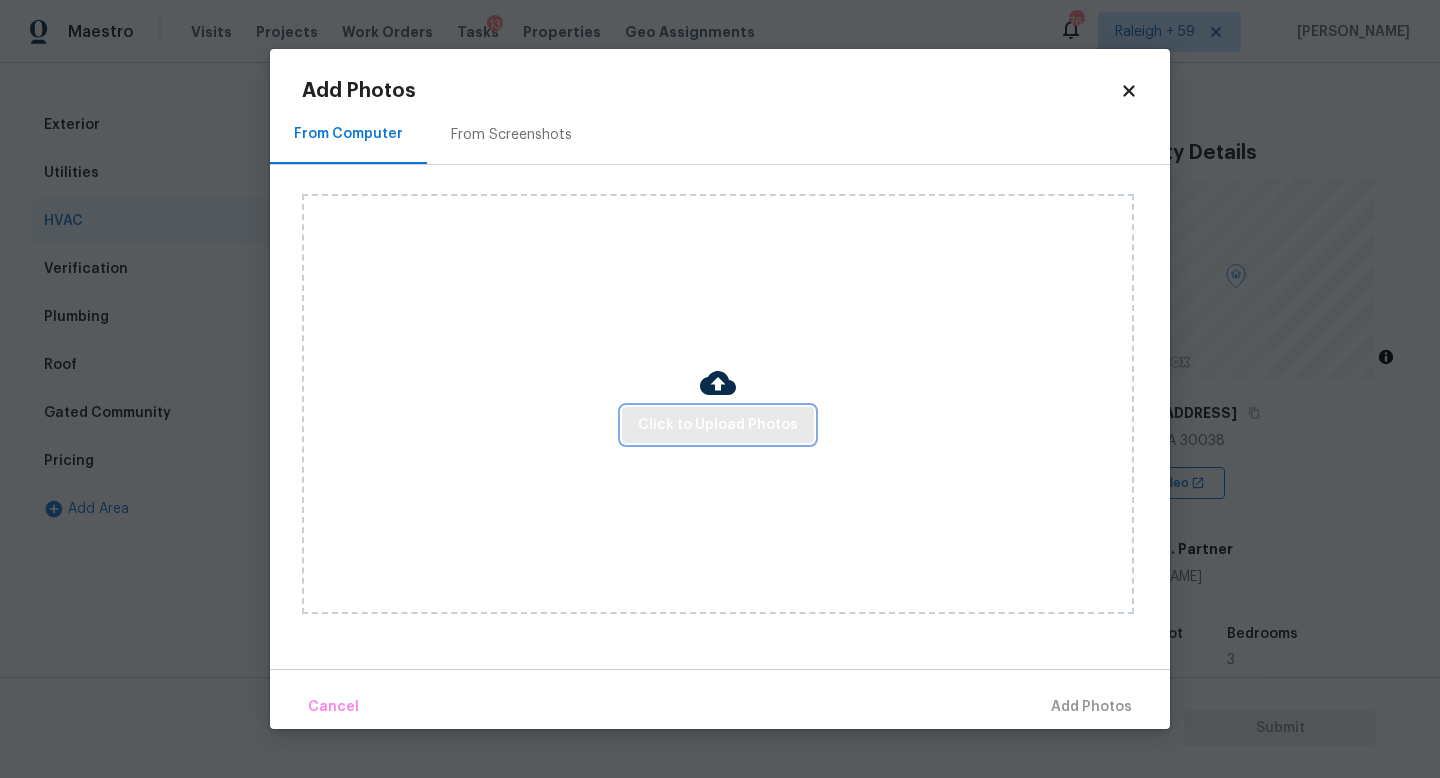 click on "Click to Upload Photos" at bounding box center (718, 425) 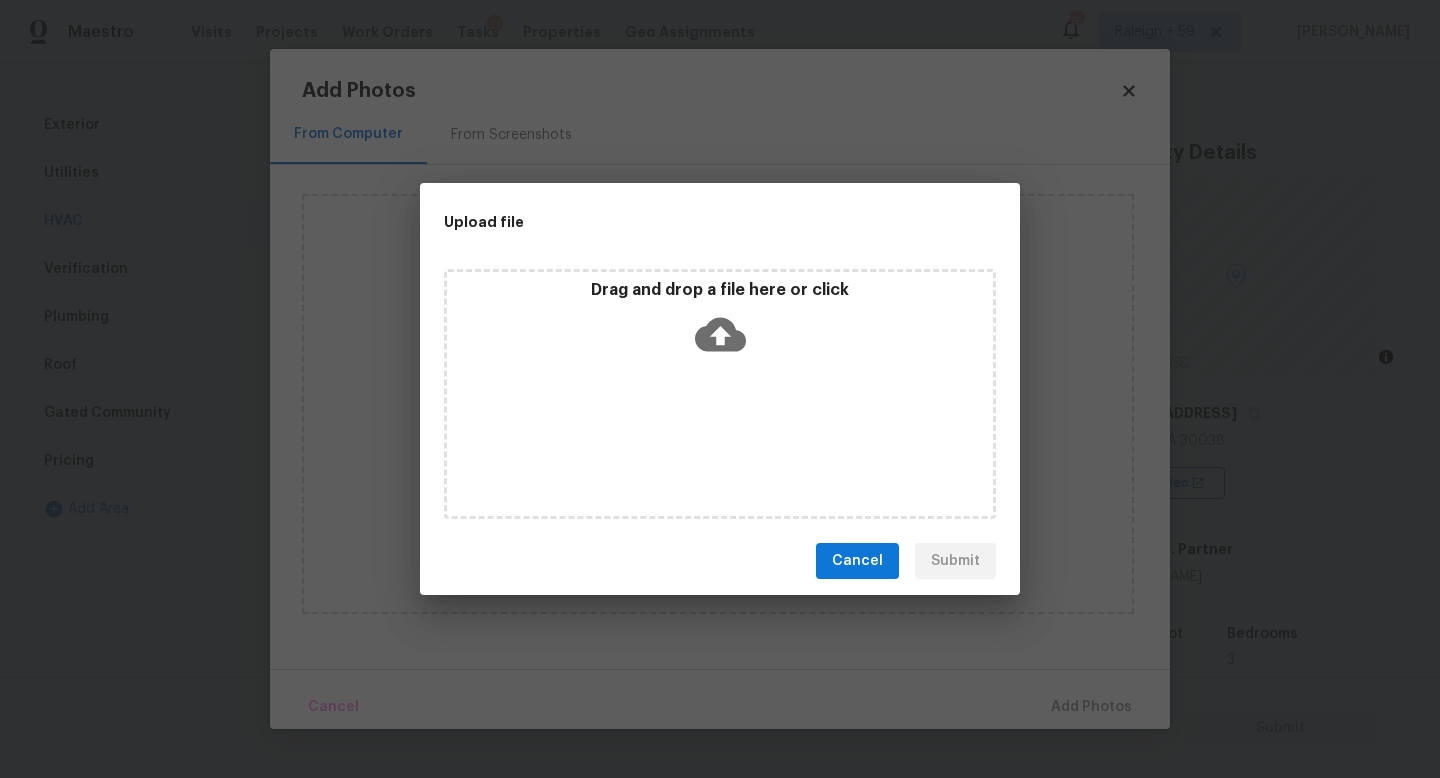 click on "Drag and drop a file here or click" at bounding box center (720, 394) 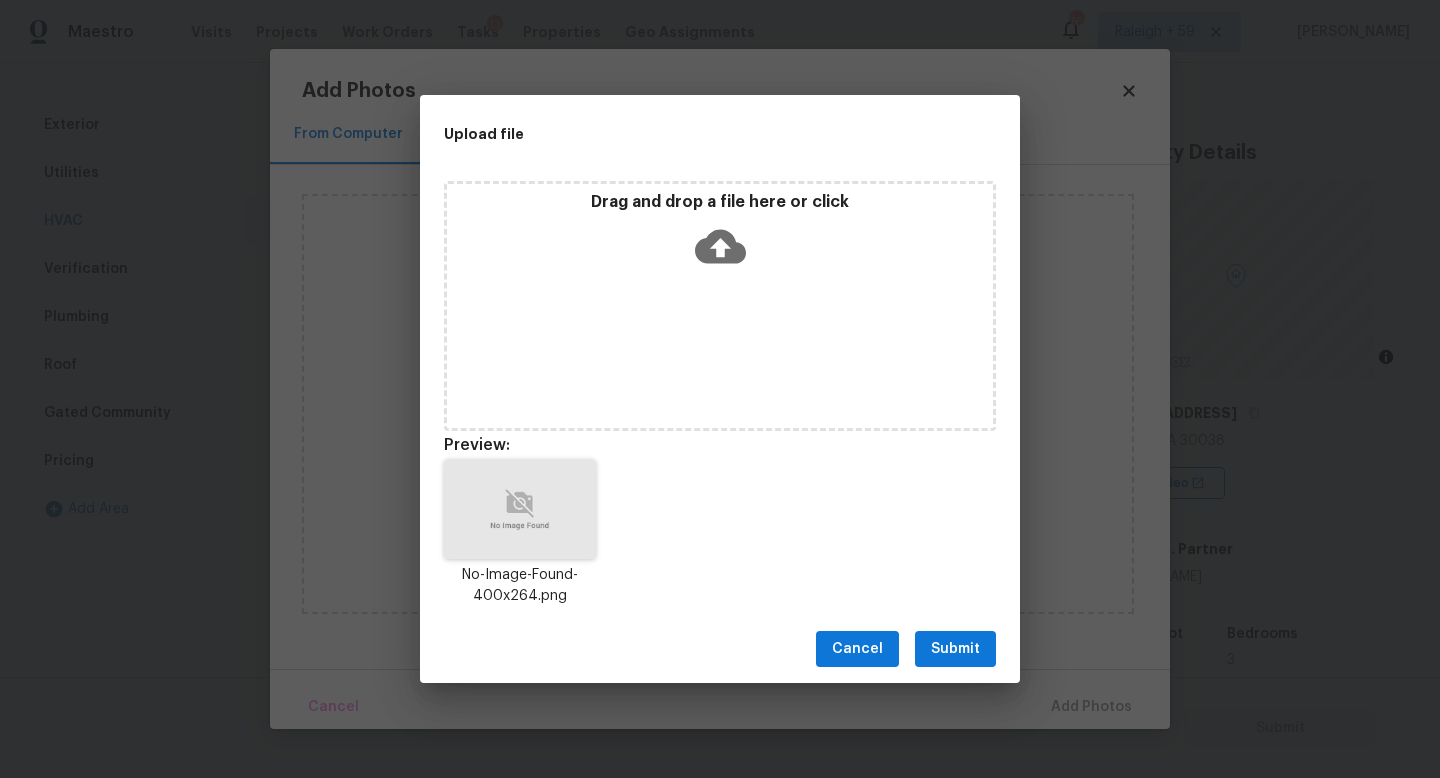 click on "Submit" at bounding box center (955, 649) 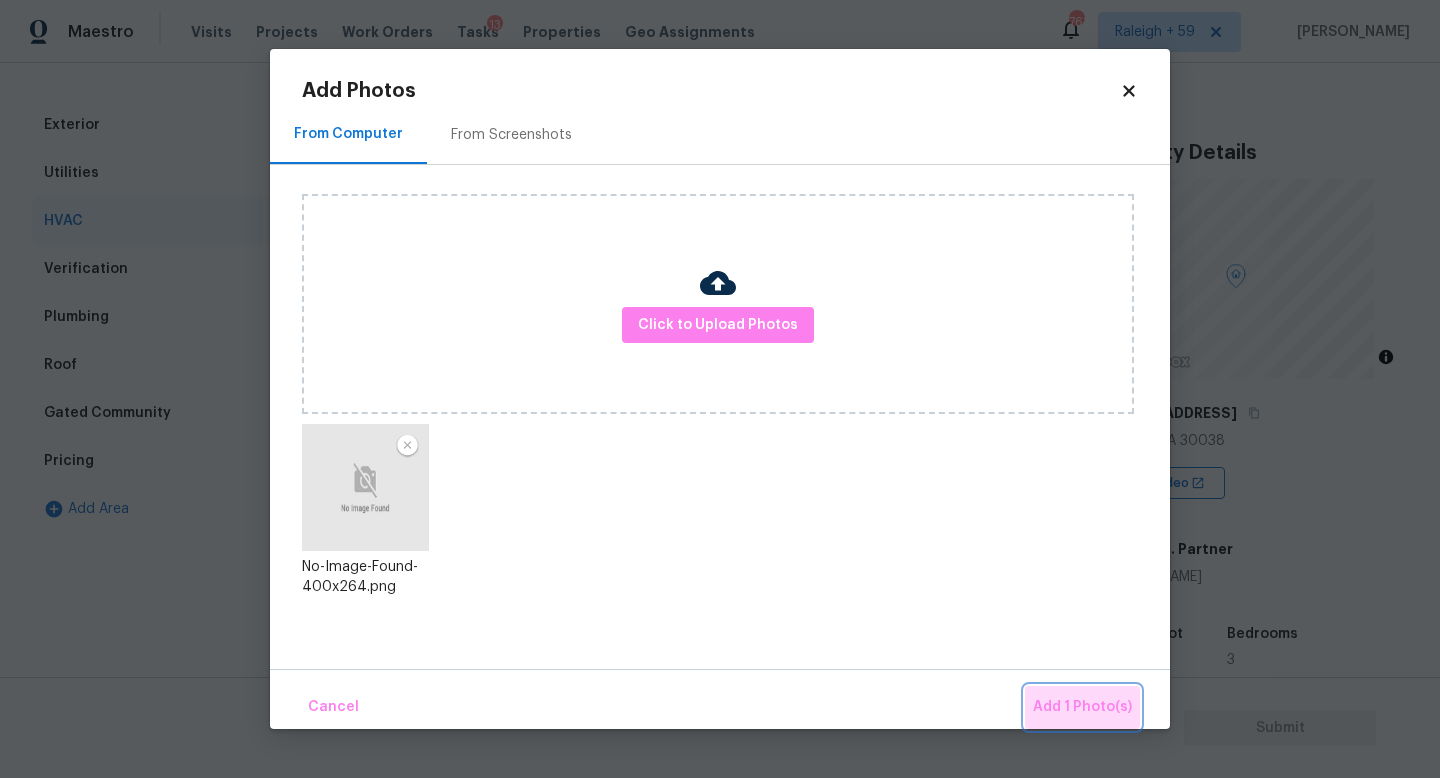 click on "Add 1 Photo(s)" at bounding box center [1082, 707] 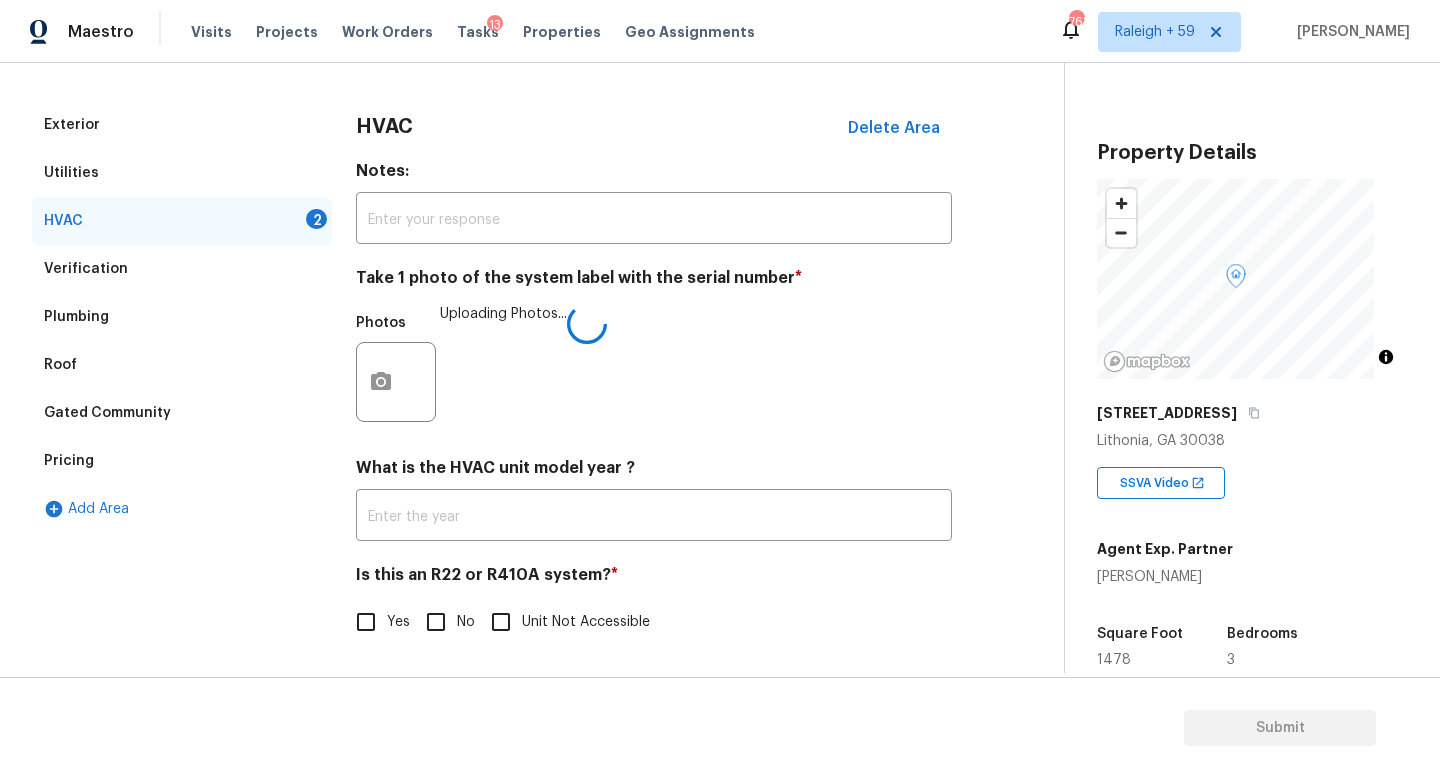 click on "No" at bounding box center (466, 622) 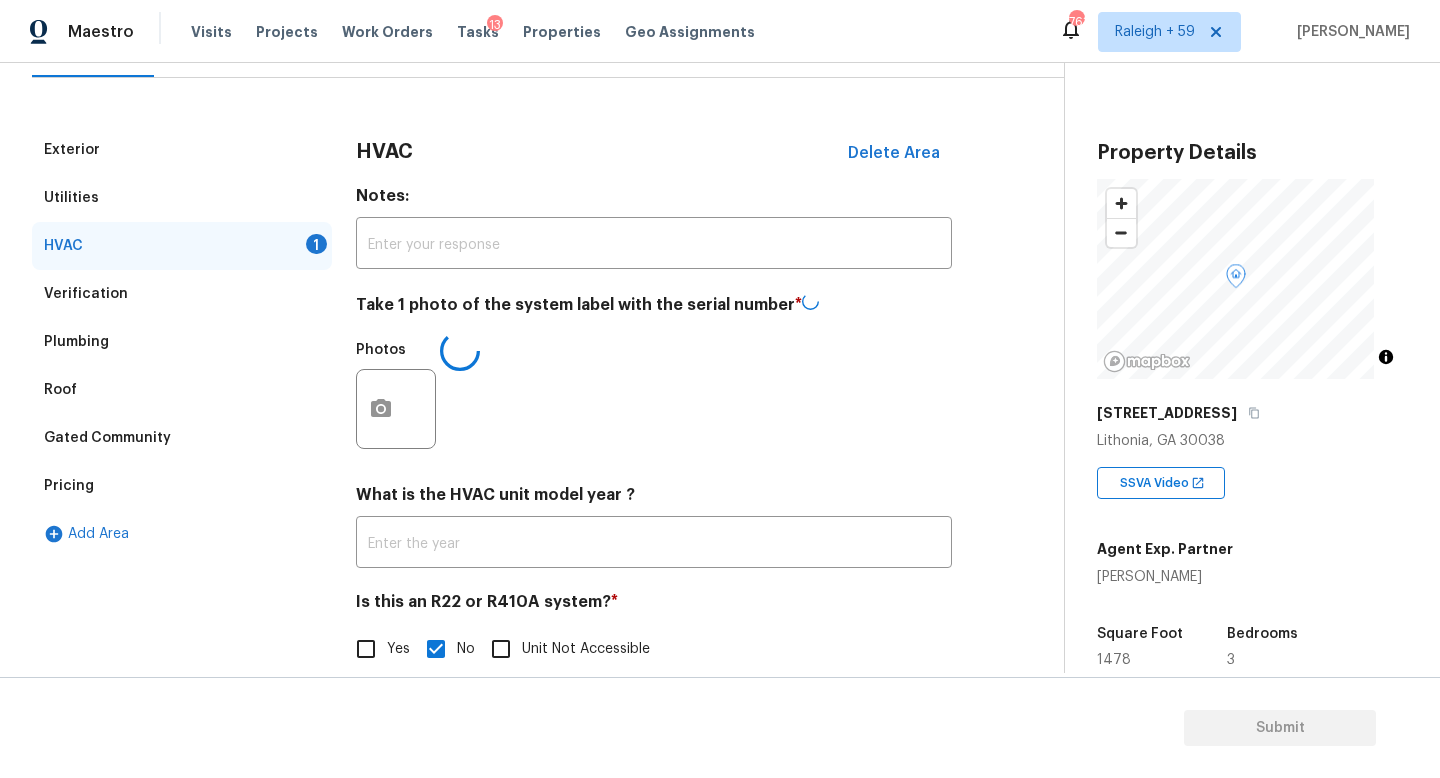 scroll, scrollTop: 0, scrollLeft: 0, axis: both 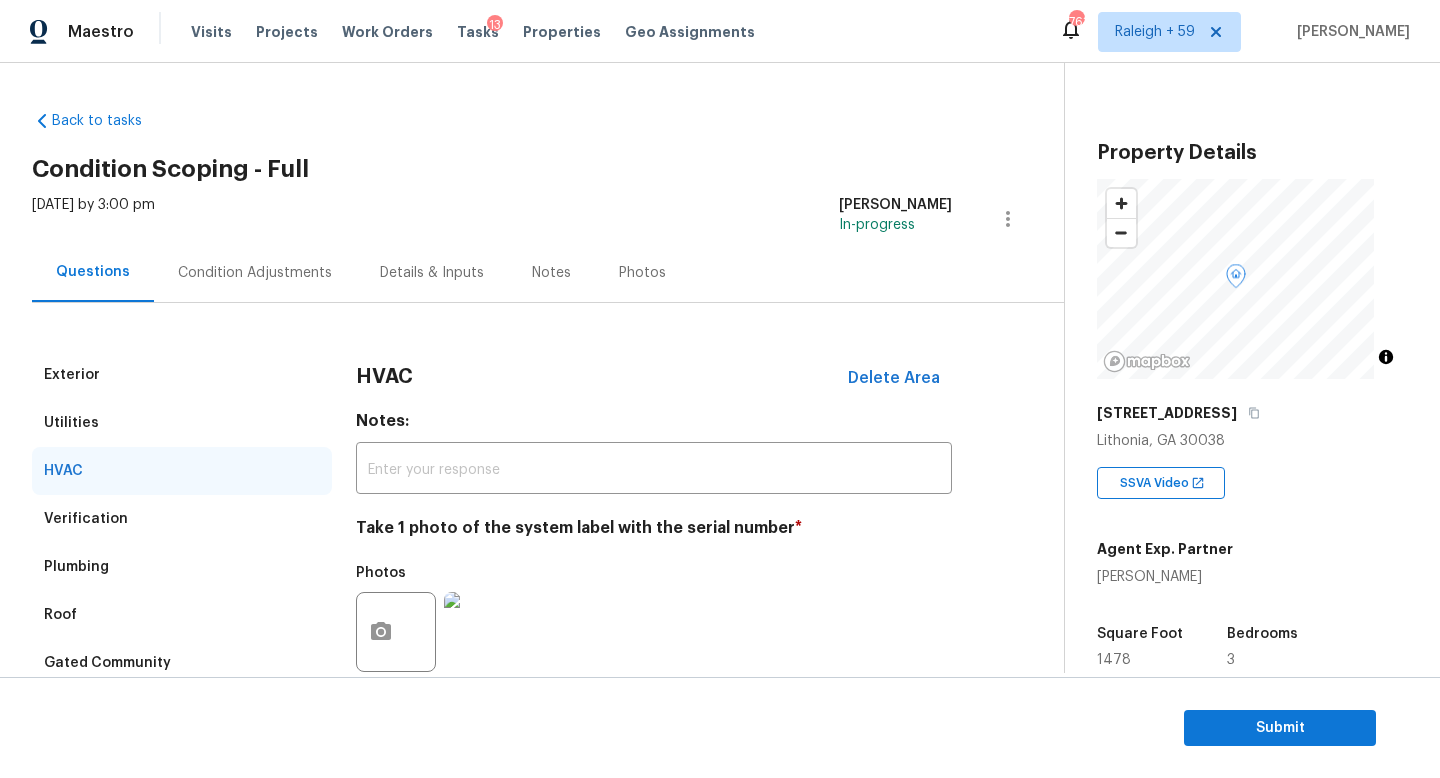click on "Condition Adjustments" at bounding box center [255, 273] 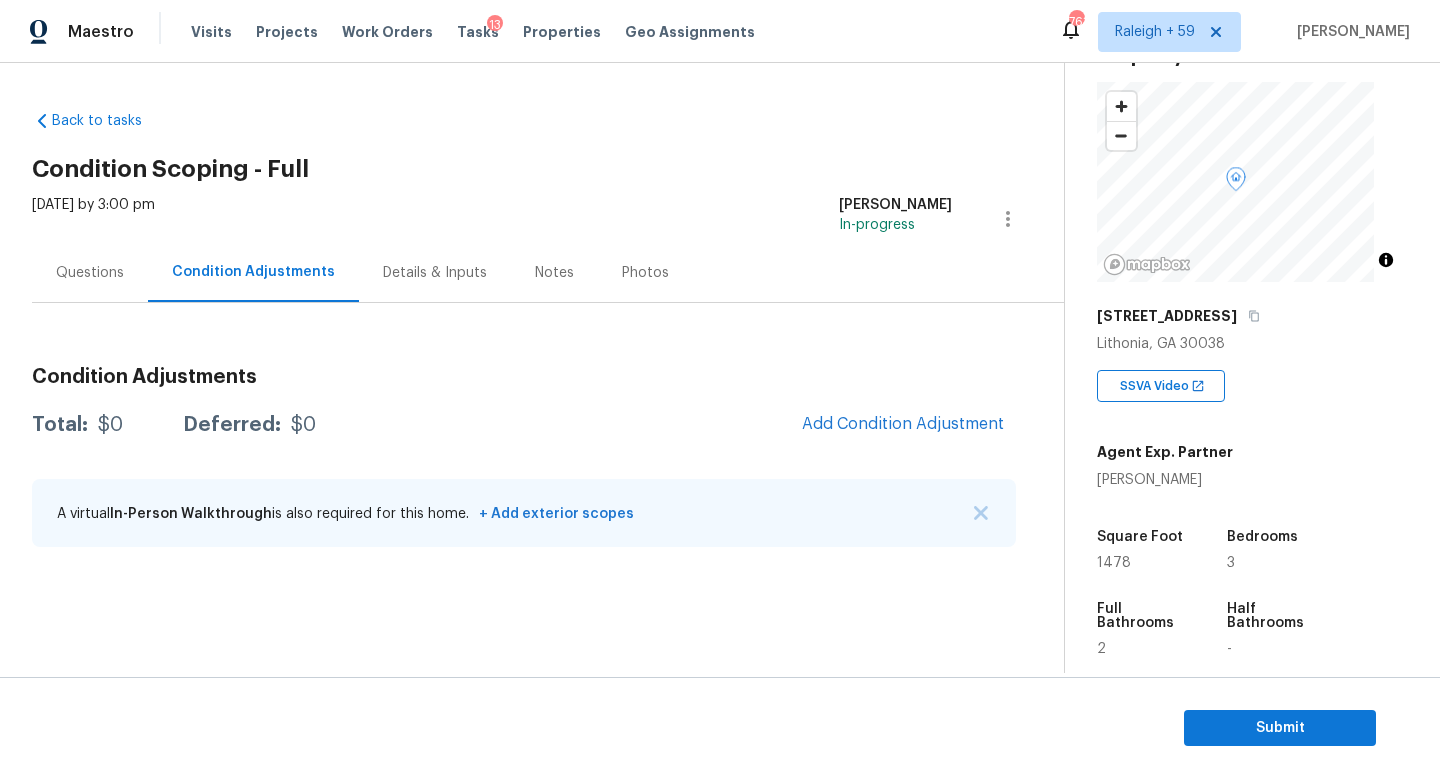 scroll, scrollTop: 181, scrollLeft: 0, axis: vertical 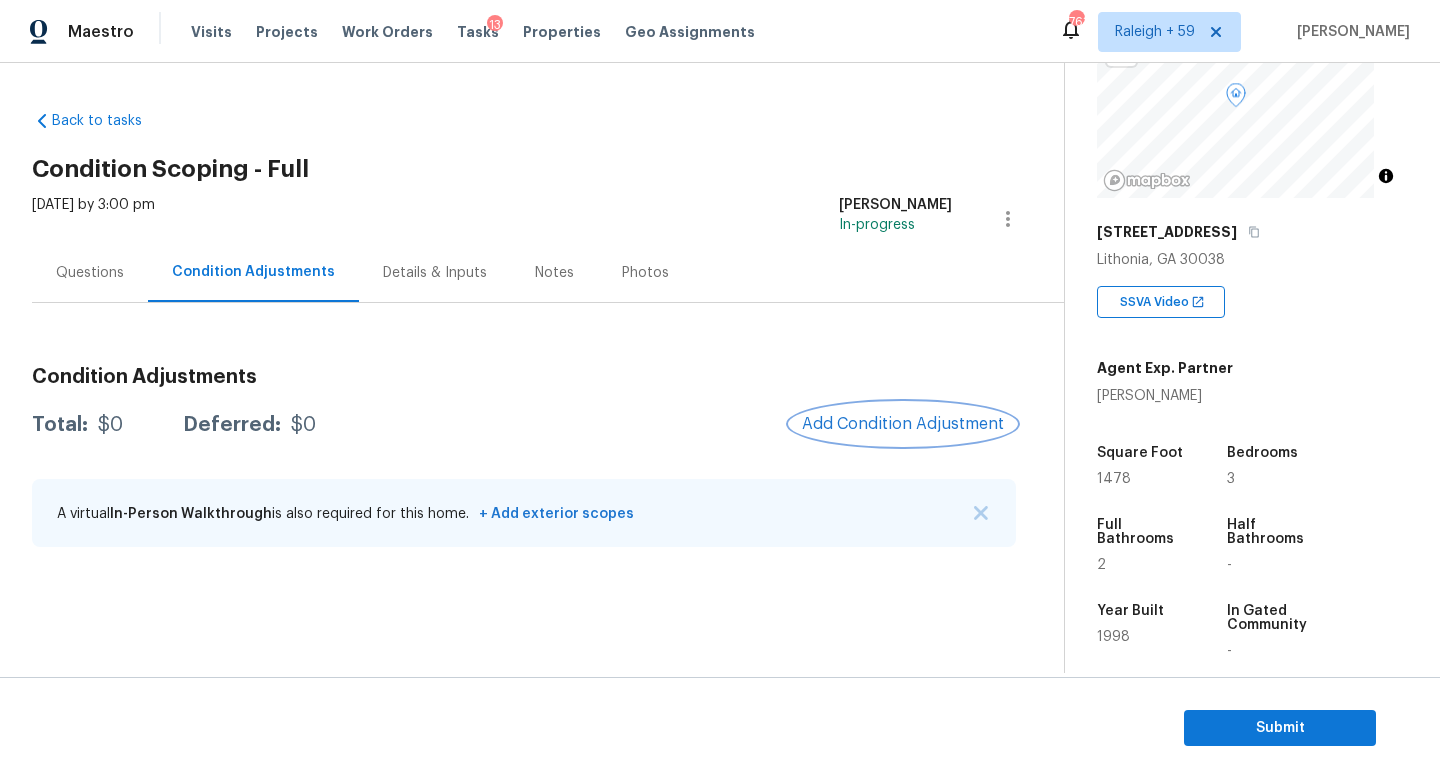 click on "Add Condition Adjustment" at bounding box center (903, 424) 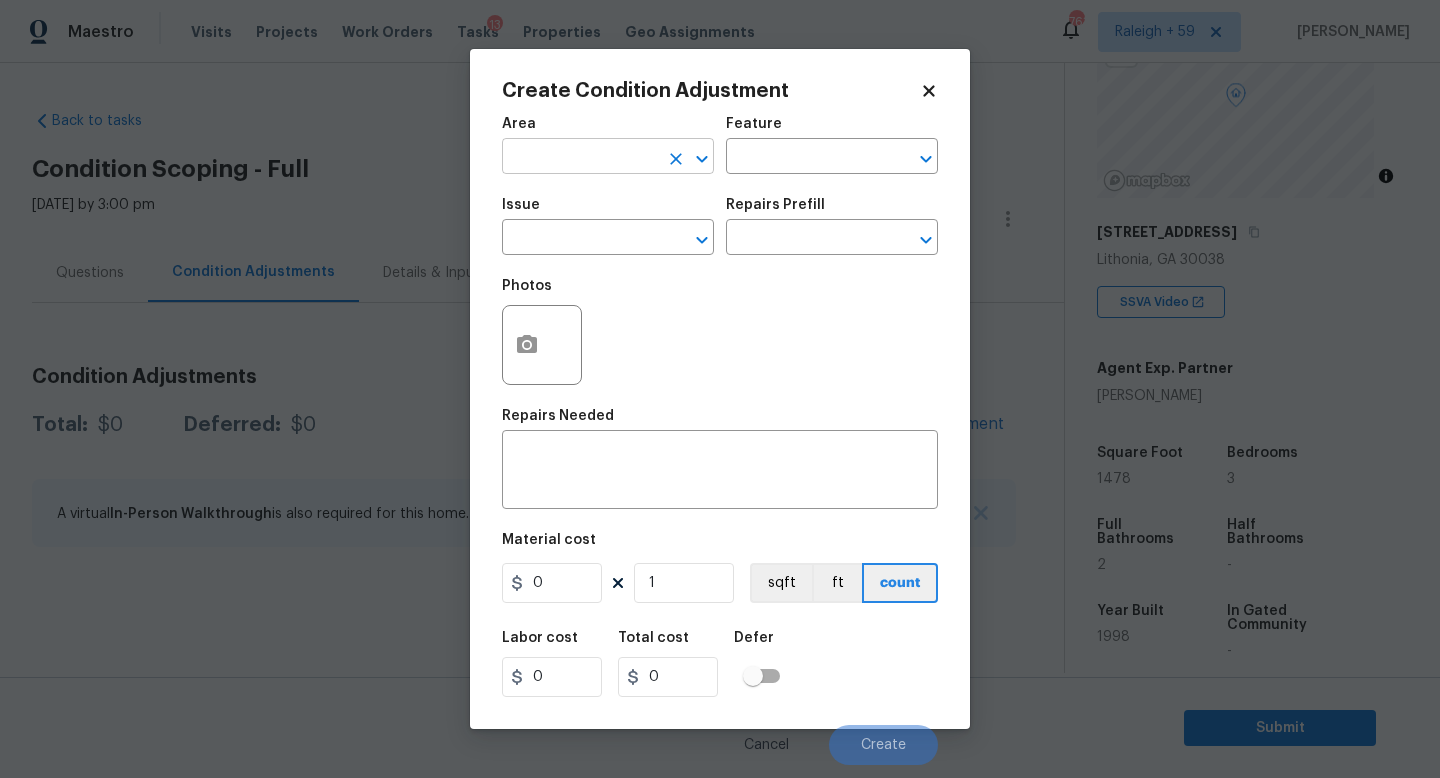 click at bounding box center (580, 158) 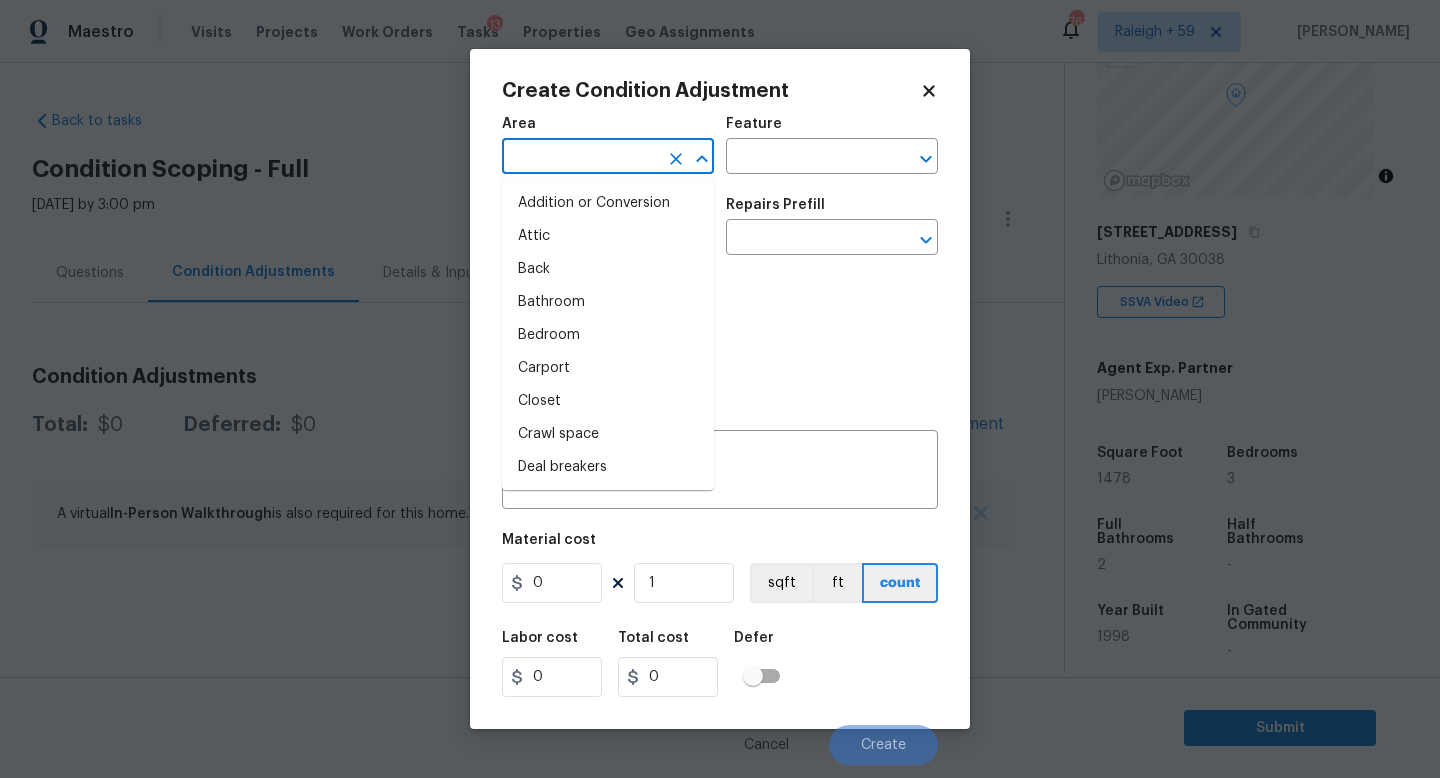 type on "u" 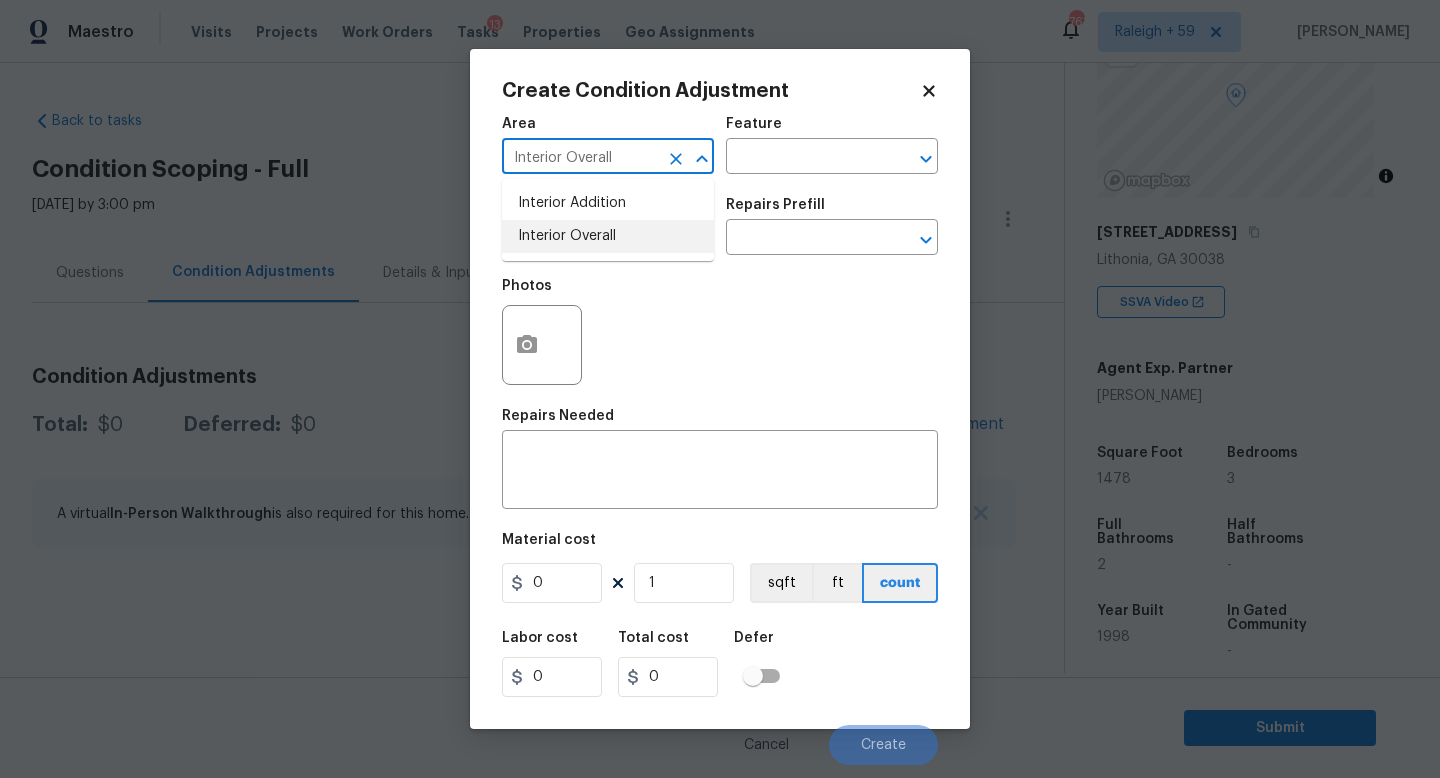 type on "Interior Overall" 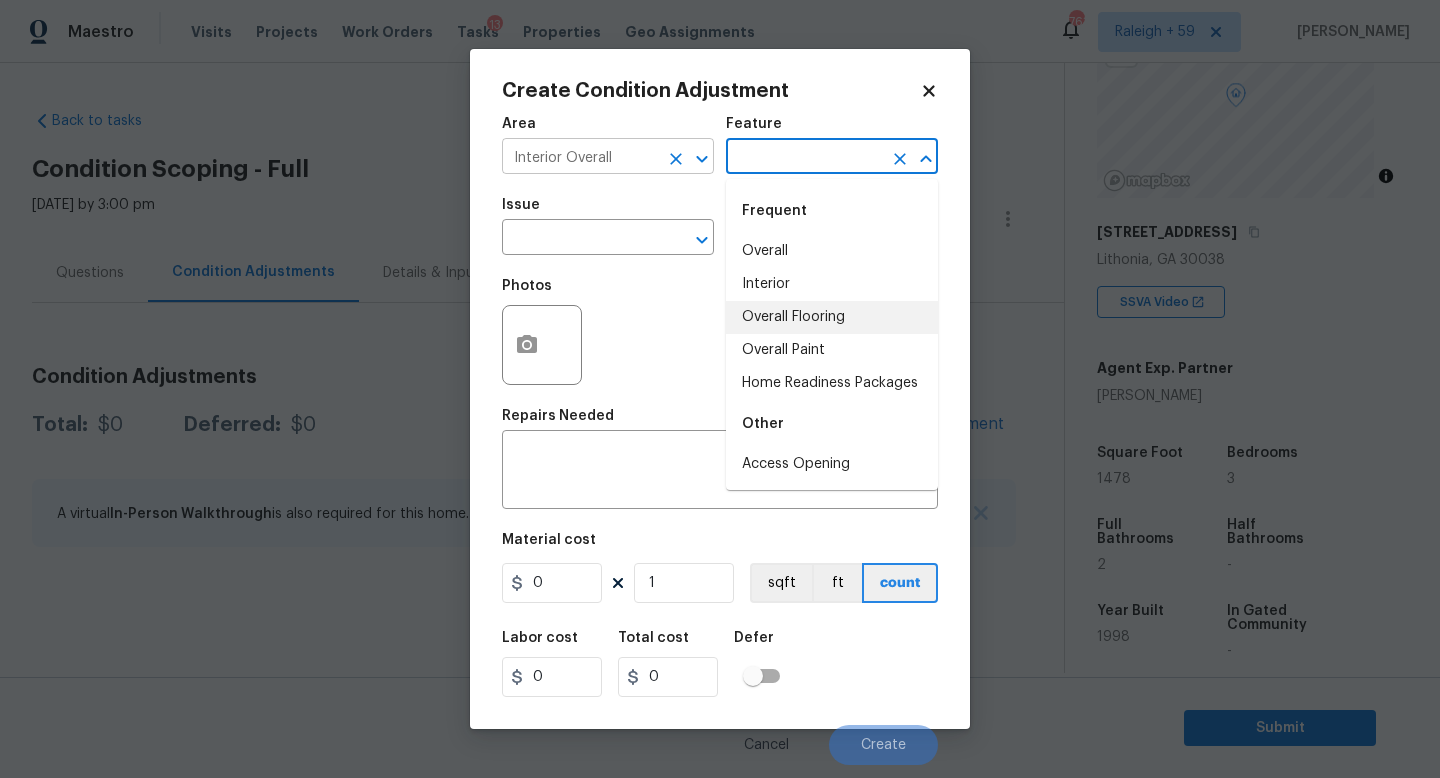 type on "Overall Flooring" 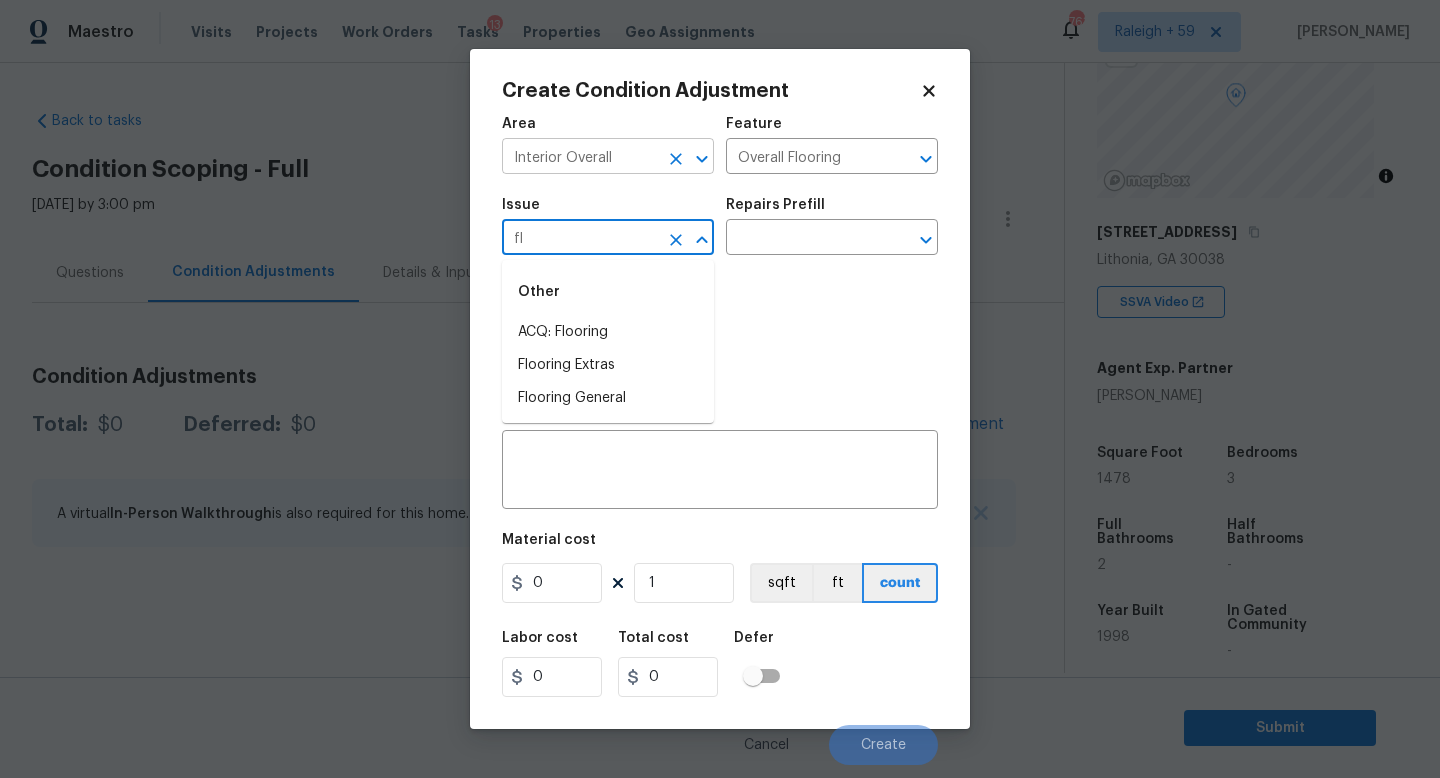 type on "f" 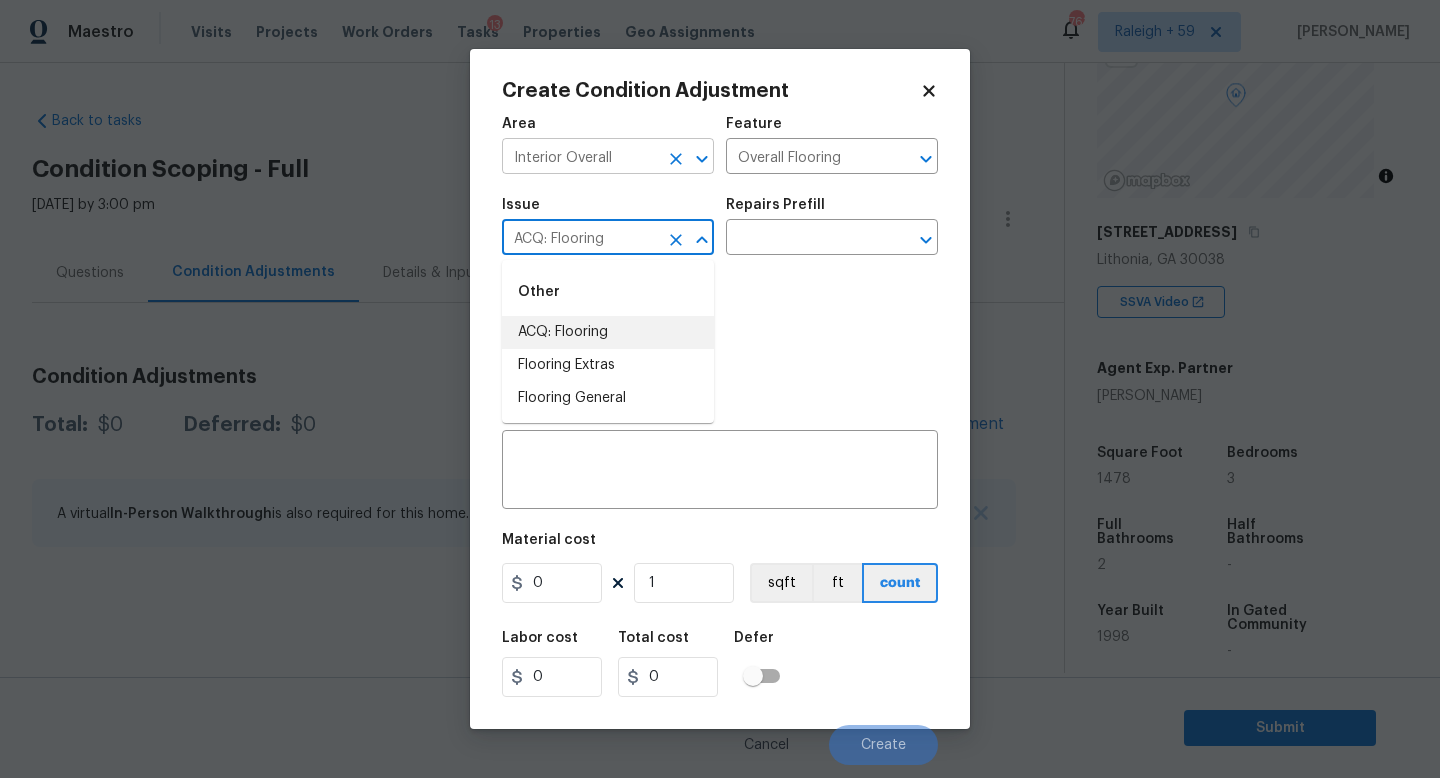 type on "ACQ: Flooring" 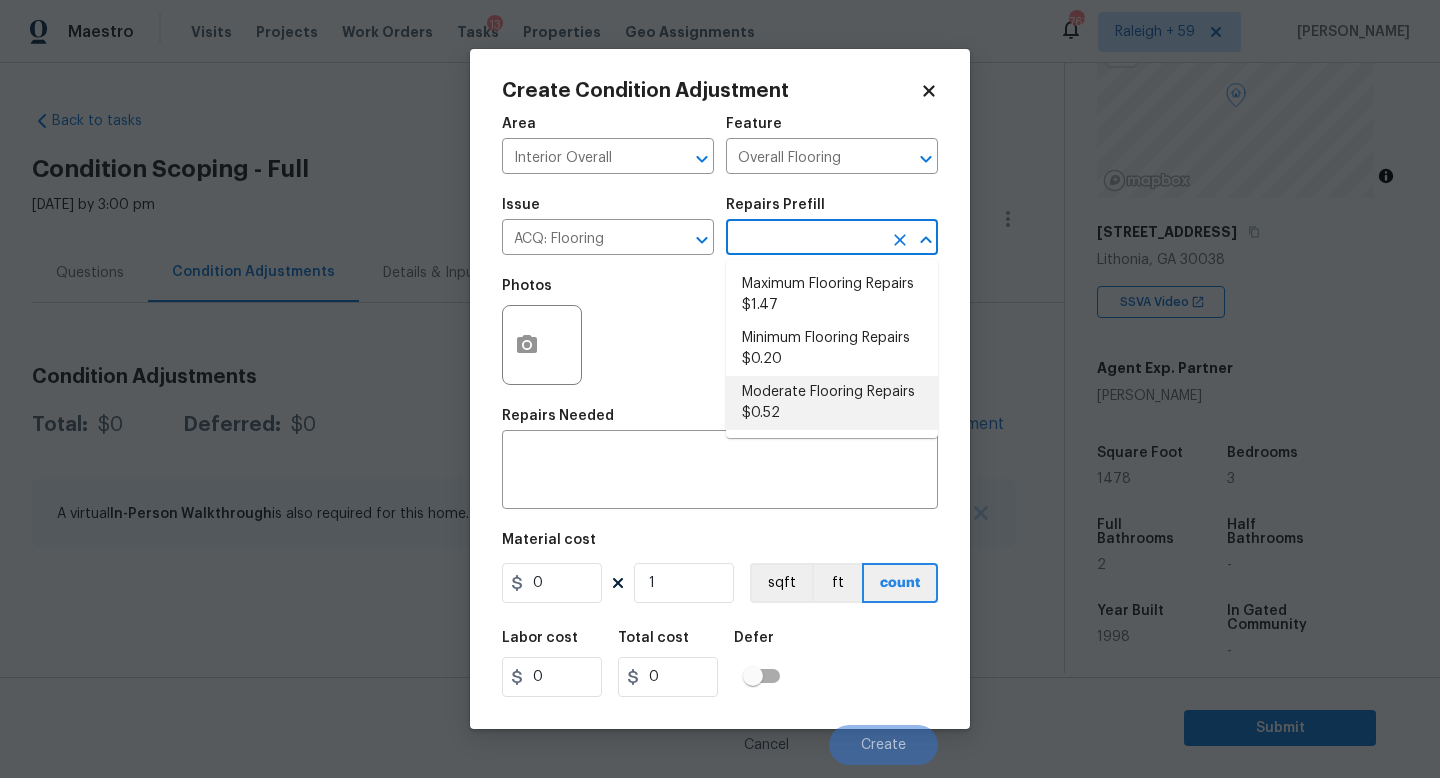 click on "Moderate Flooring Repairs $0.52" at bounding box center (832, 403) 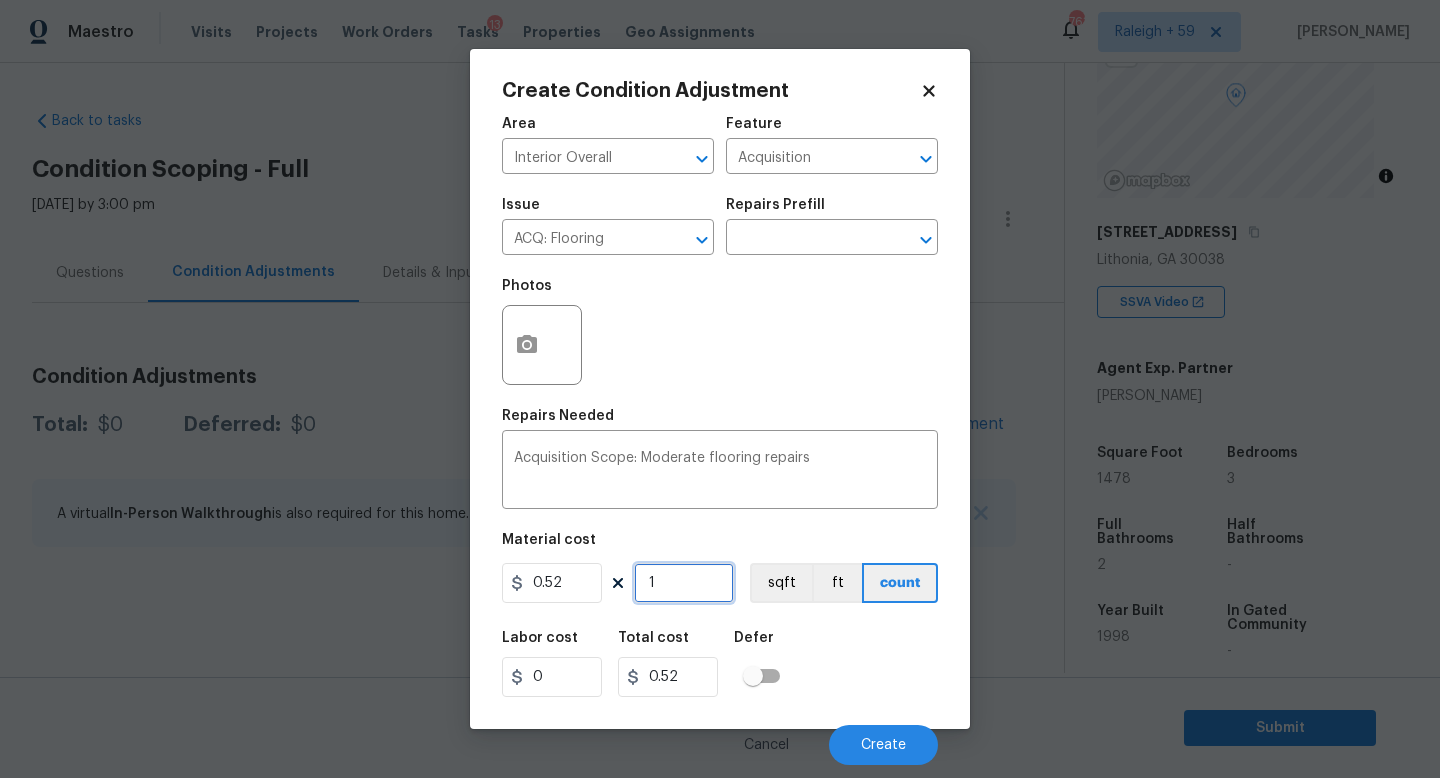 click on "1" at bounding box center (684, 583) 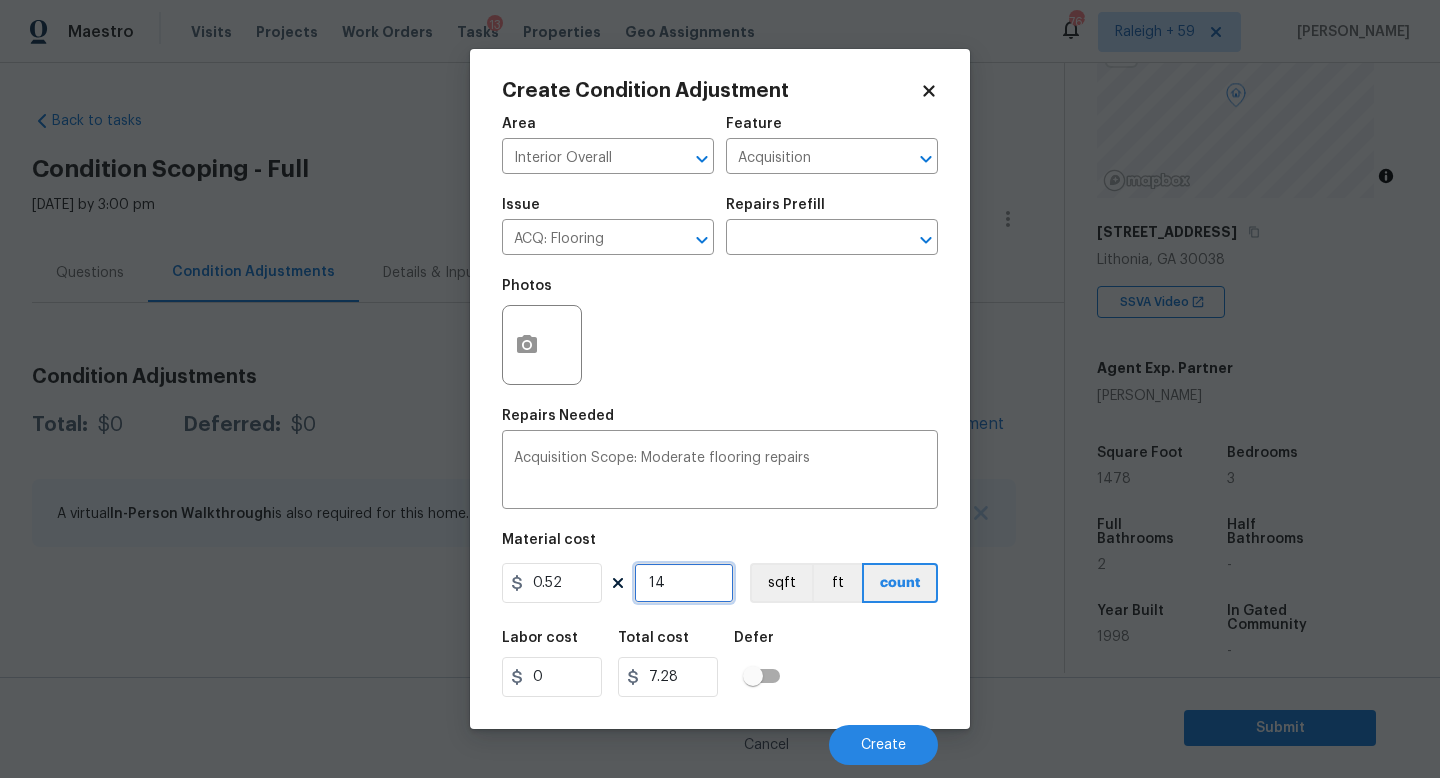 type on "147" 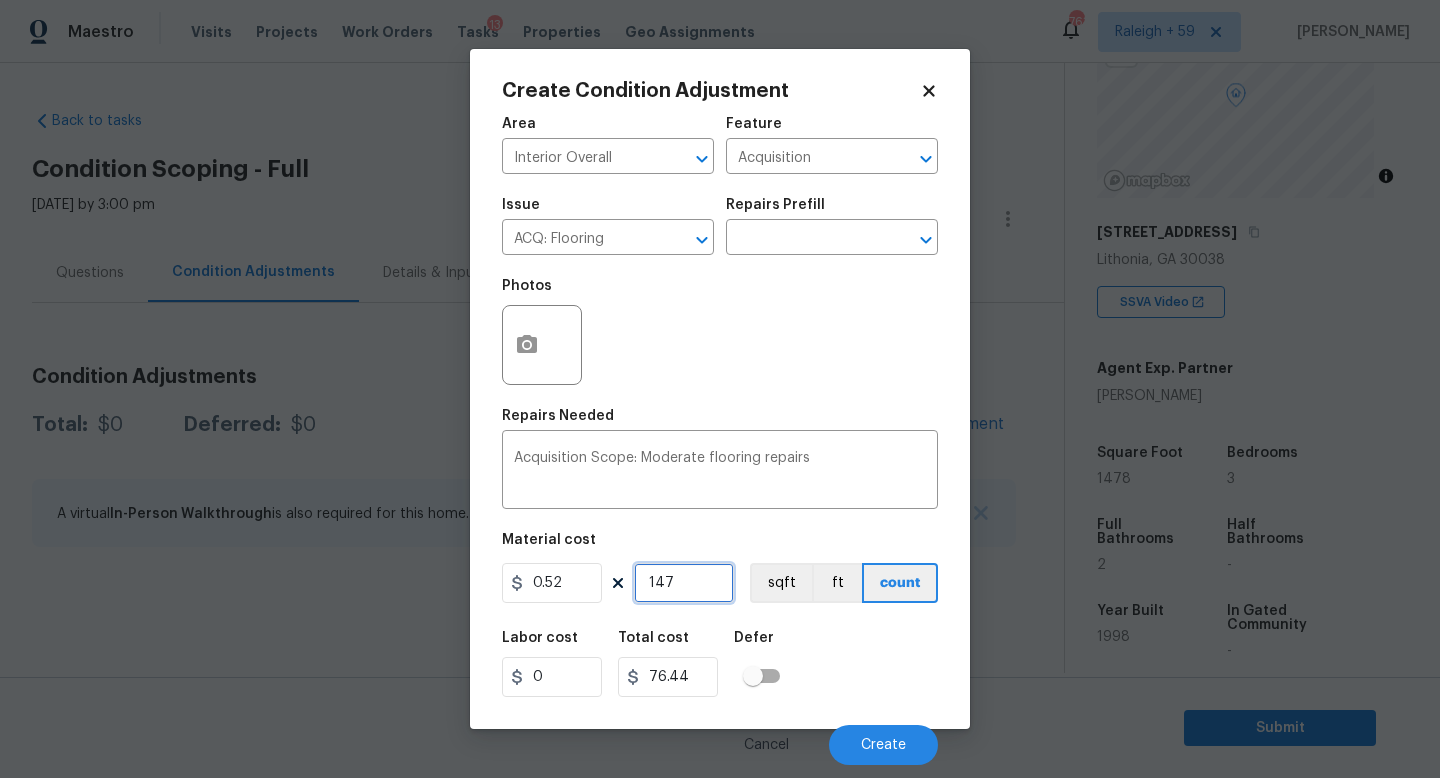 type on "1478" 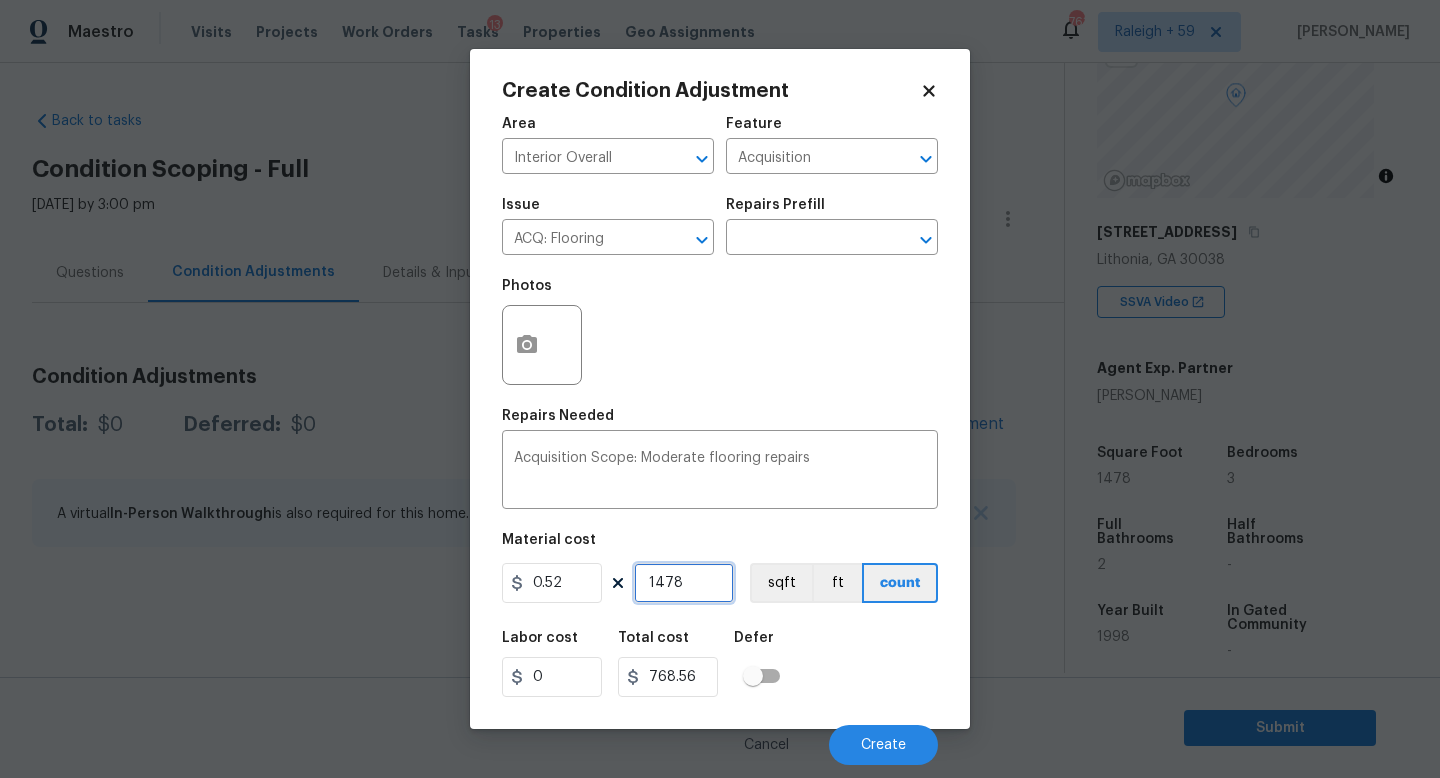 type on "1478" 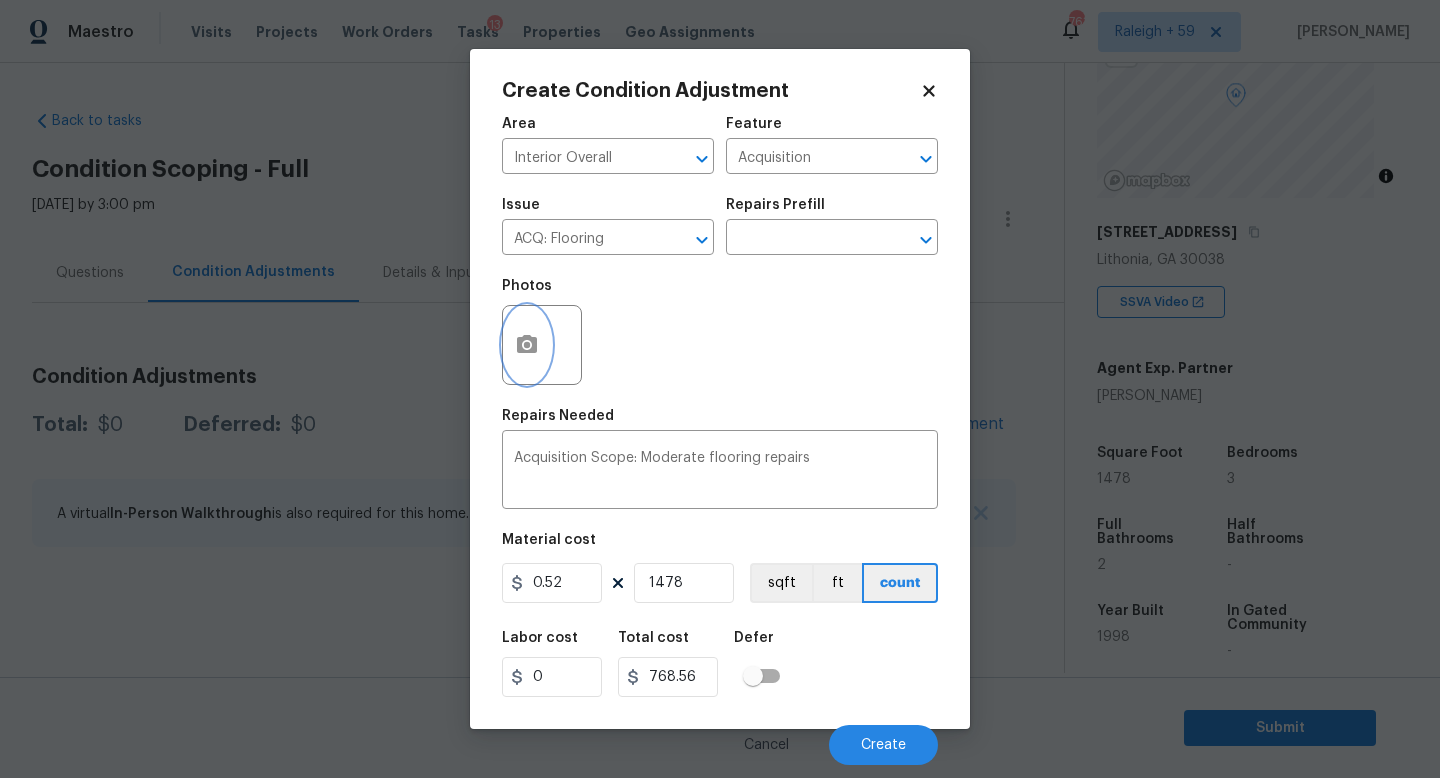 click 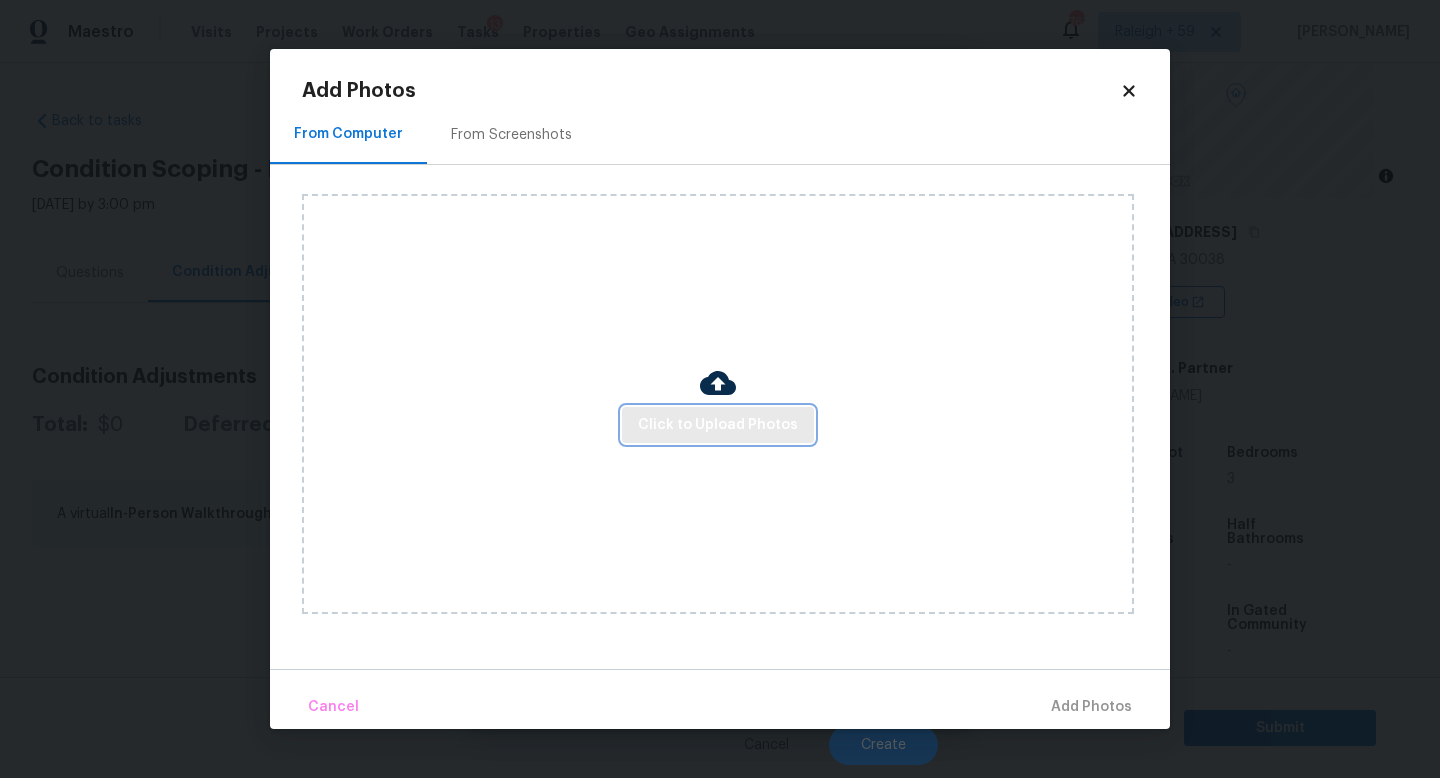 click on "Click to Upload Photos" at bounding box center [718, 425] 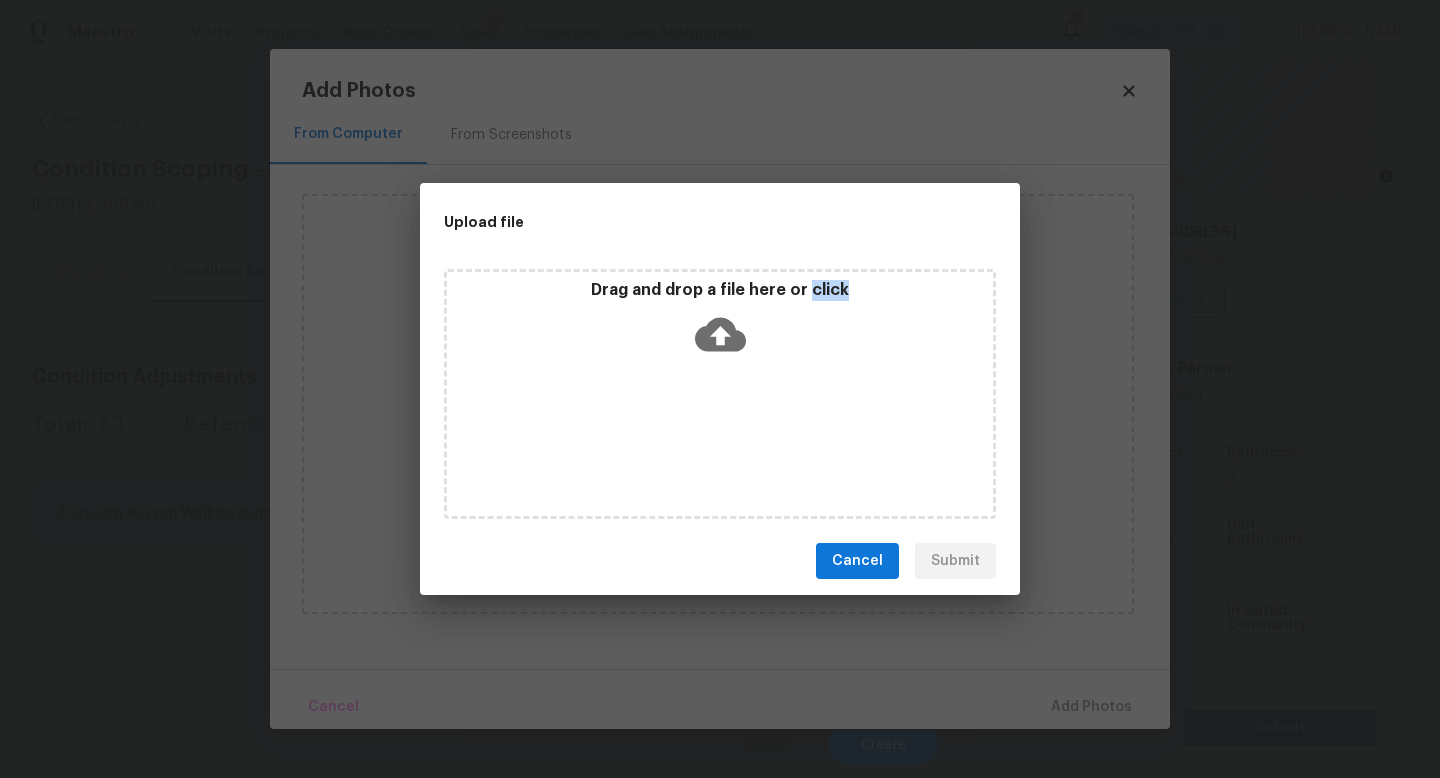 click on "Drag and drop a file here or click" at bounding box center (720, 394) 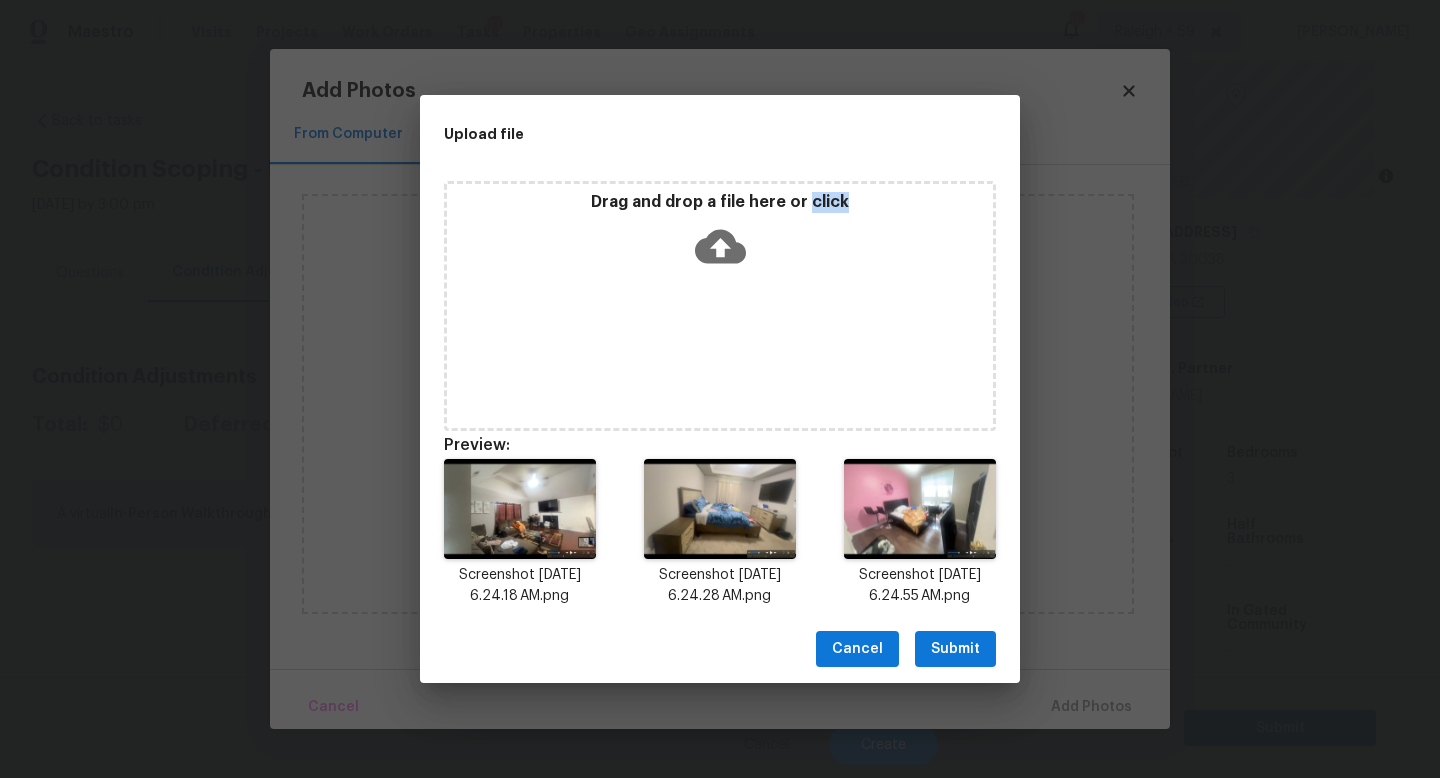 click on "Submit" at bounding box center [955, 649] 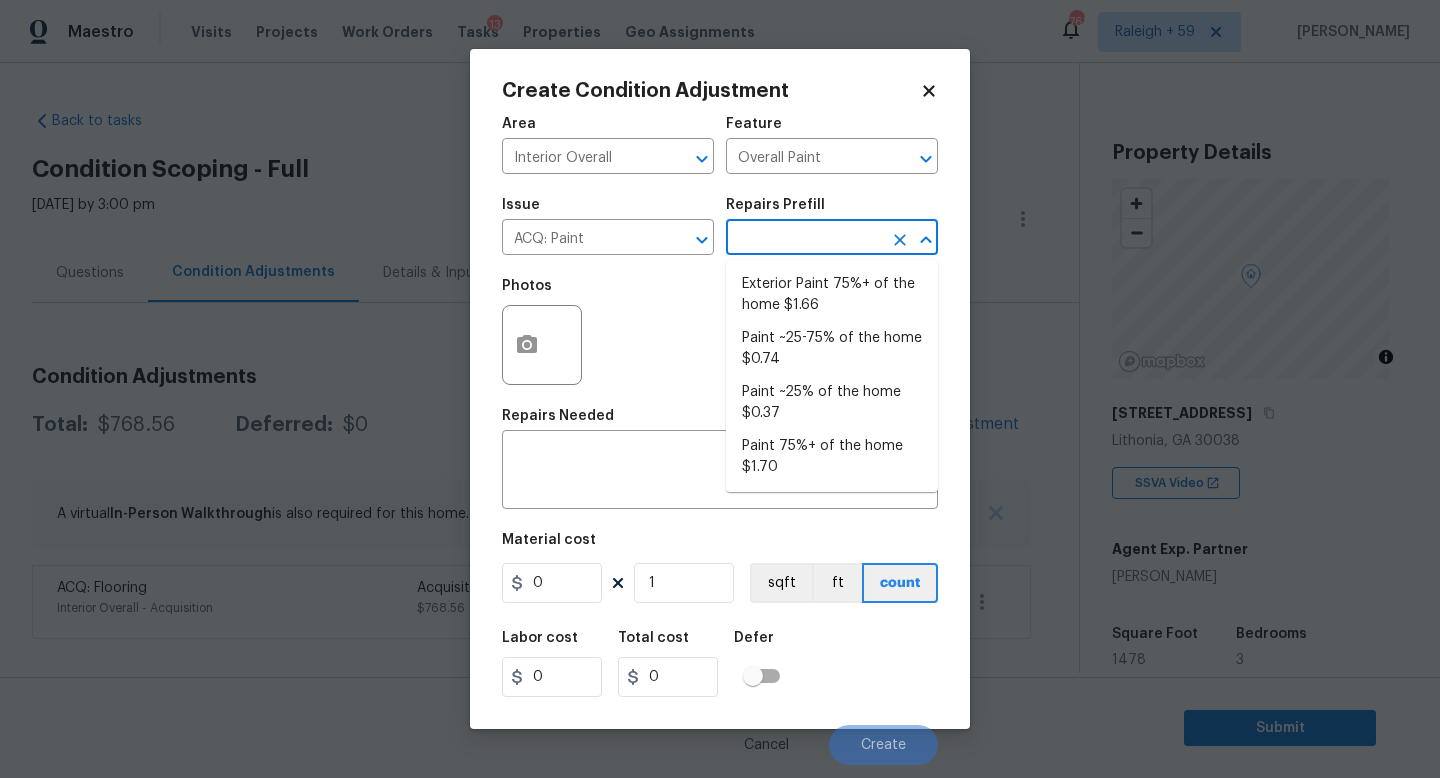 scroll, scrollTop: 0, scrollLeft: 0, axis: both 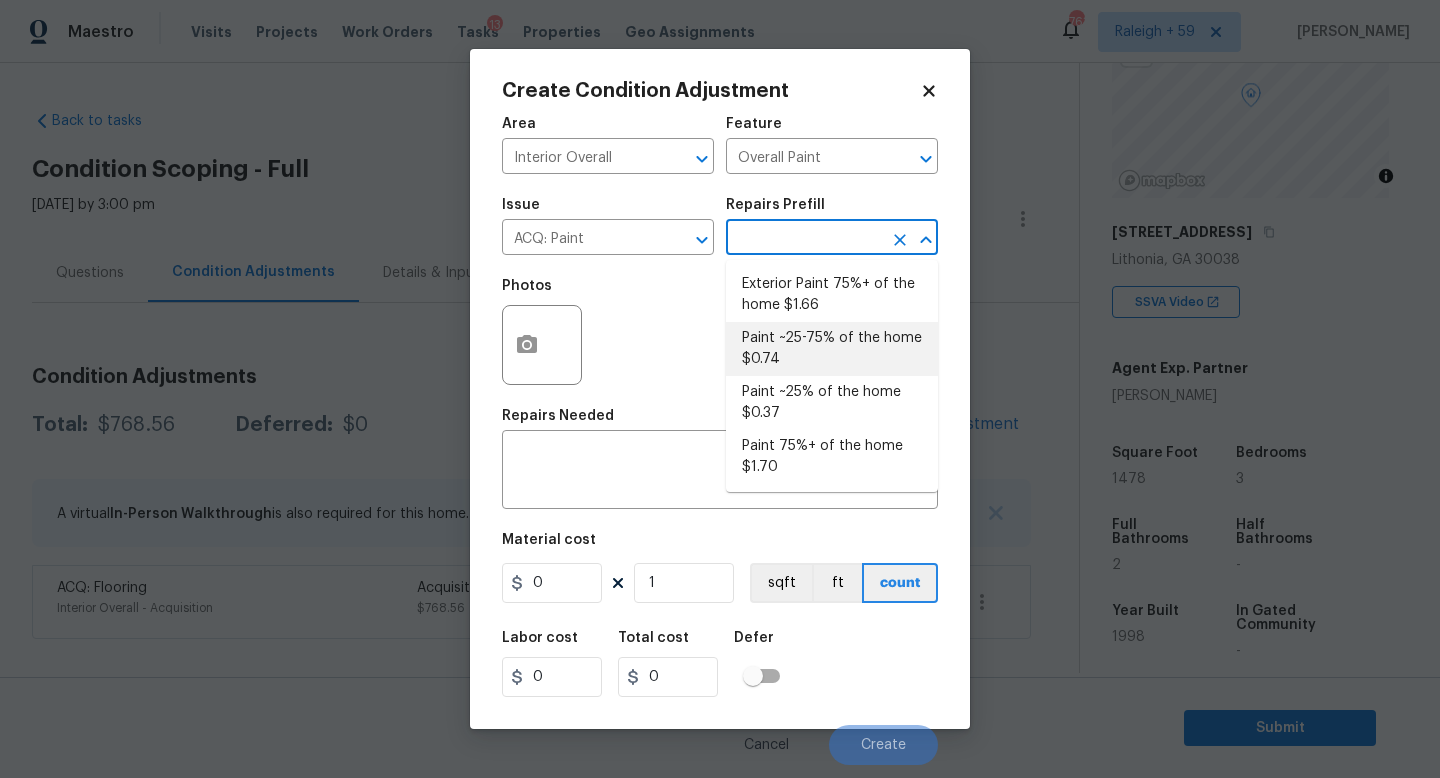 click on "Paint ~25-75% of the home $0.74" at bounding box center (832, 349) 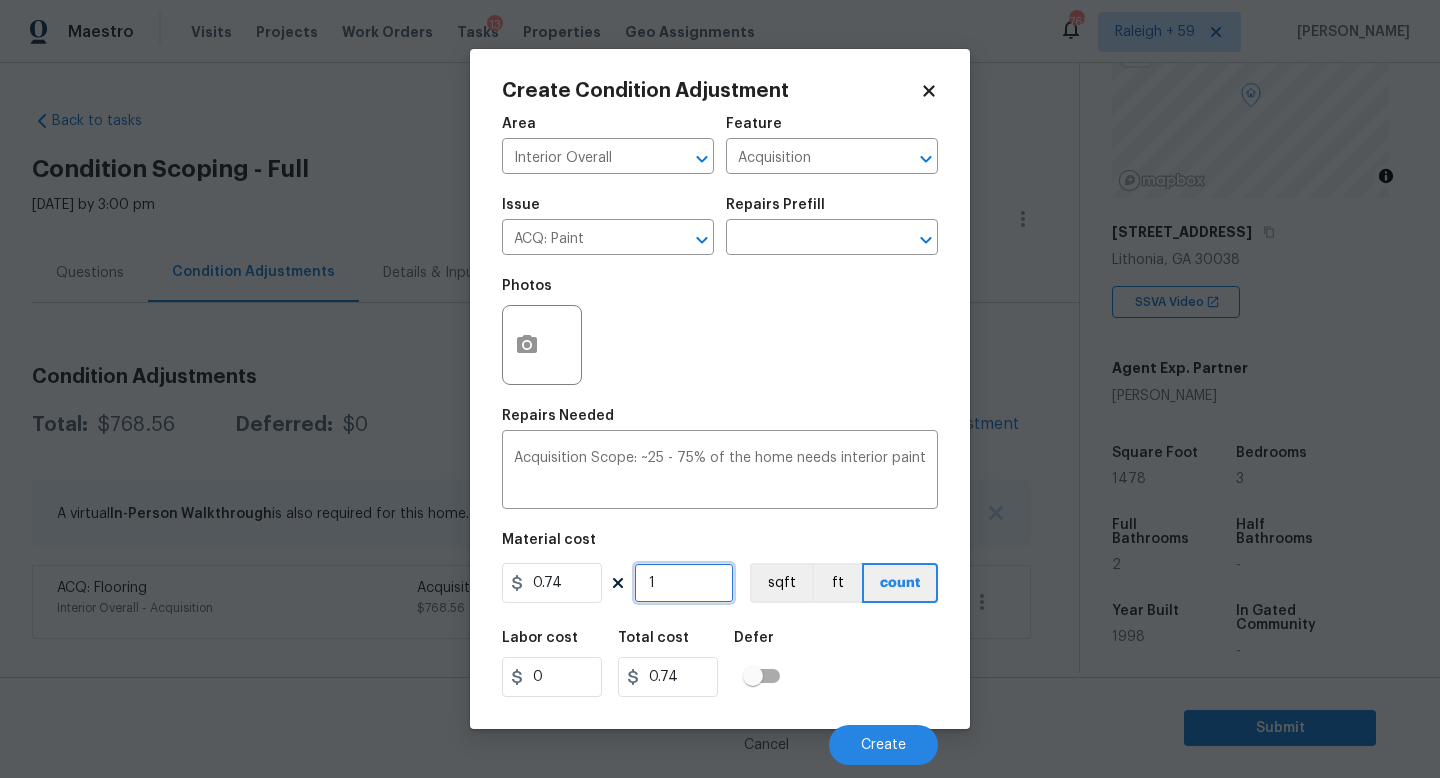click on "1" at bounding box center (684, 583) 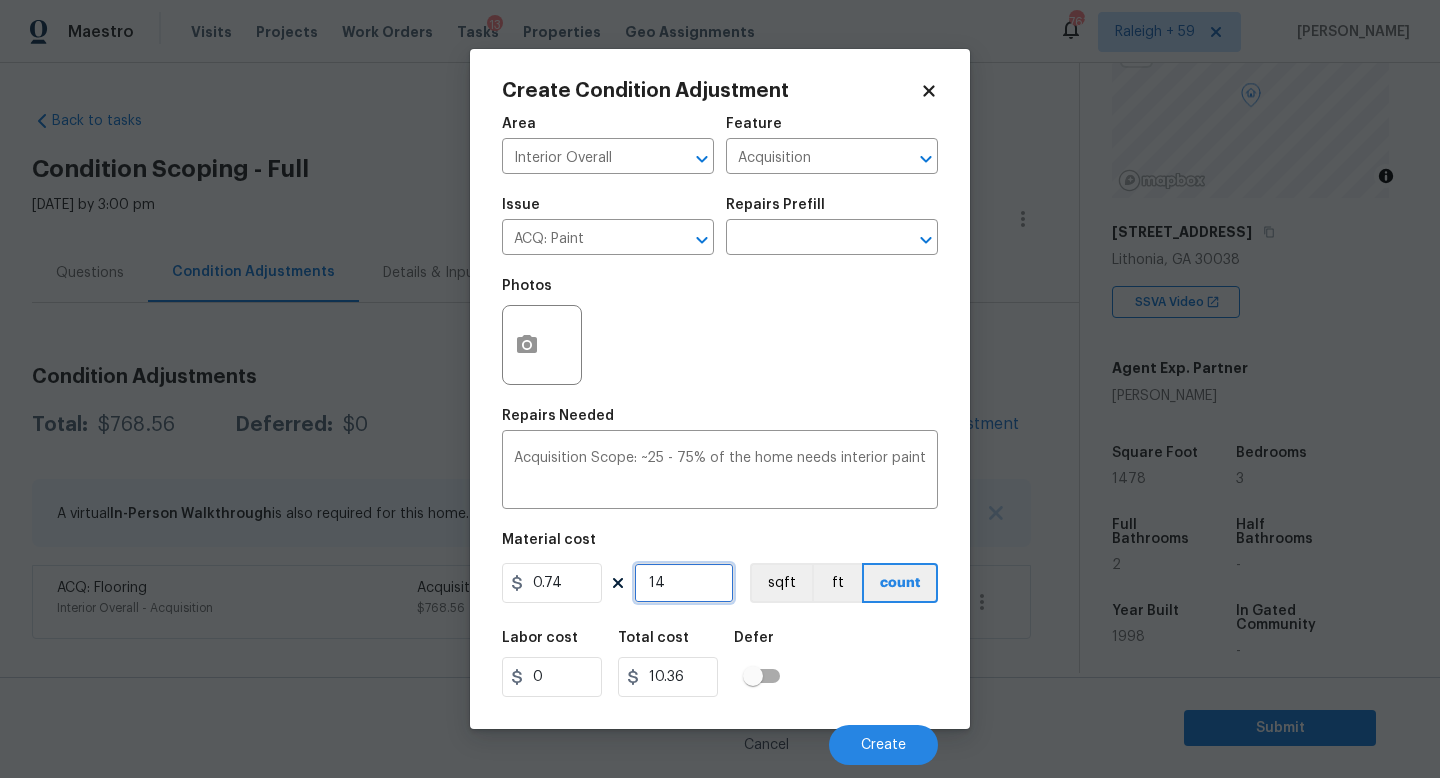 type on "147" 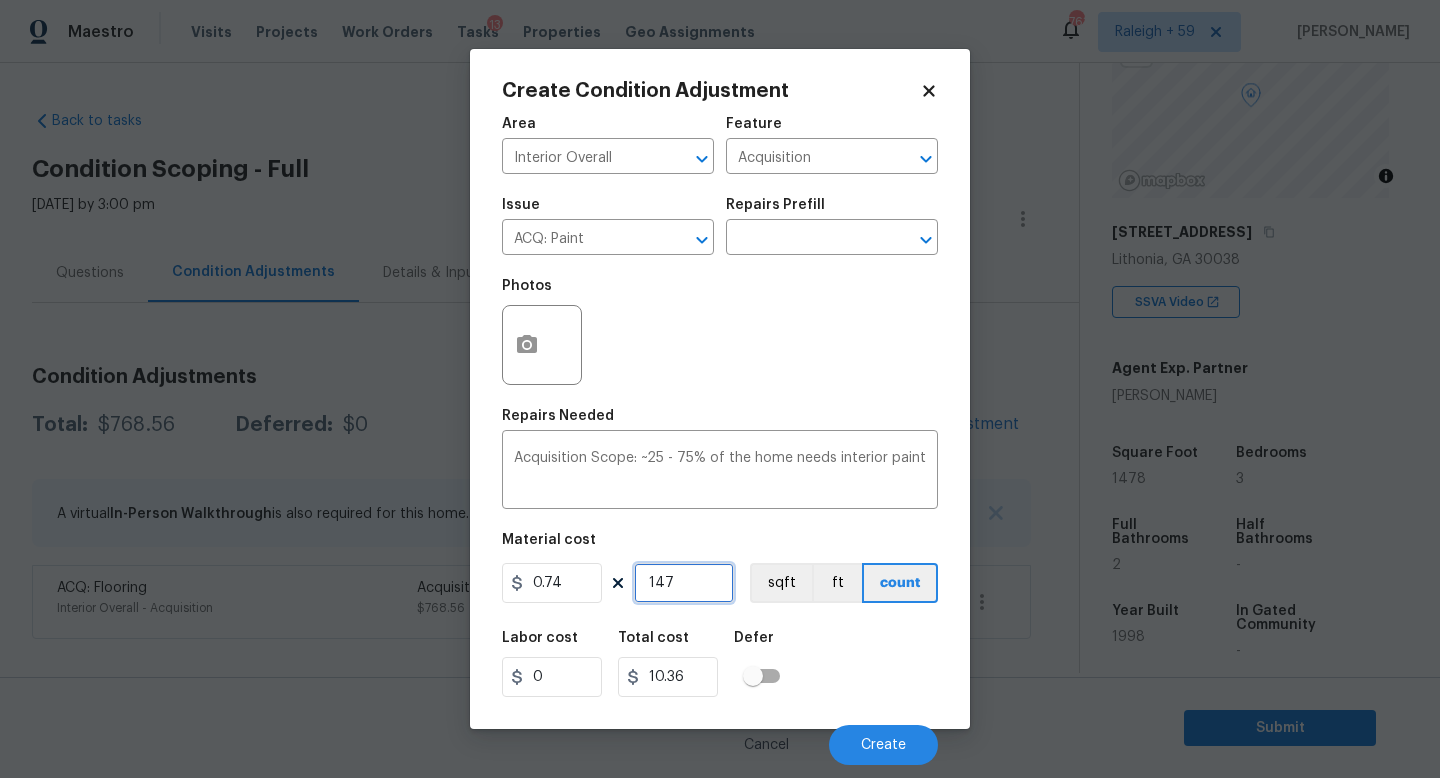 type on "108.78" 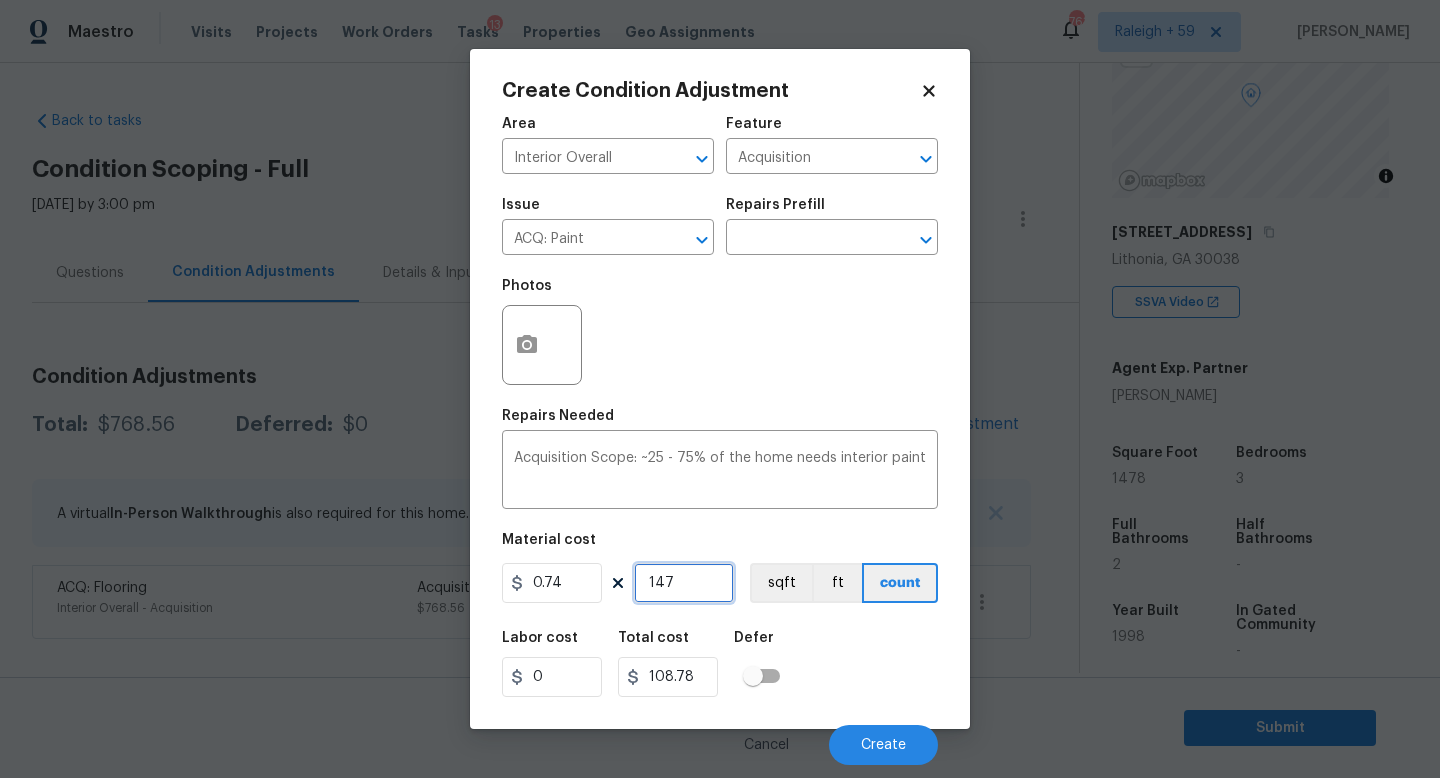 type on "1478" 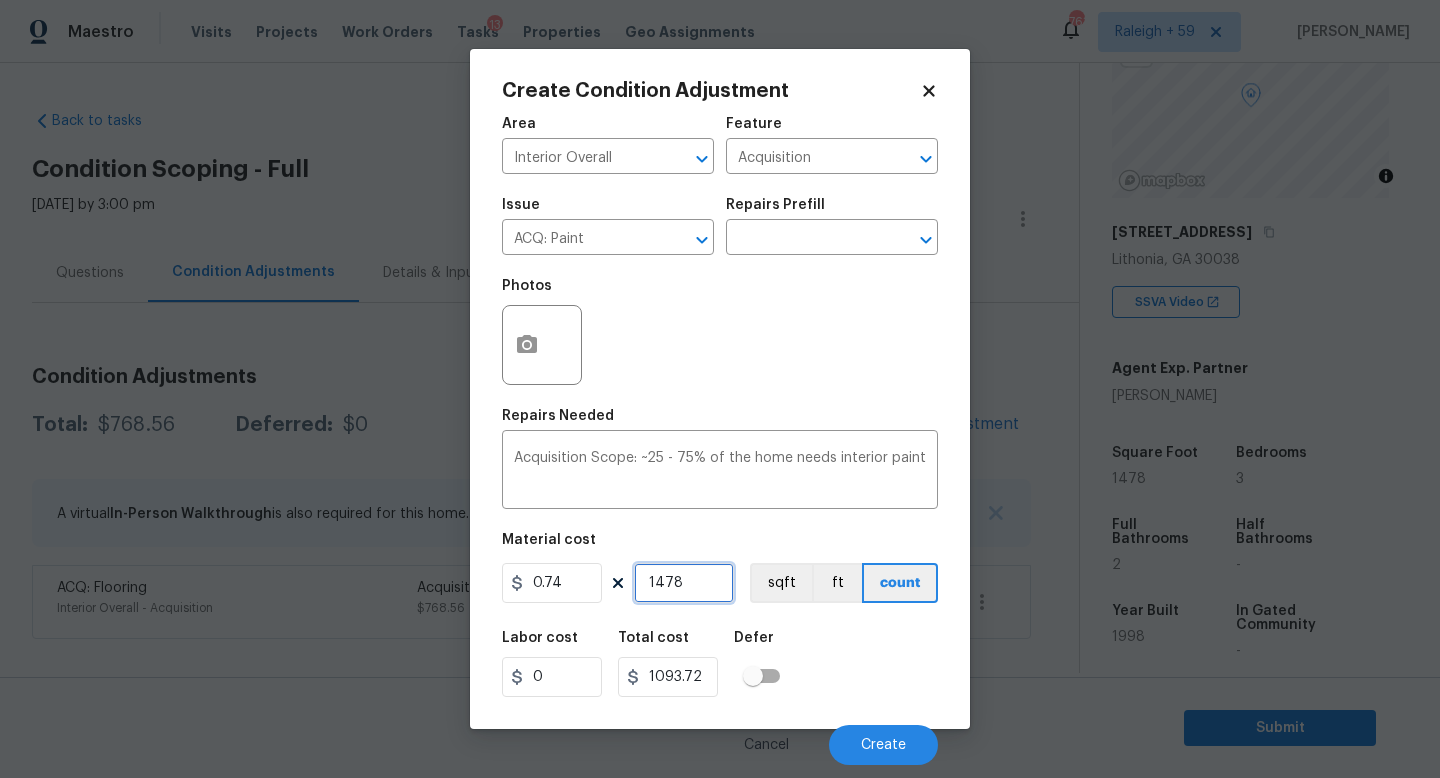 type on "1478" 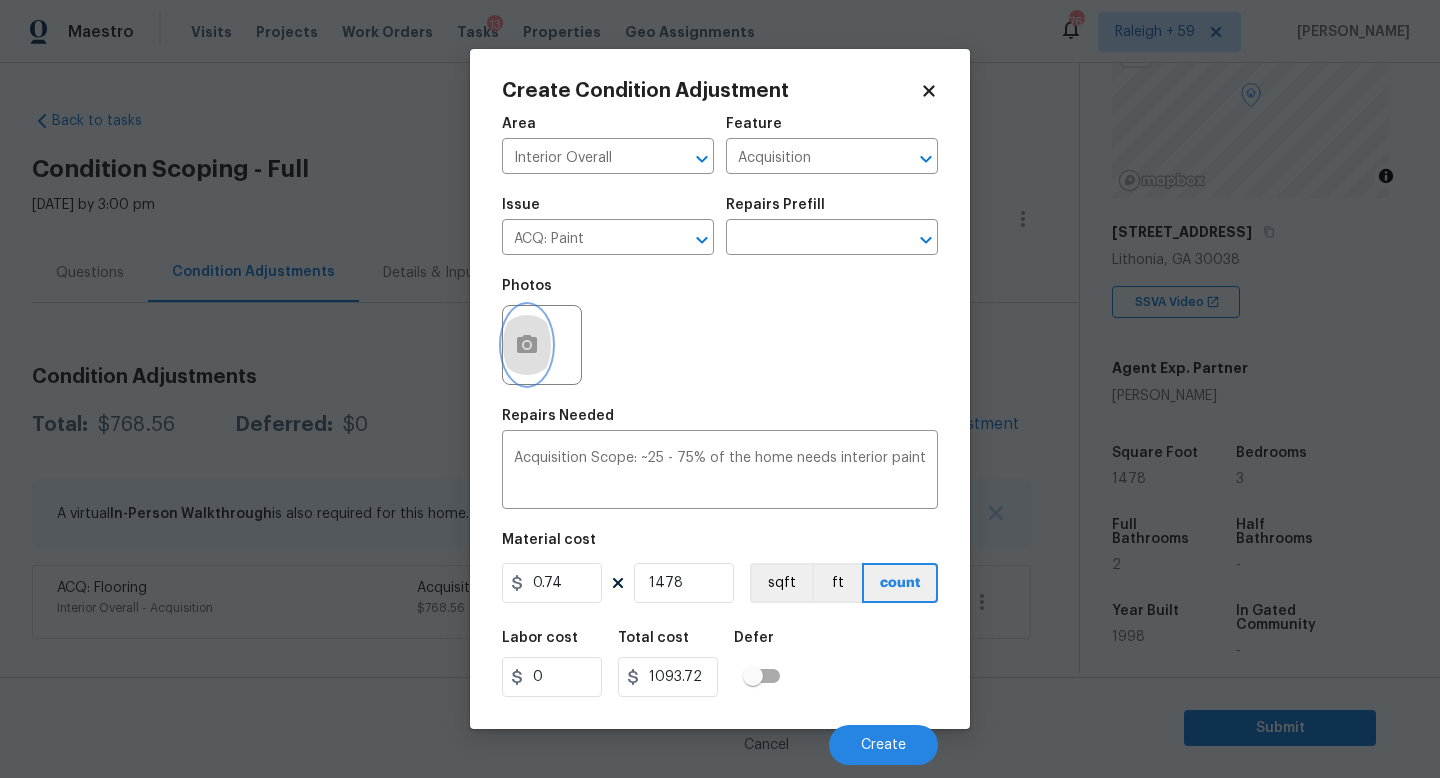 click 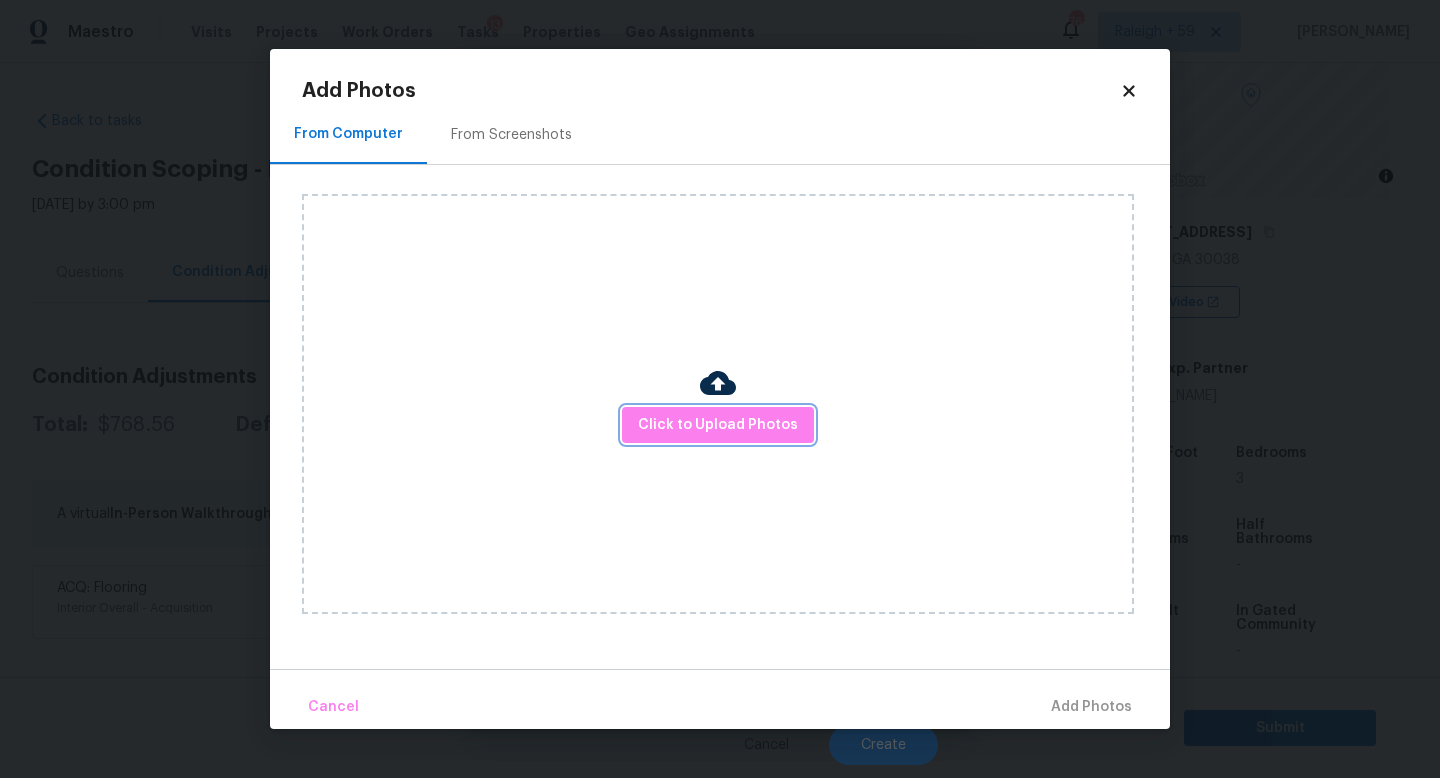 click on "Click to Upload Photos" at bounding box center (718, 425) 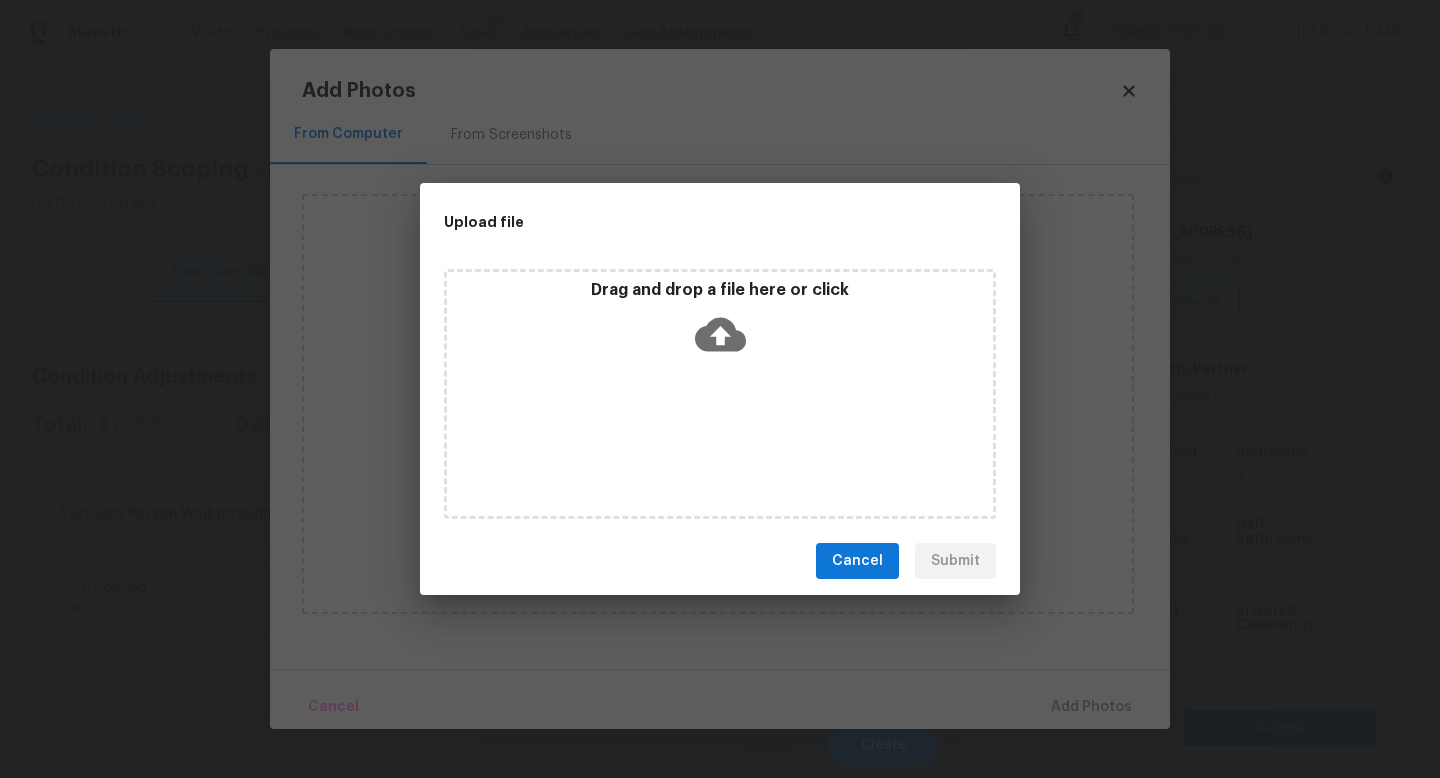 click on "Drag and drop a file here or click" at bounding box center [720, 394] 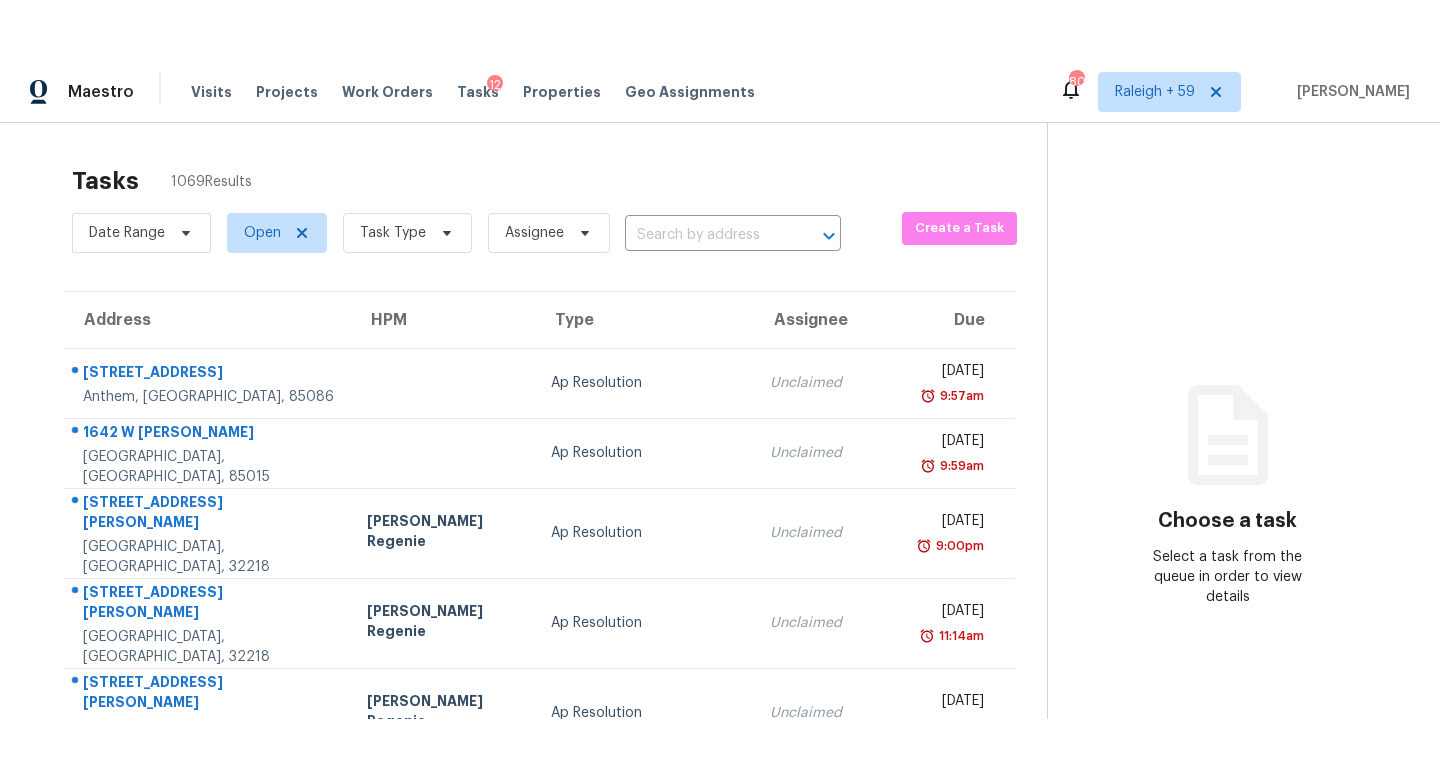 scroll, scrollTop: 0, scrollLeft: 0, axis: both 